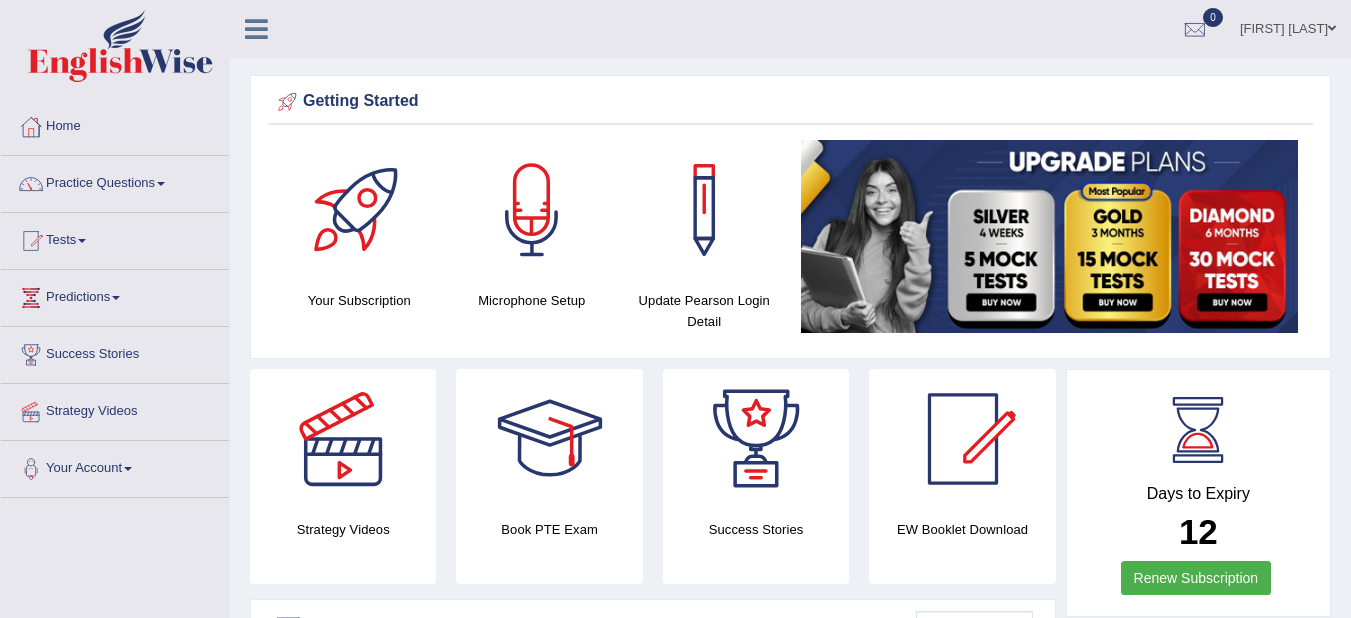 scroll, scrollTop: 0, scrollLeft: 0, axis: both 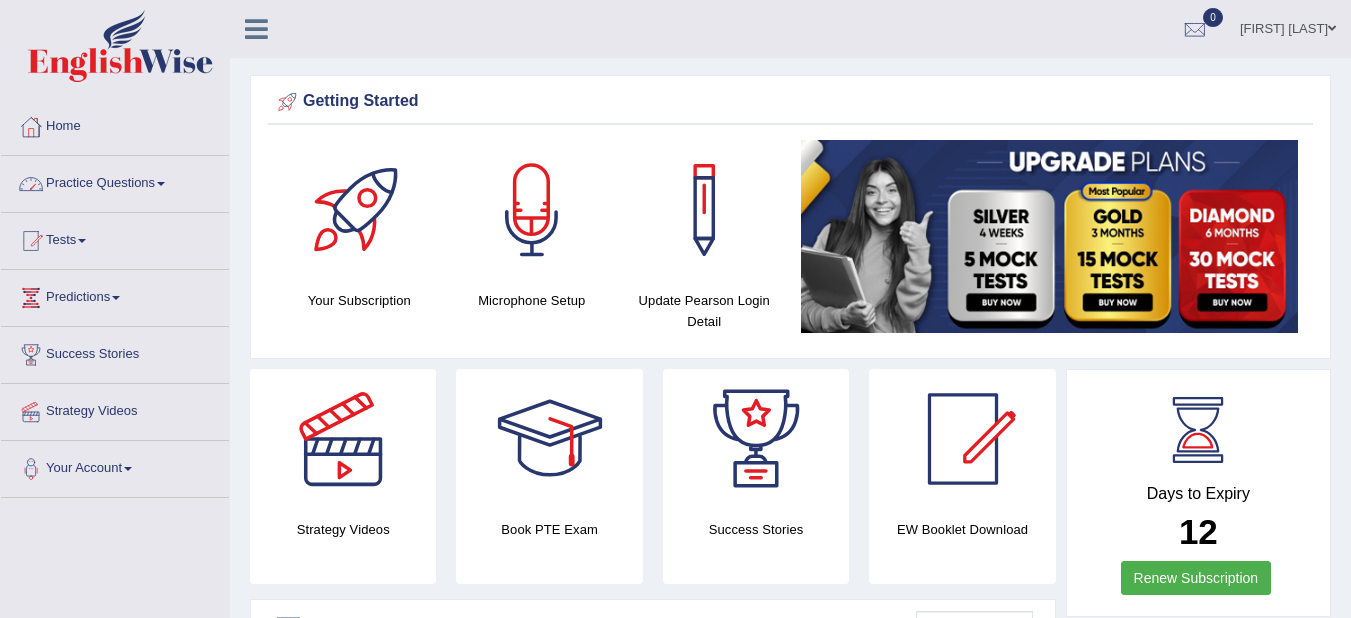 click on "Practice Questions" at bounding box center [115, 181] 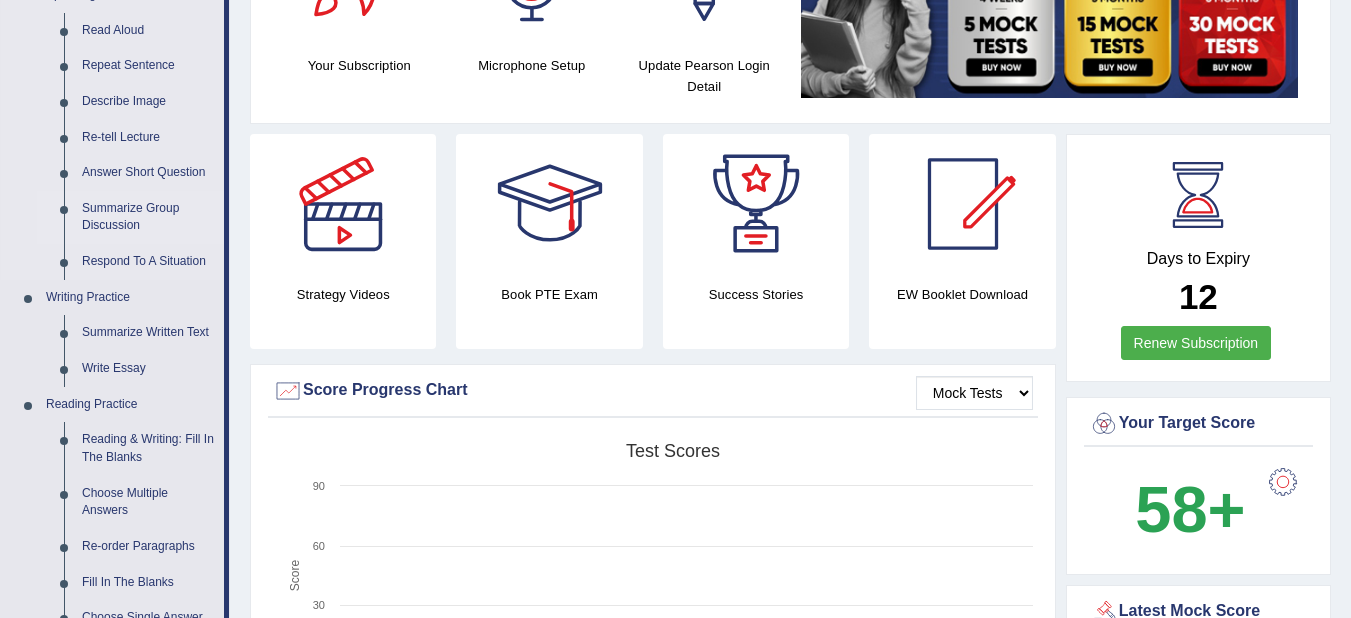 scroll, scrollTop: 280, scrollLeft: 0, axis: vertical 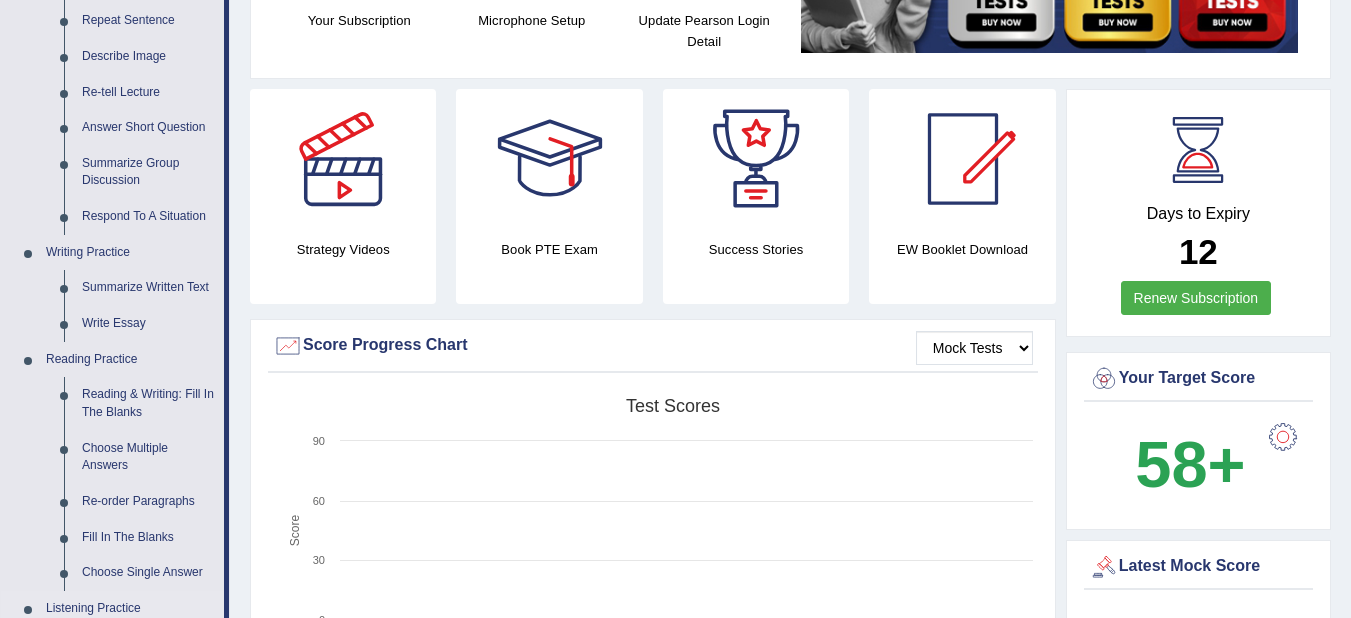 click on "Choose Single Answer" at bounding box center (148, 822) 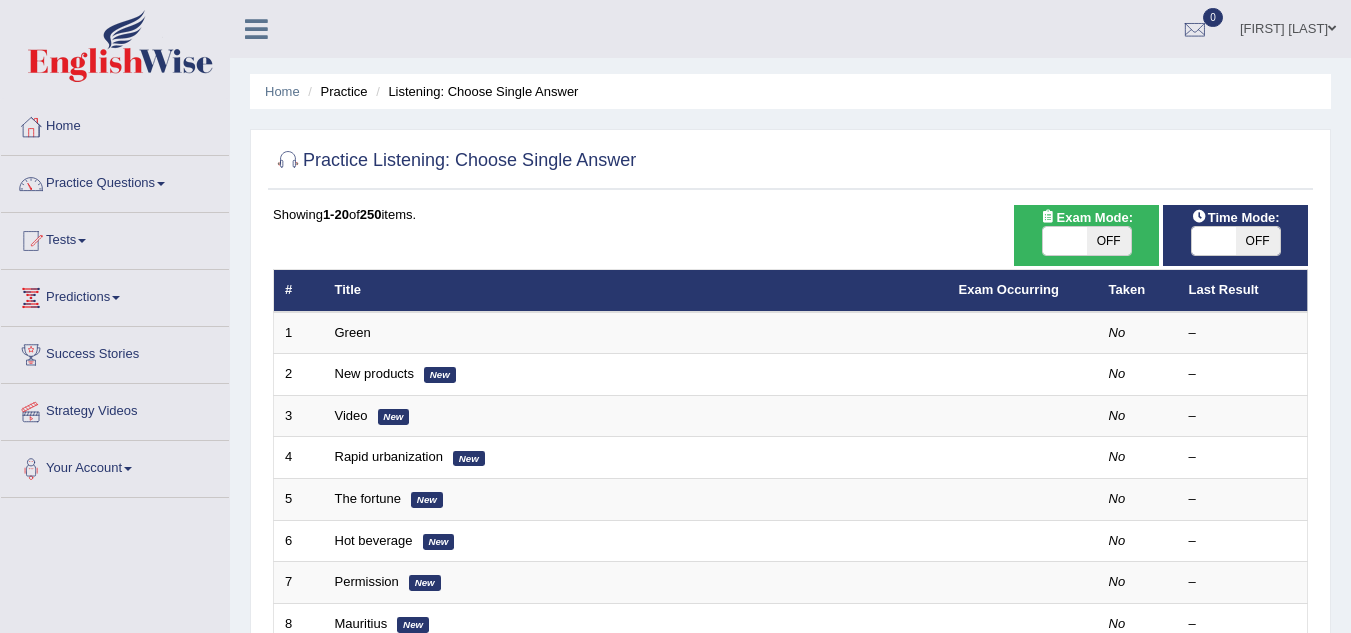 scroll, scrollTop: 0, scrollLeft: 0, axis: both 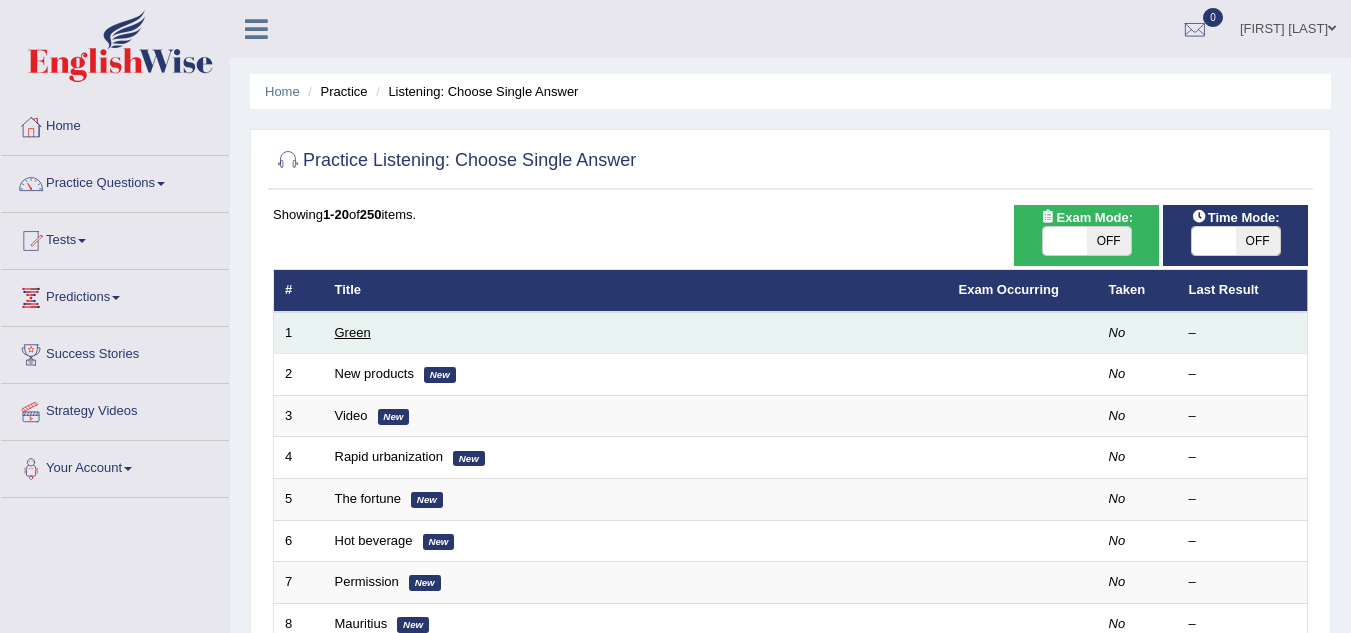 click on "Green" at bounding box center (353, 332) 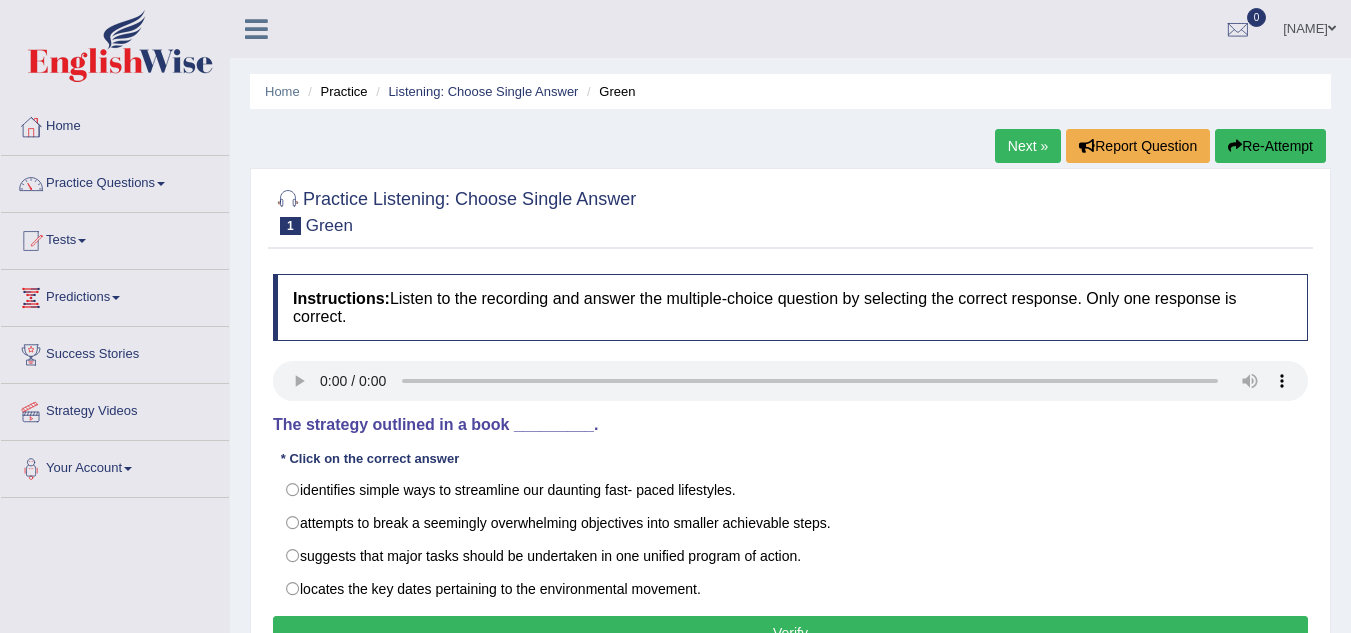 scroll, scrollTop: 0, scrollLeft: 0, axis: both 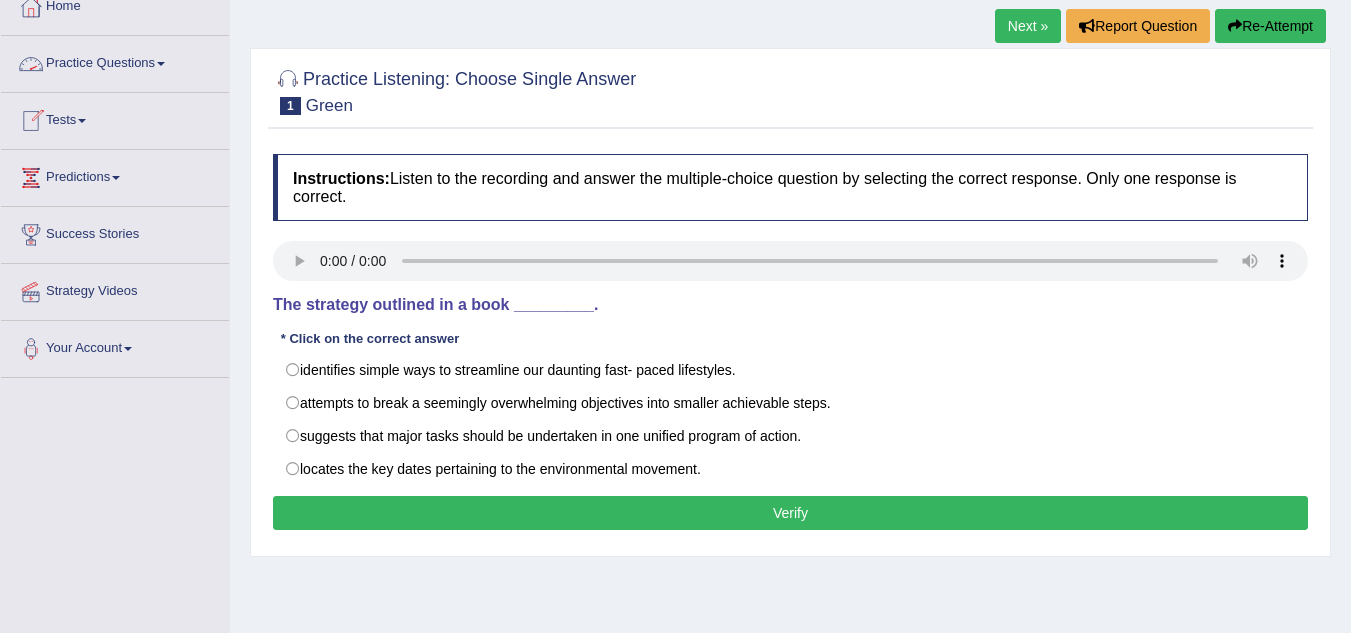 click on "Practice Questions" at bounding box center (115, 61) 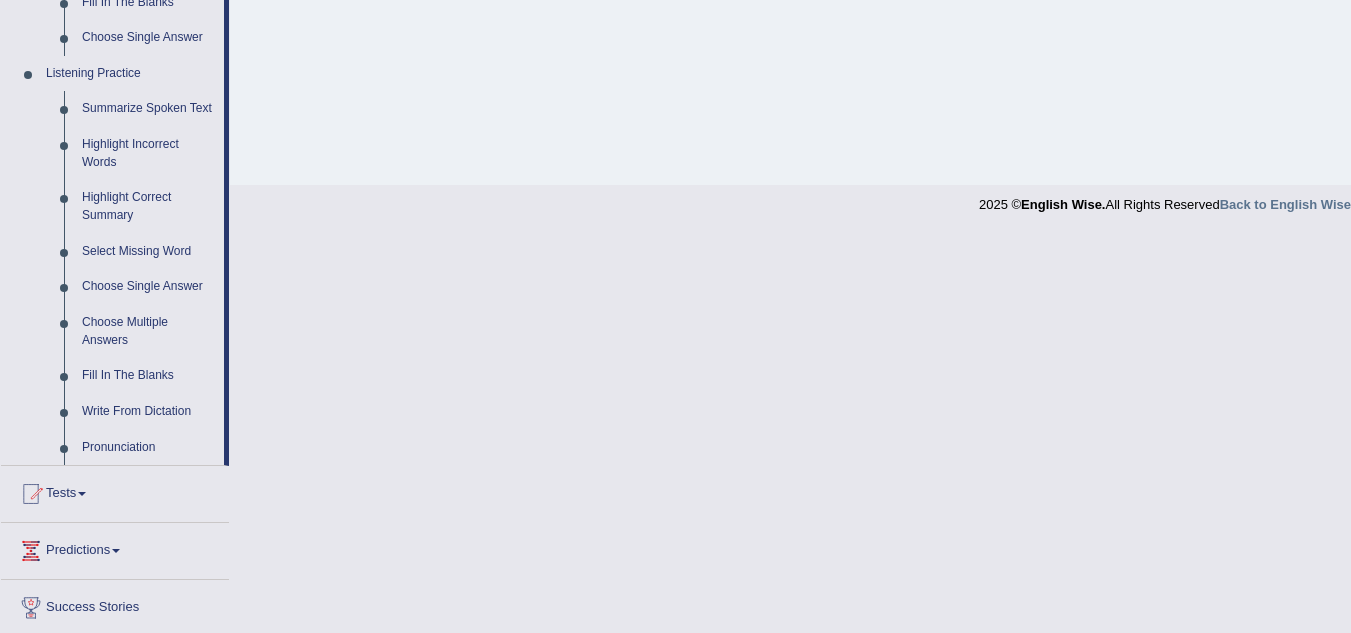 scroll, scrollTop: 823, scrollLeft: 0, axis: vertical 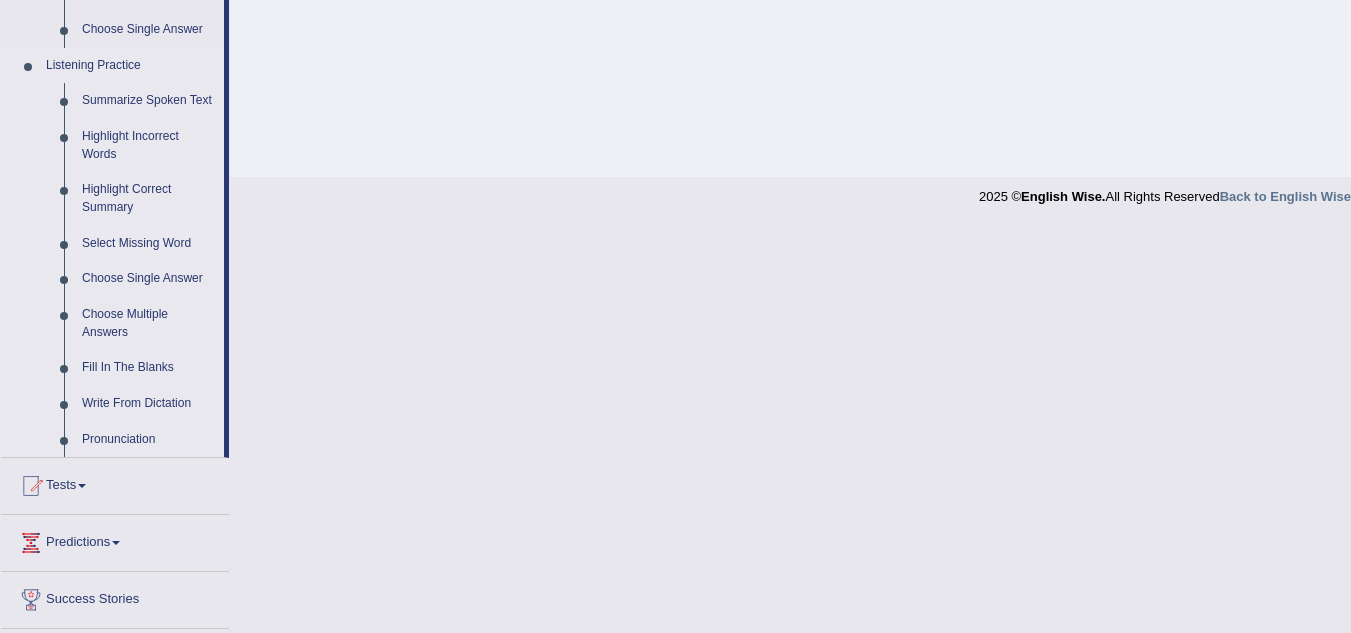 click on "Select Missing Word" at bounding box center (148, 244) 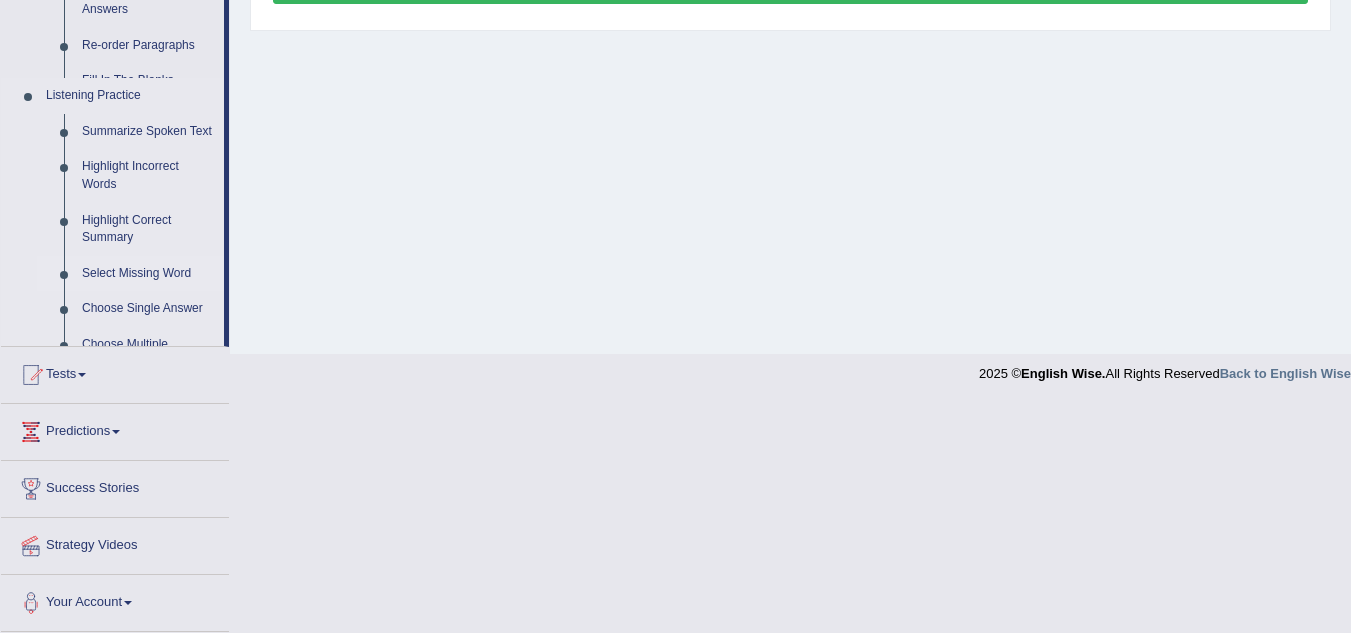 scroll, scrollTop: 446, scrollLeft: 0, axis: vertical 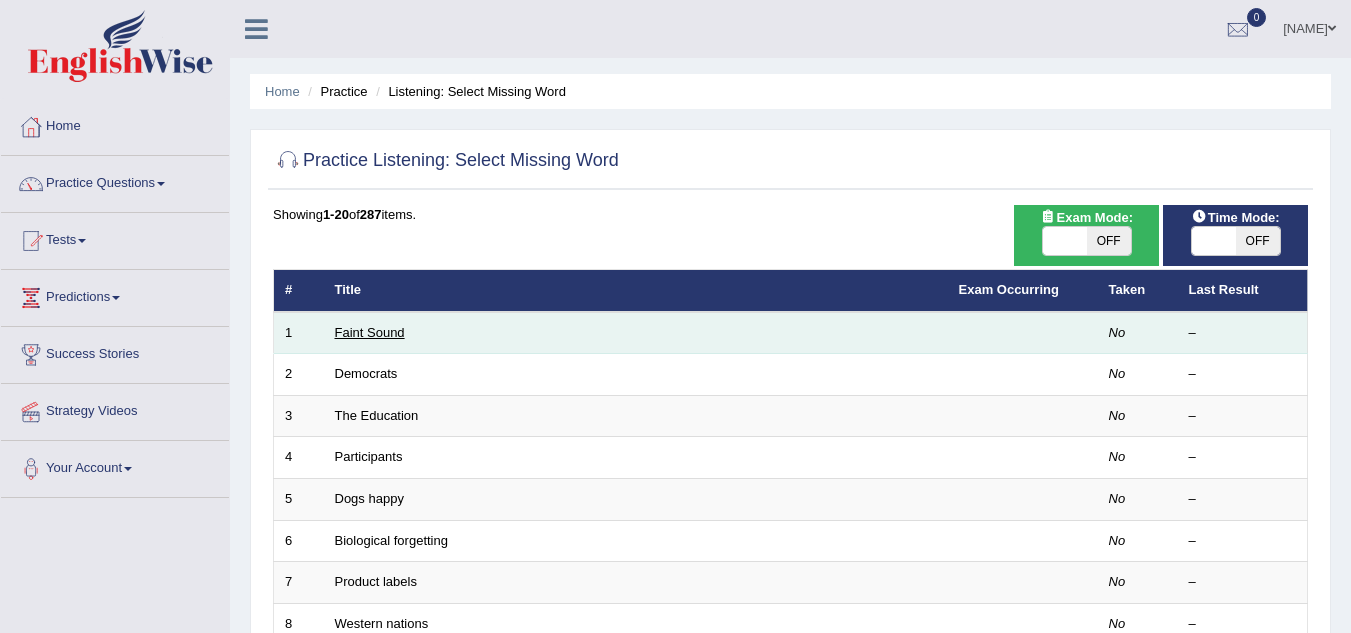 click on "Faint Sound" at bounding box center (370, 332) 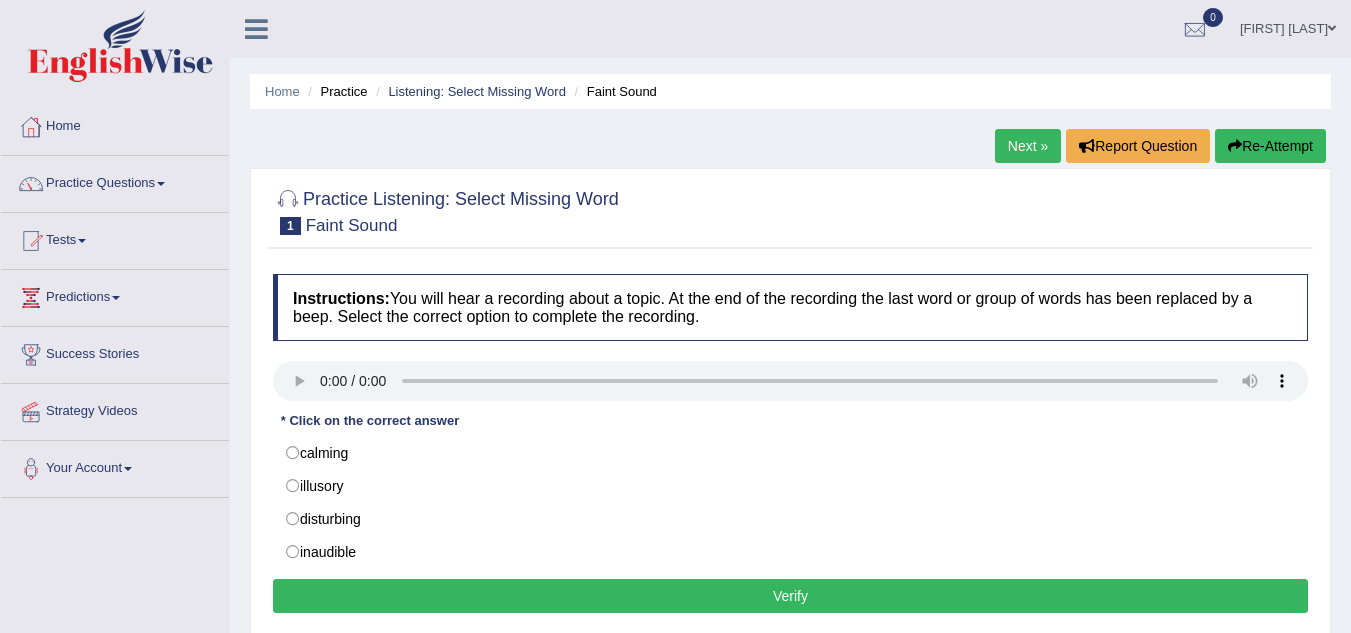scroll, scrollTop: 0, scrollLeft: 0, axis: both 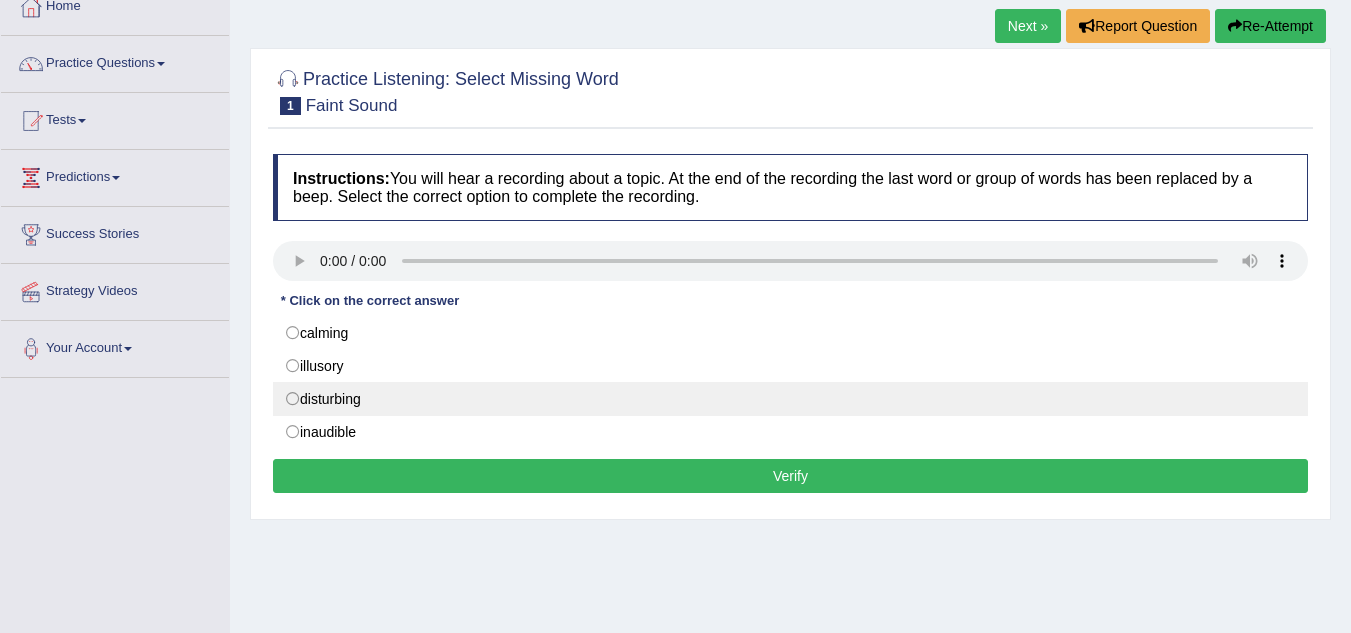 click on "disturbing" at bounding box center [790, 399] 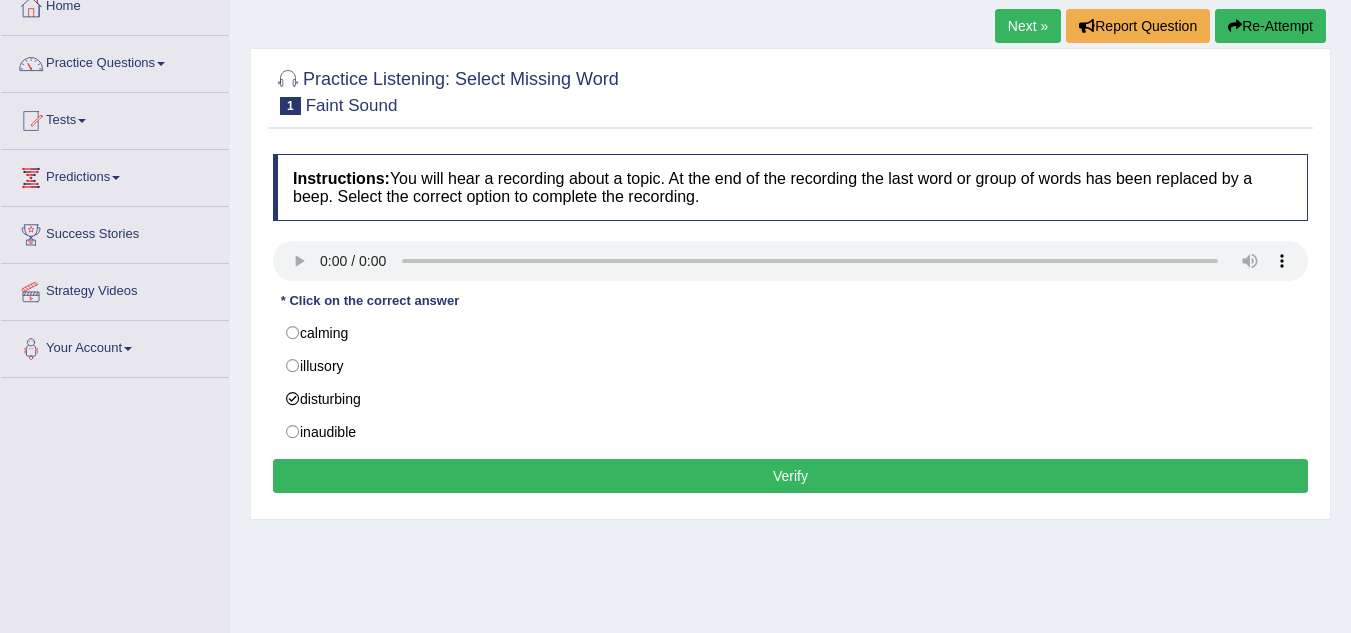 click on "Verify" at bounding box center (790, 476) 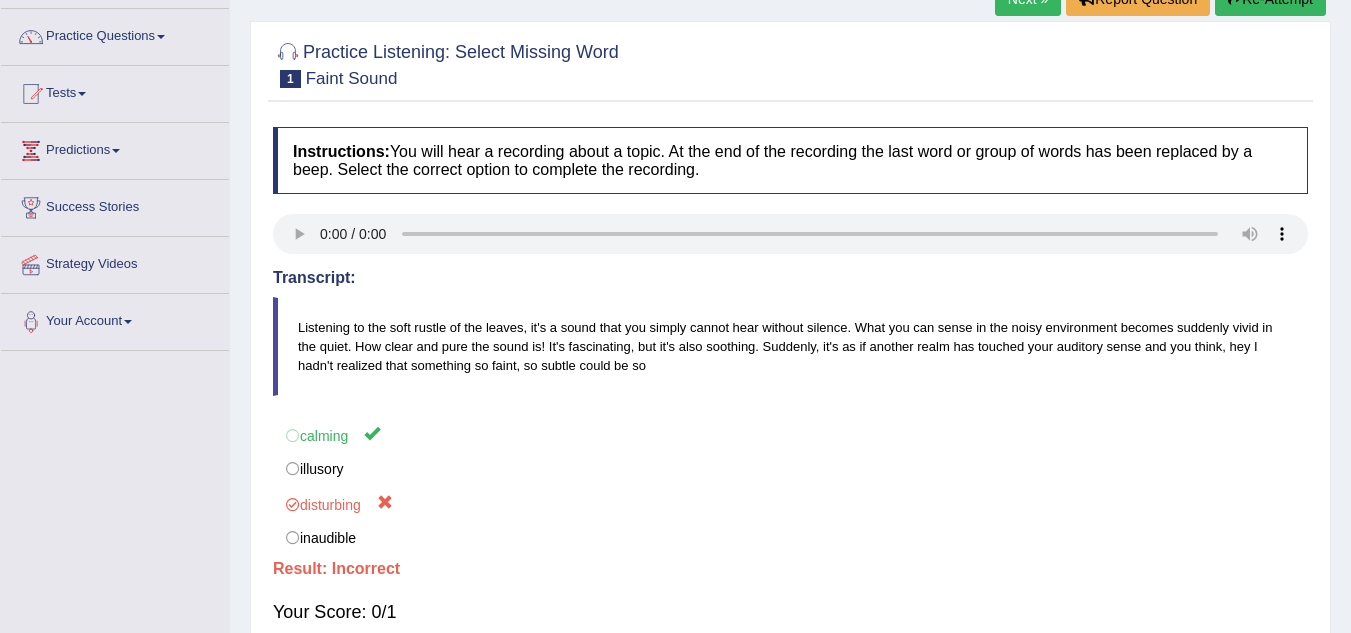 scroll, scrollTop: 120, scrollLeft: 0, axis: vertical 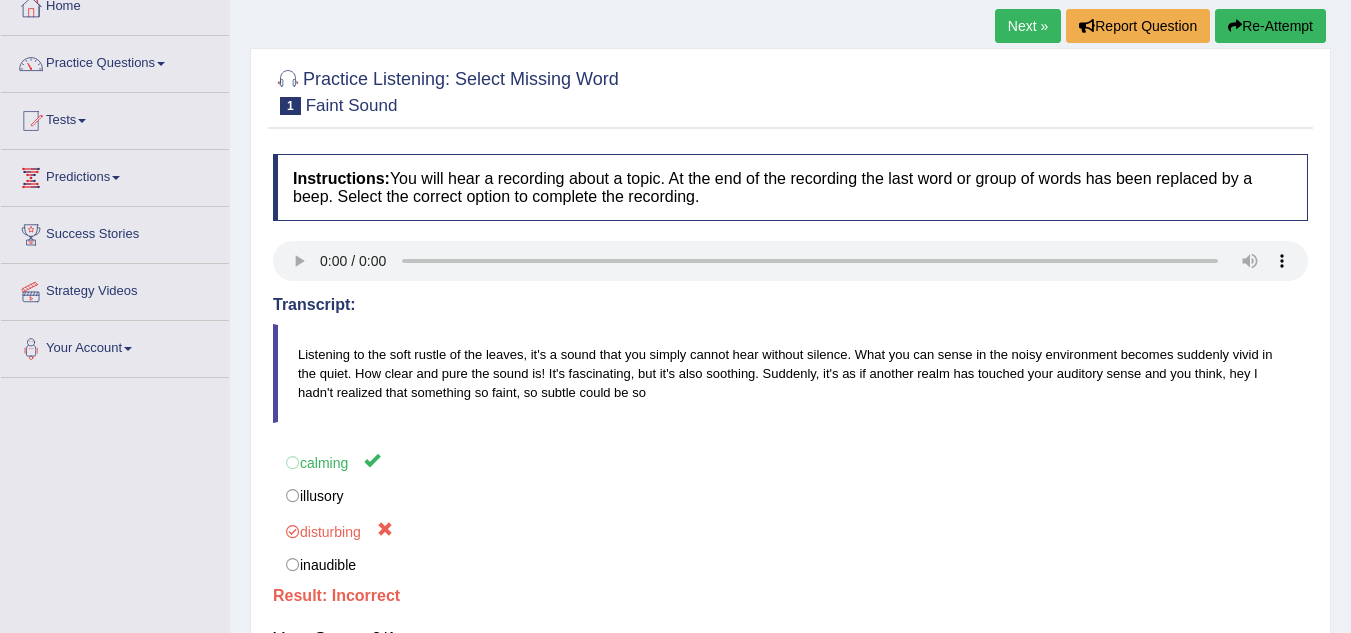 click on "Re-Attempt" at bounding box center (1270, 26) 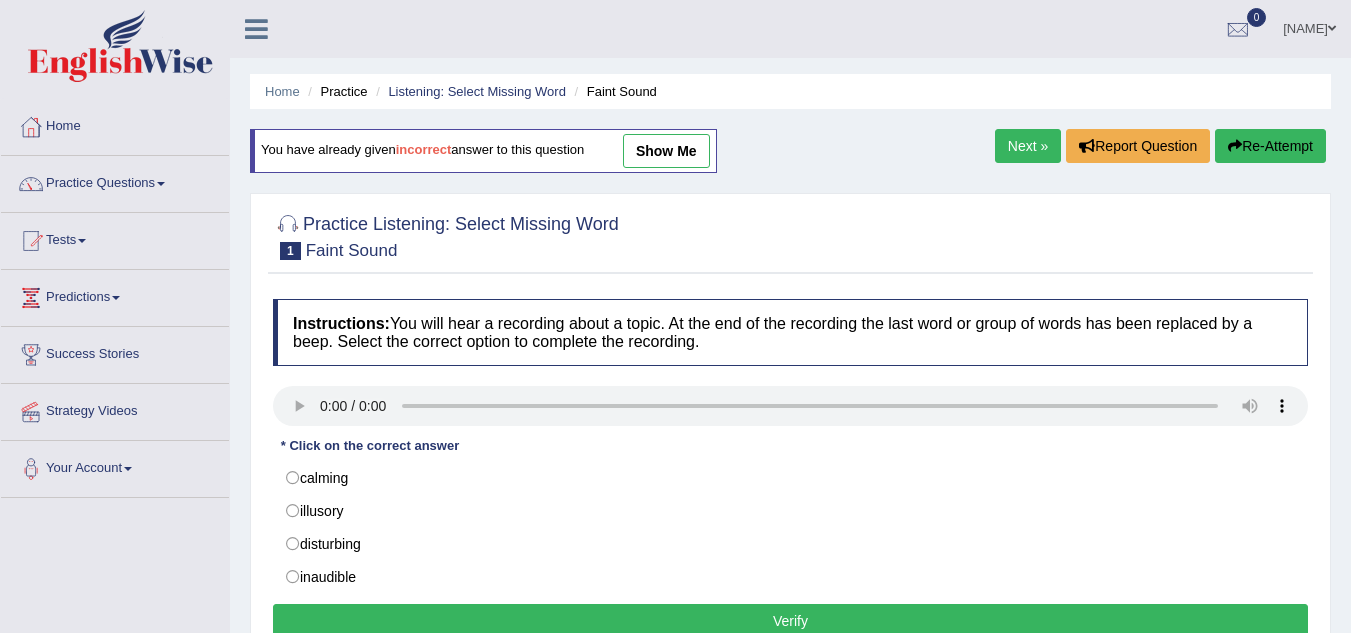 scroll, scrollTop: 120, scrollLeft: 0, axis: vertical 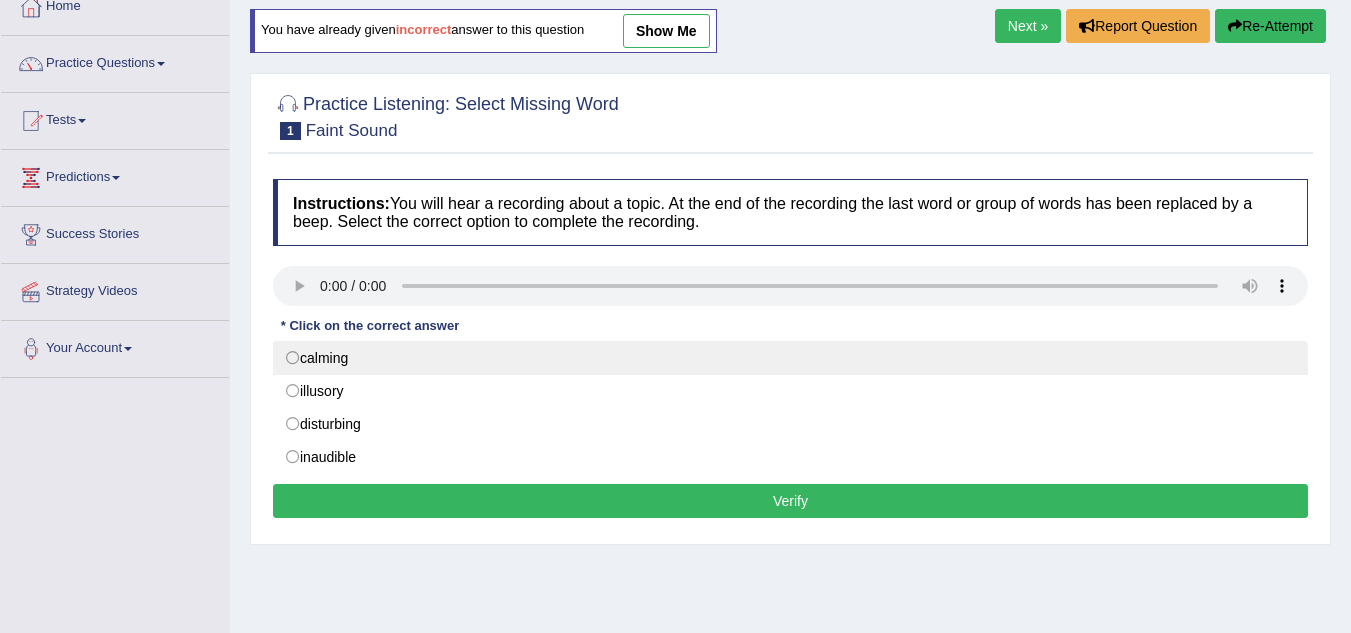 click on "calming" at bounding box center [790, 358] 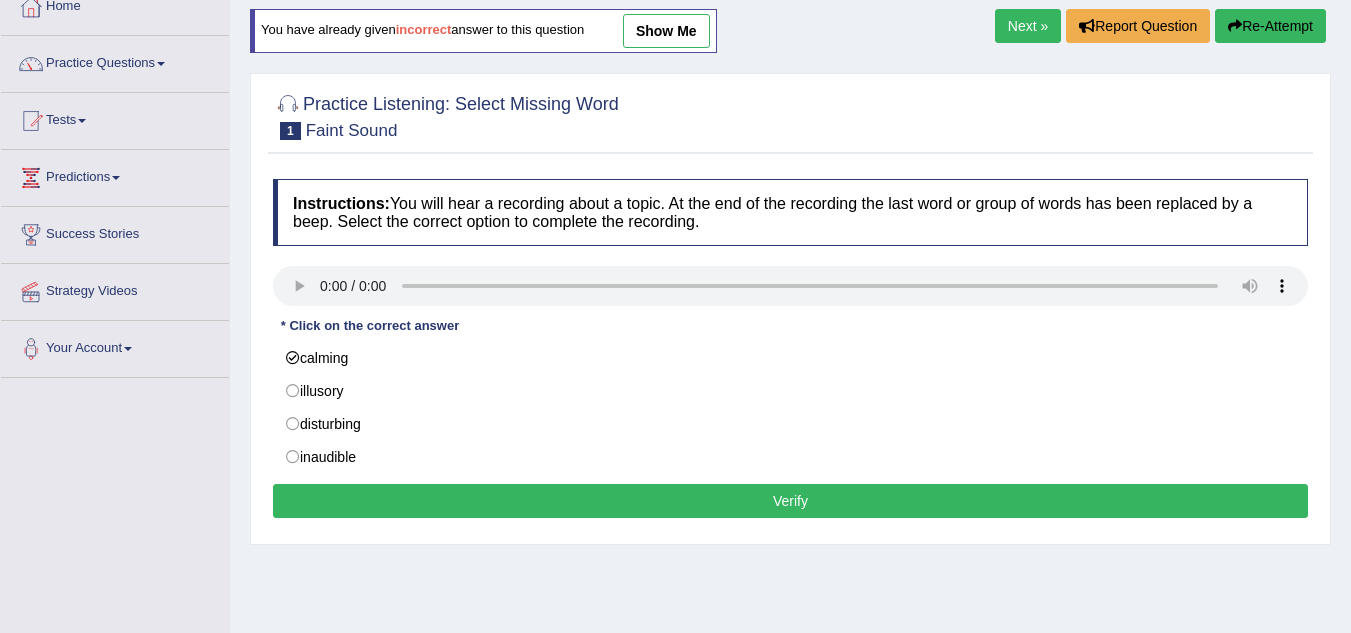 click on "Verify" at bounding box center [790, 501] 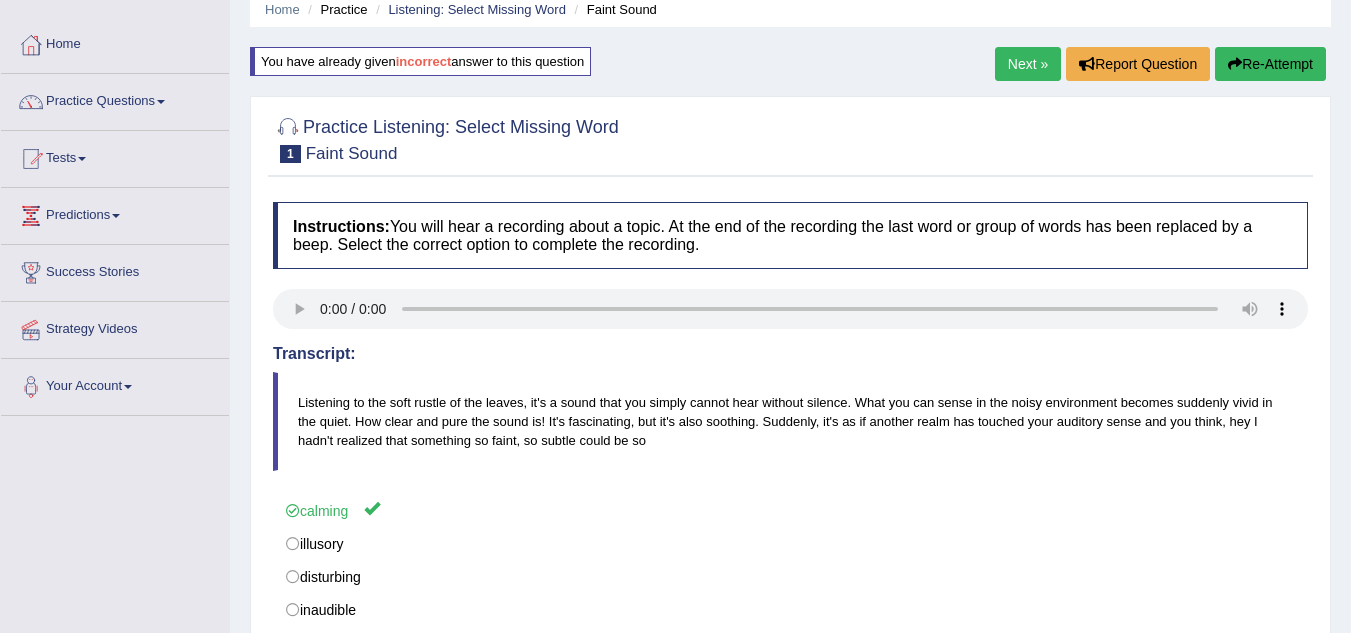 scroll, scrollTop: 80, scrollLeft: 0, axis: vertical 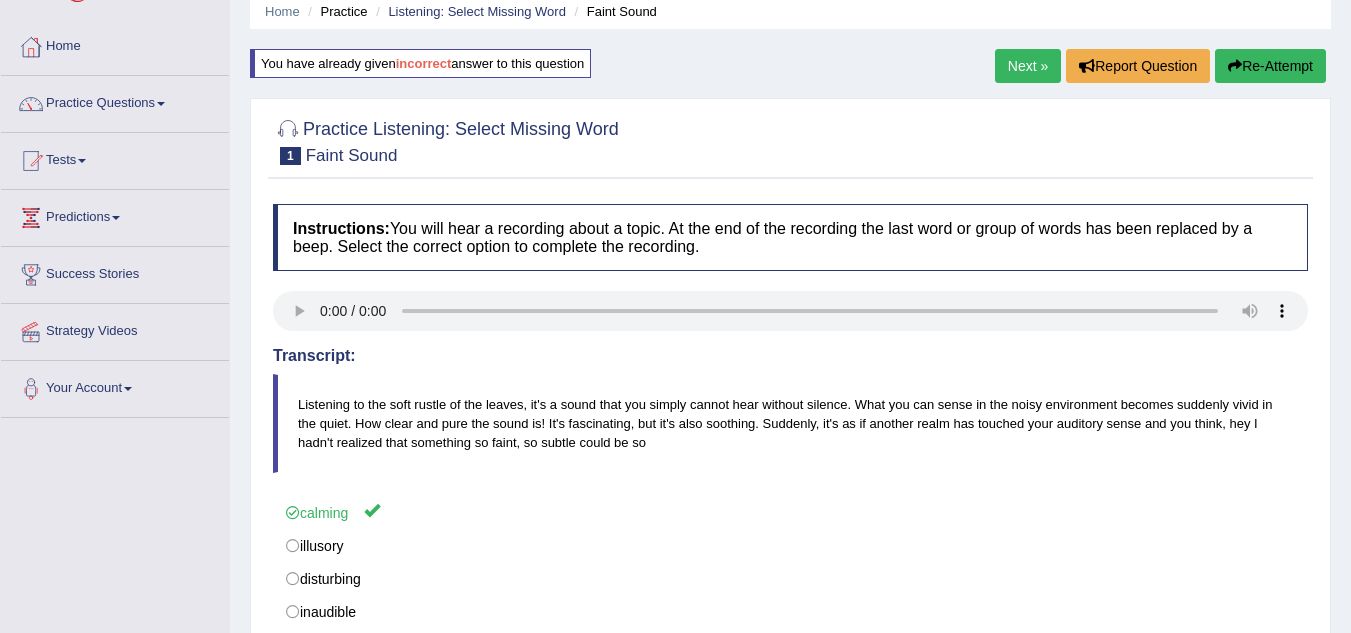 click on "Next »" at bounding box center (1028, 66) 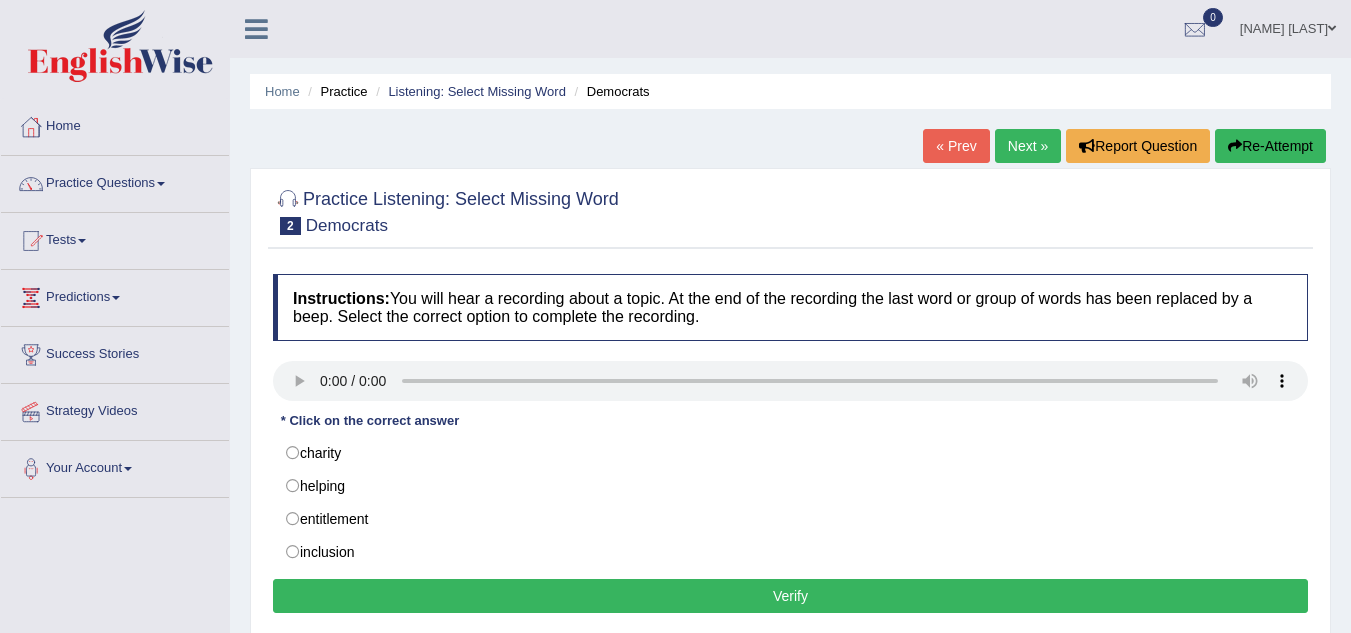 scroll, scrollTop: 0, scrollLeft: 0, axis: both 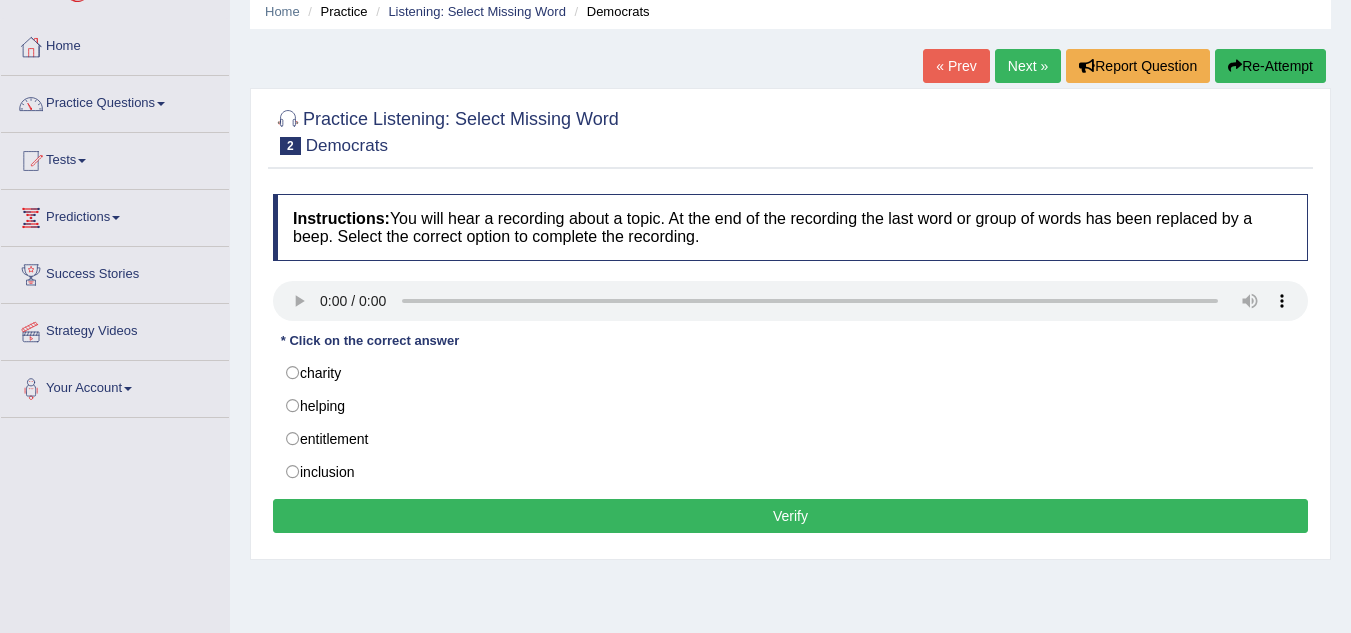 type 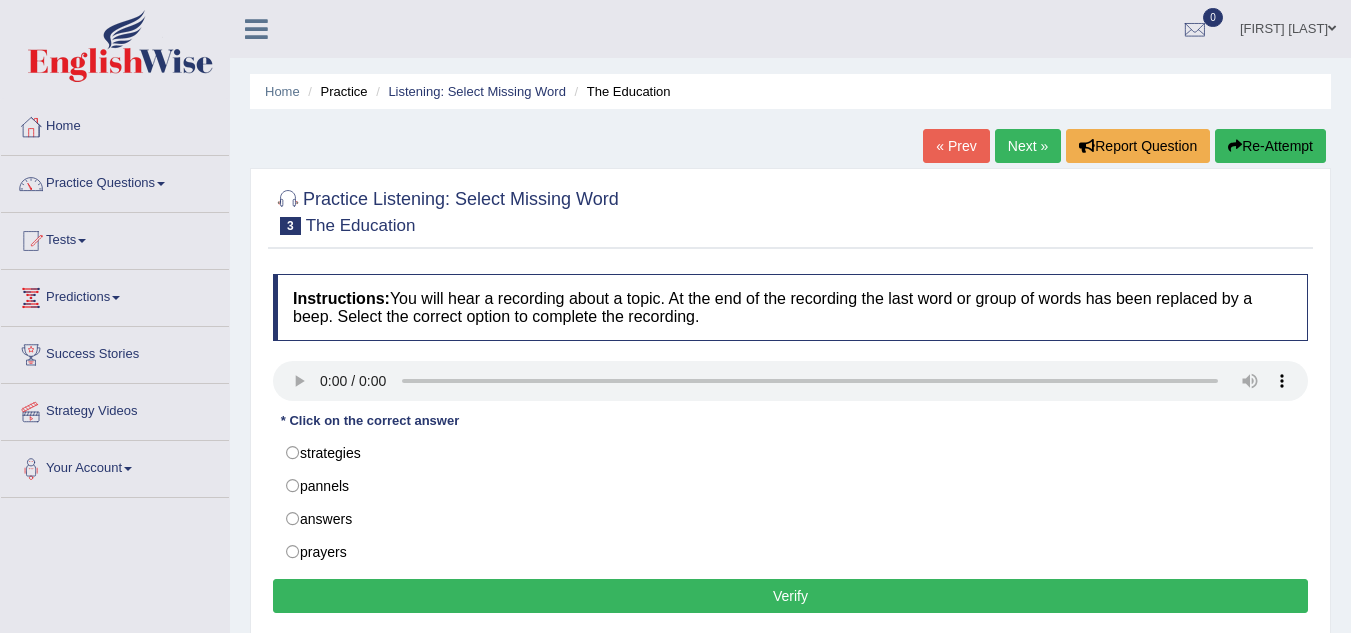 scroll, scrollTop: 0, scrollLeft: 0, axis: both 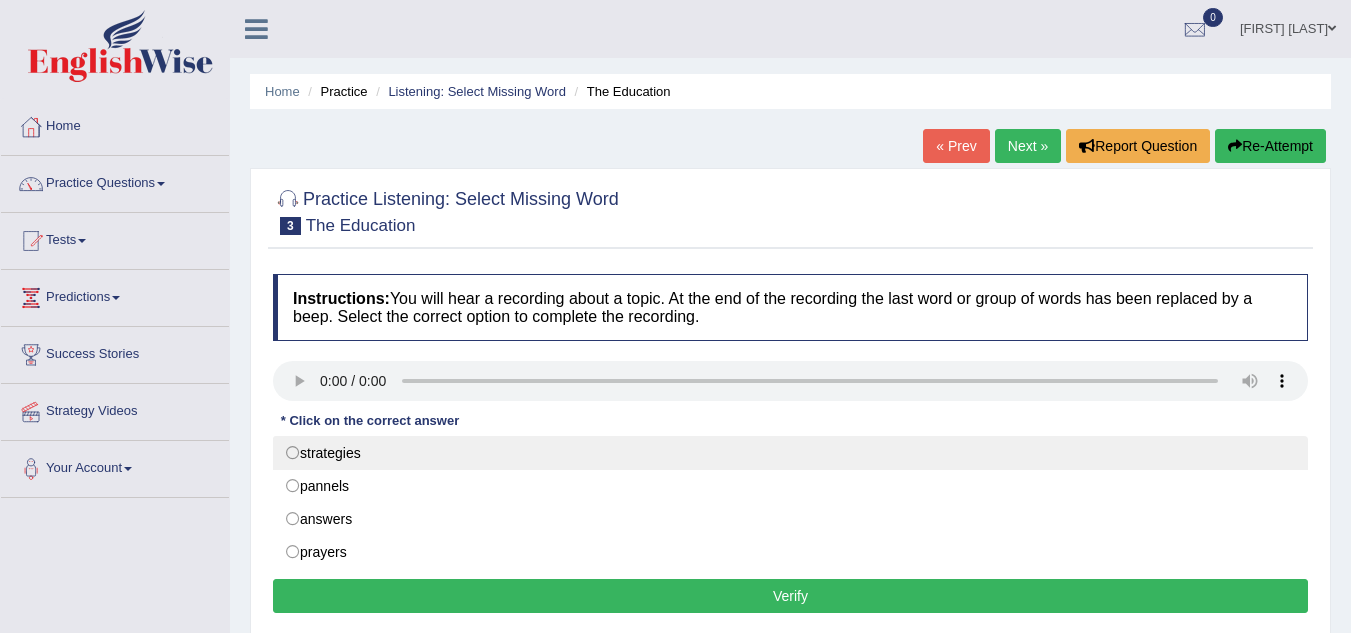 click on "strategies" at bounding box center (790, 453) 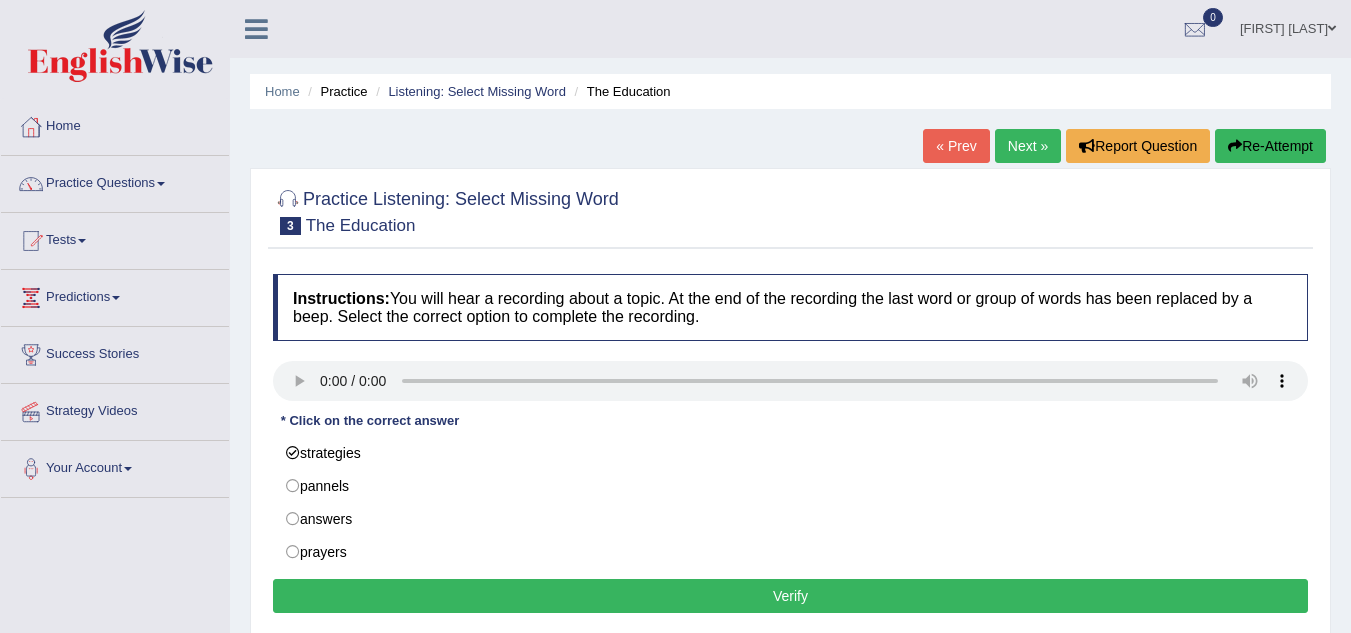 click on "Verify" at bounding box center (790, 596) 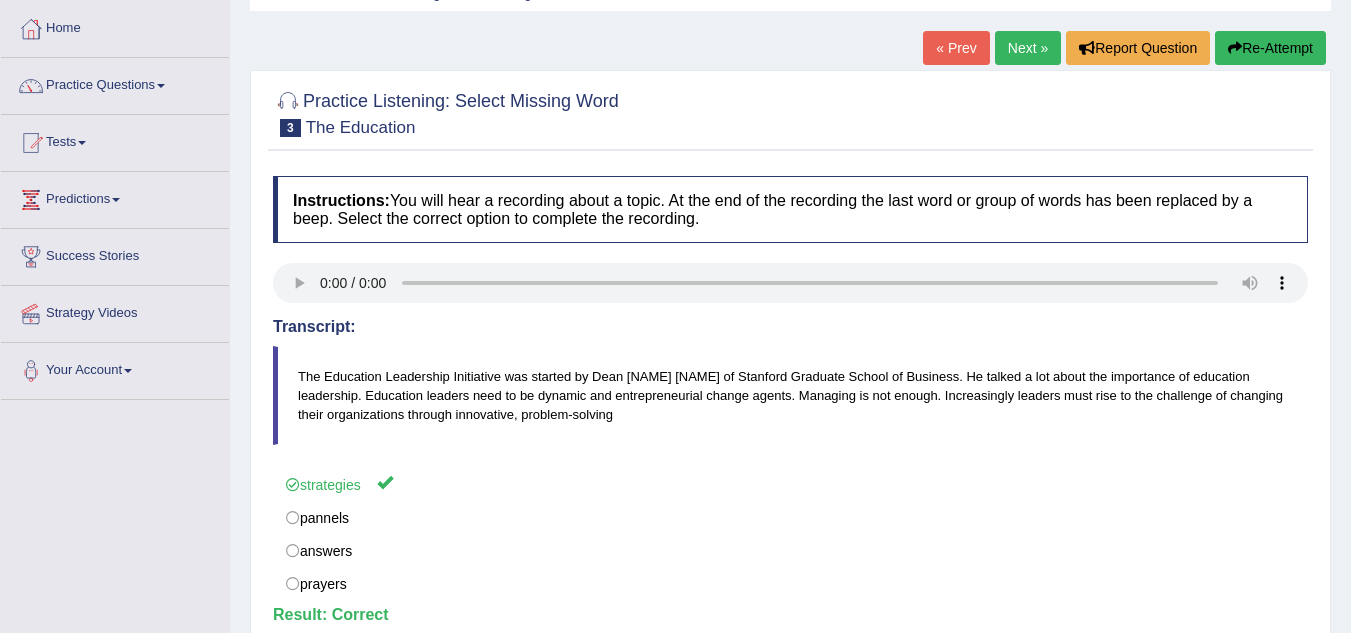 scroll, scrollTop: 120, scrollLeft: 0, axis: vertical 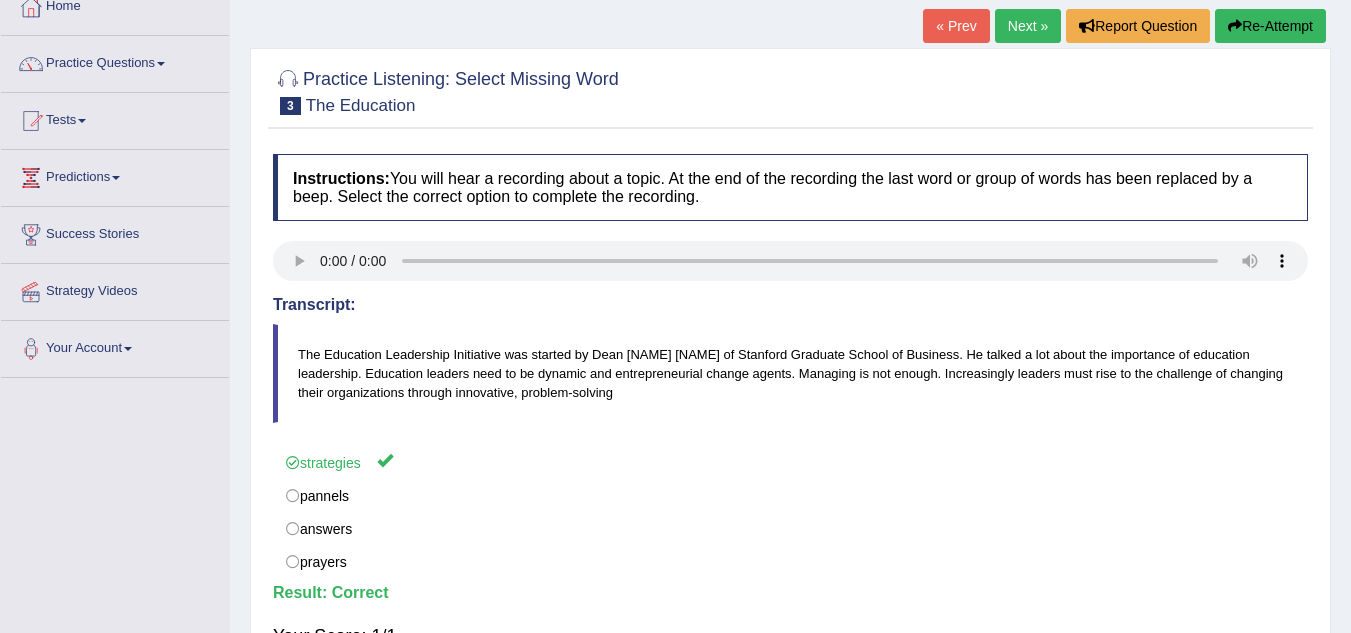 click on "Next »" at bounding box center [1028, 26] 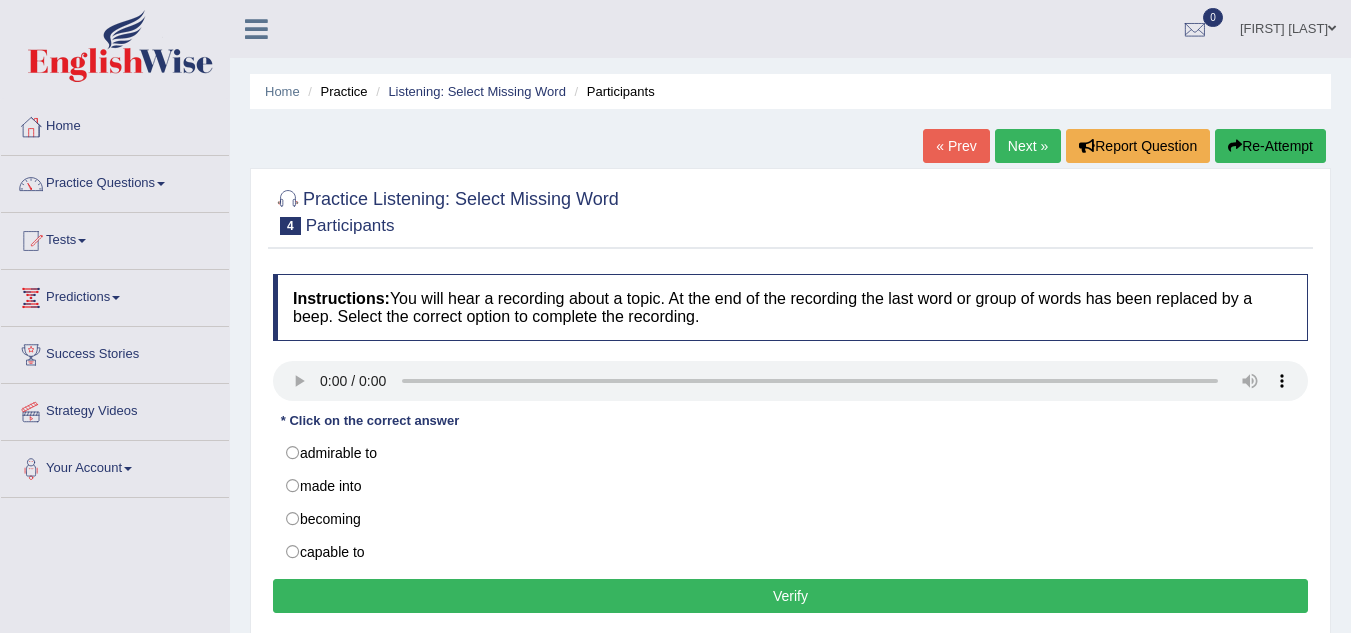 scroll, scrollTop: 0, scrollLeft: 0, axis: both 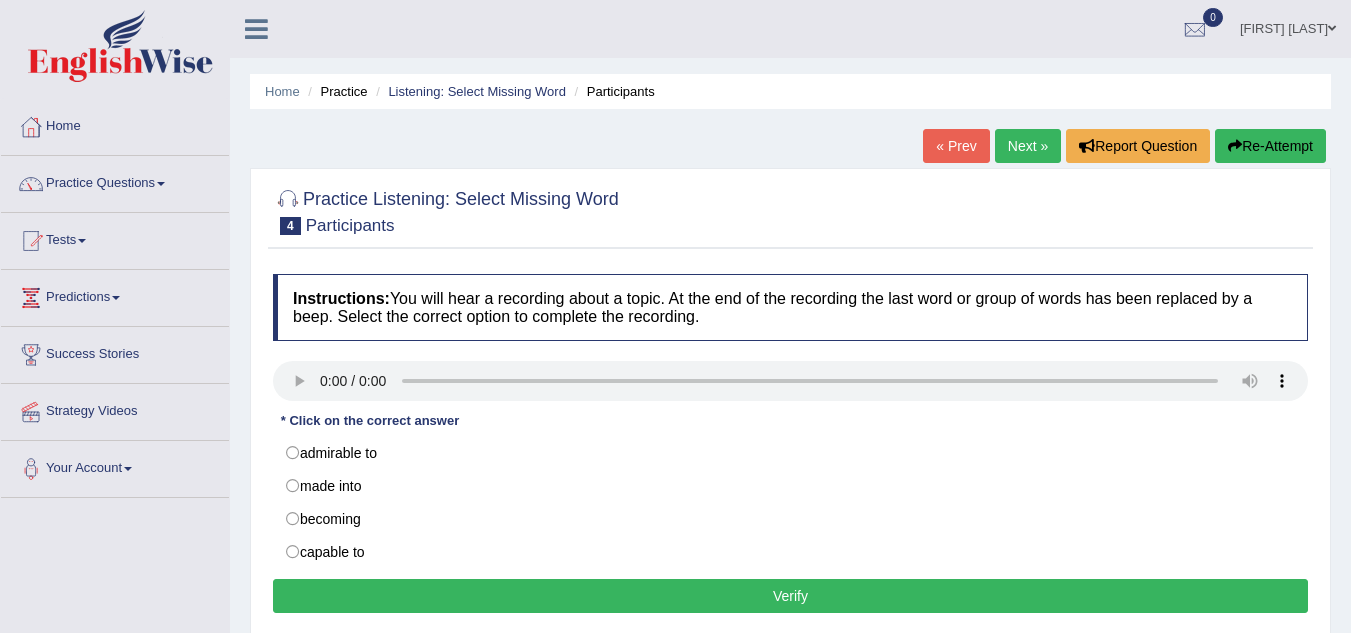 type 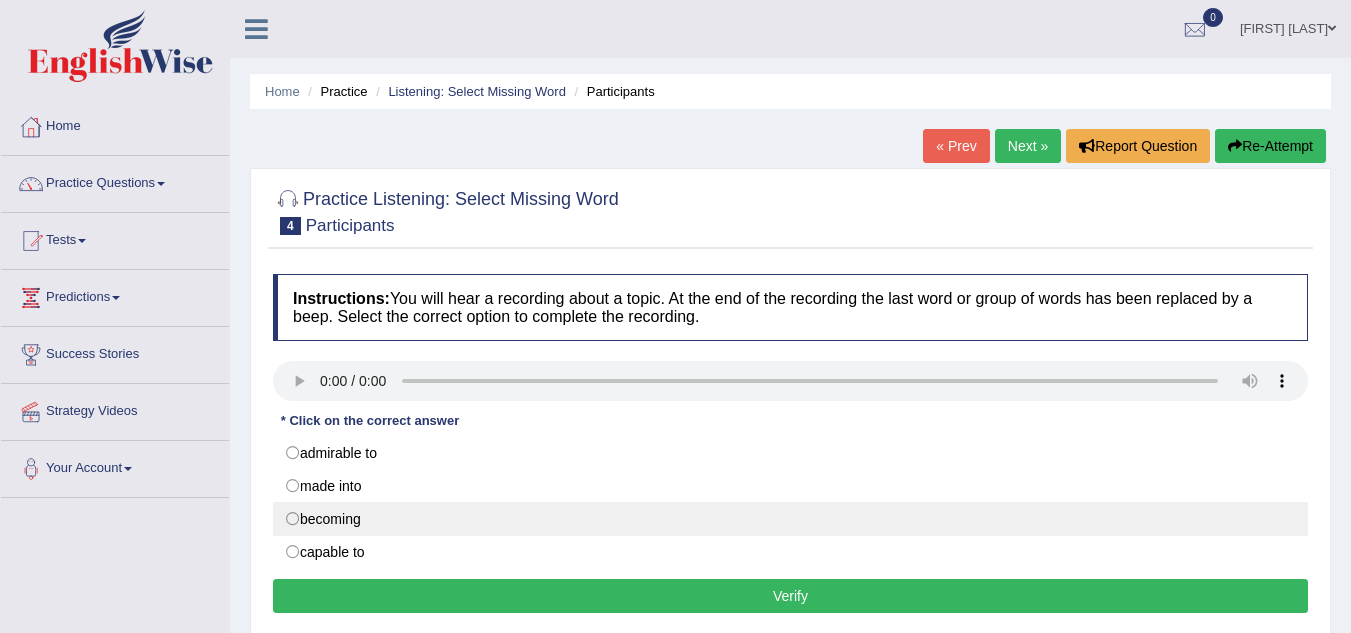 click on "becoming" at bounding box center [790, 519] 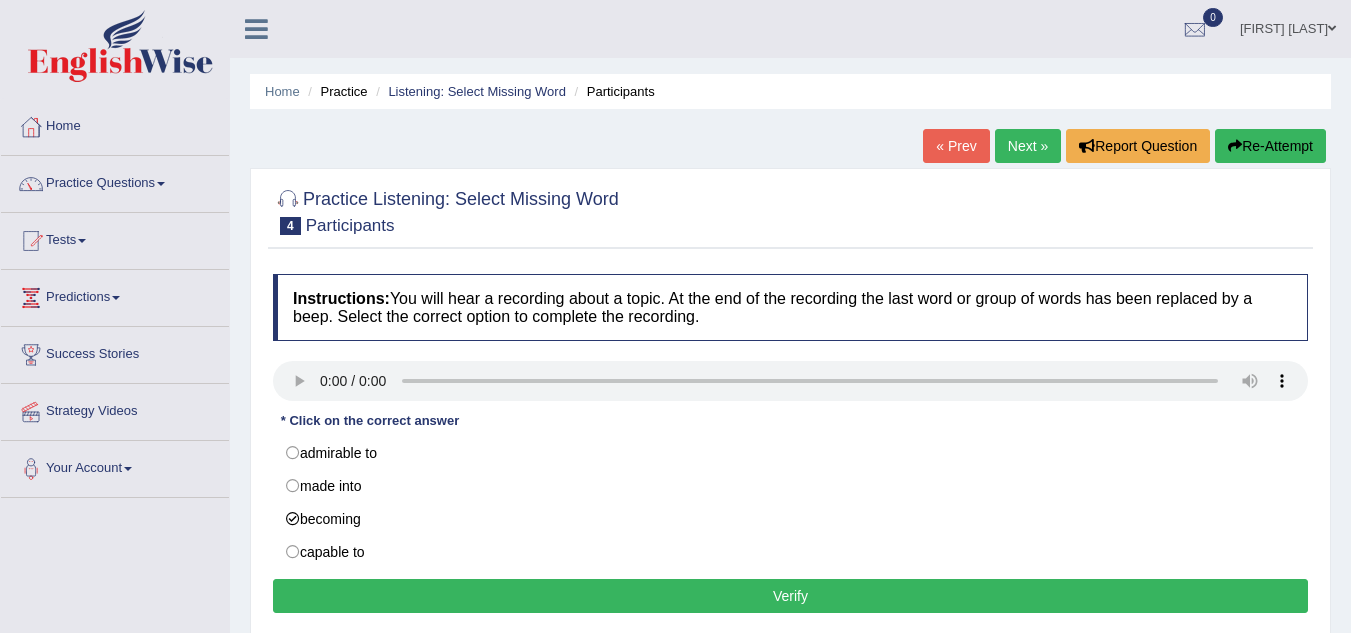 click on "Verify" at bounding box center (790, 596) 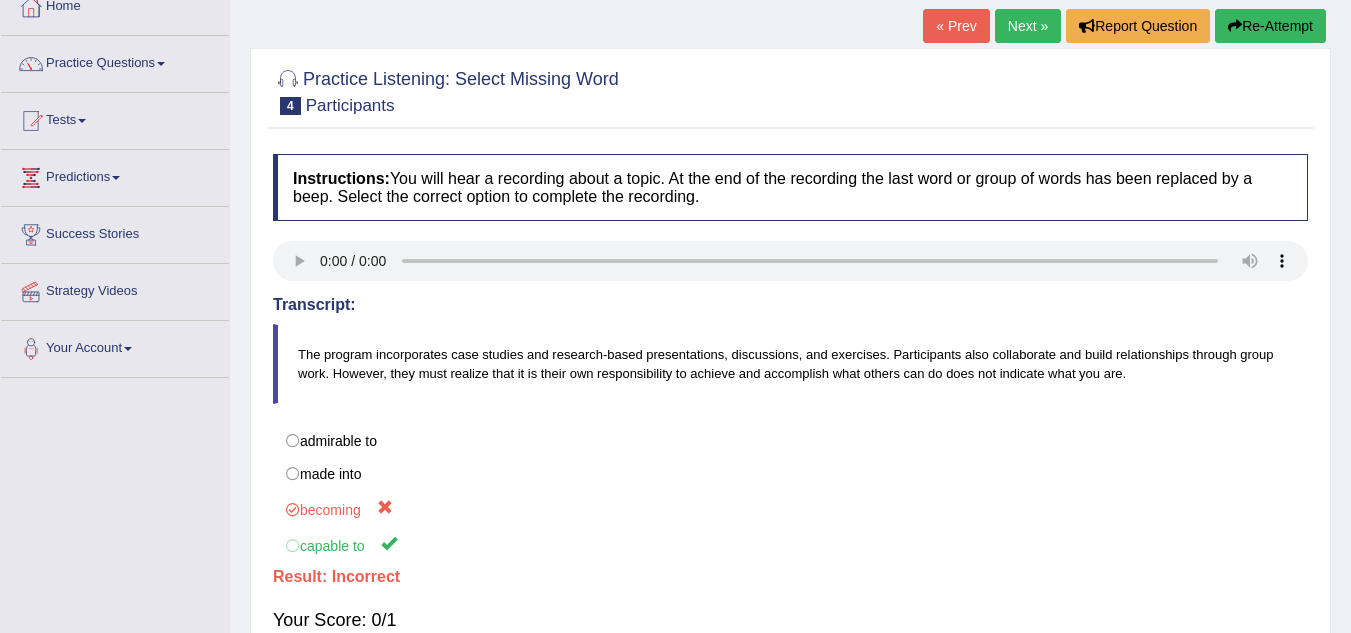 scroll, scrollTop: 80, scrollLeft: 0, axis: vertical 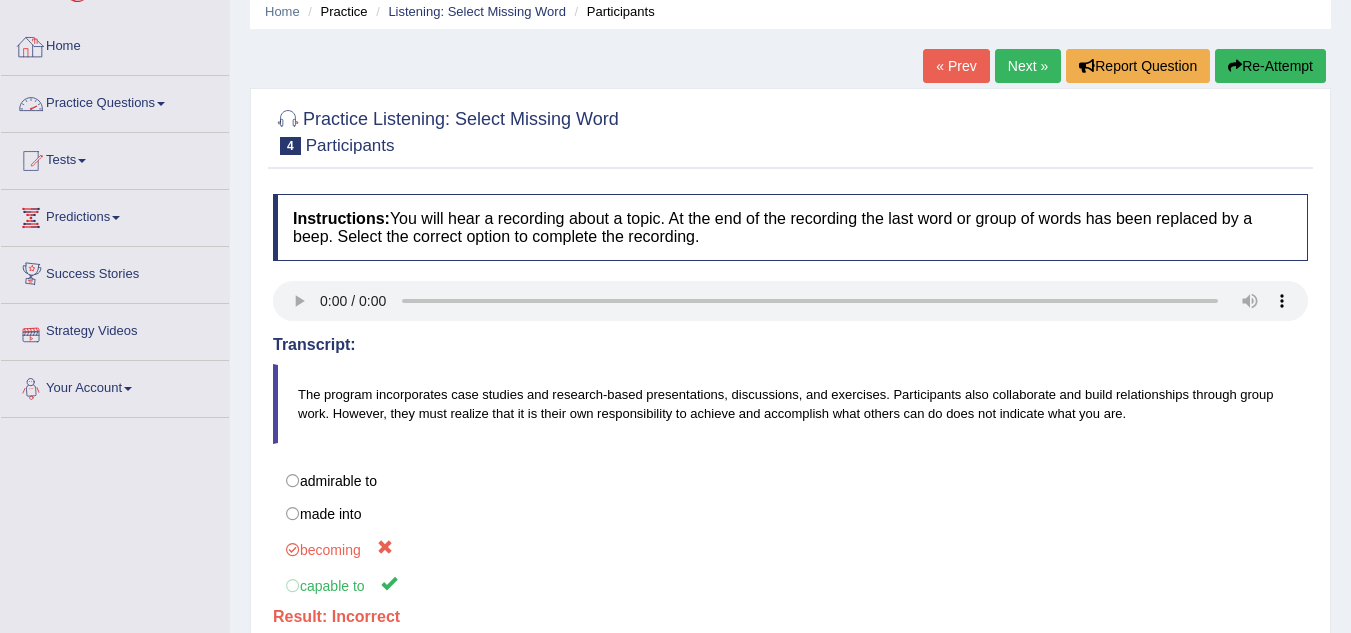 click on "Practice Questions" at bounding box center [115, 101] 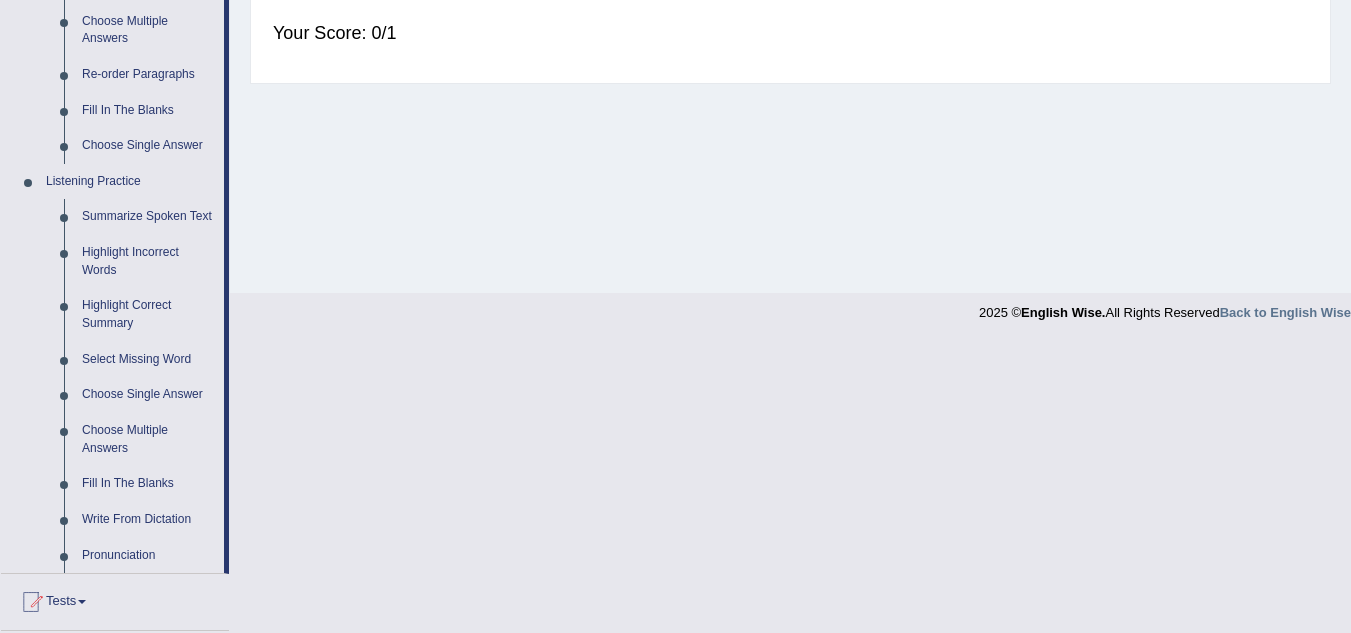 scroll, scrollTop: 731, scrollLeft: 0, axis: vertical 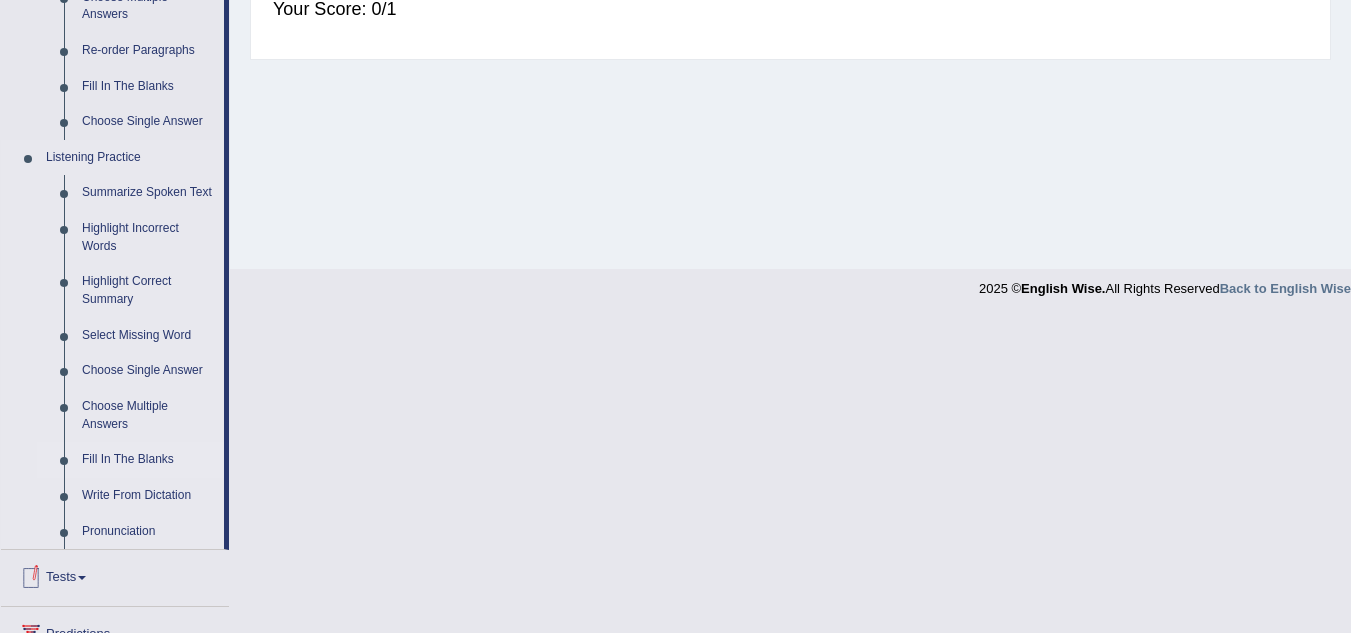 click on "Fill In The Blanks" at bounding box center [148, 460] 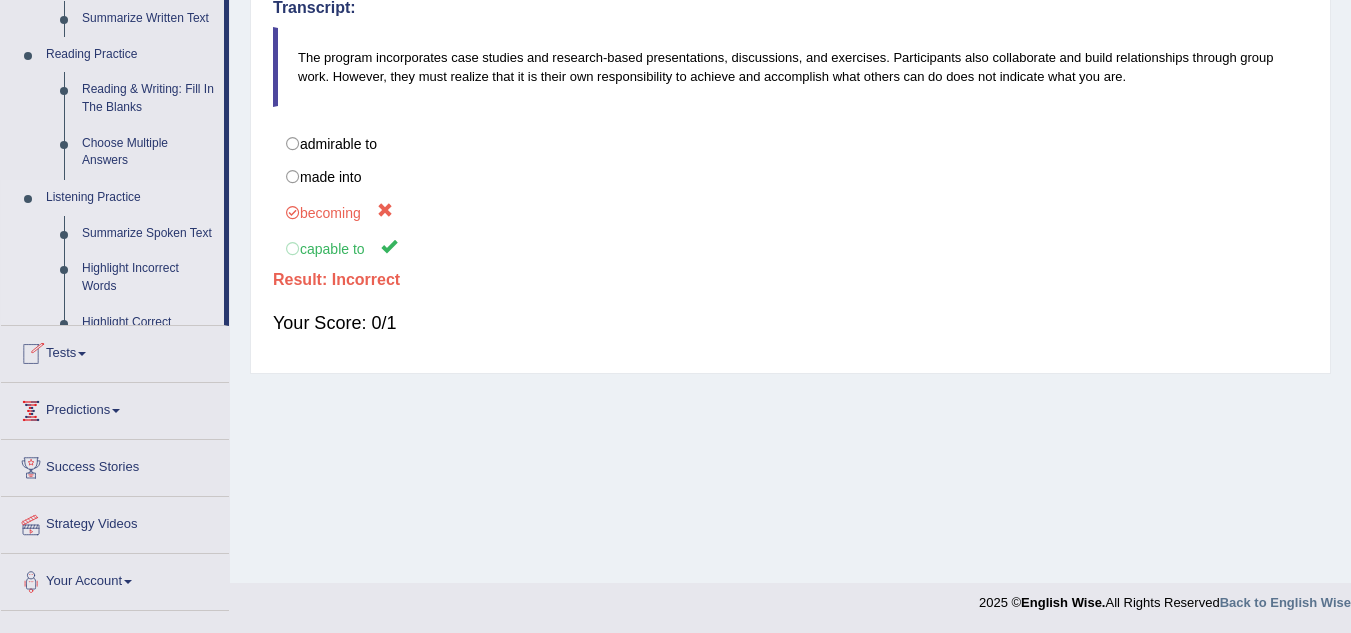scroll, scrollTop: 417, scrollLeft: 0, axis: vertical 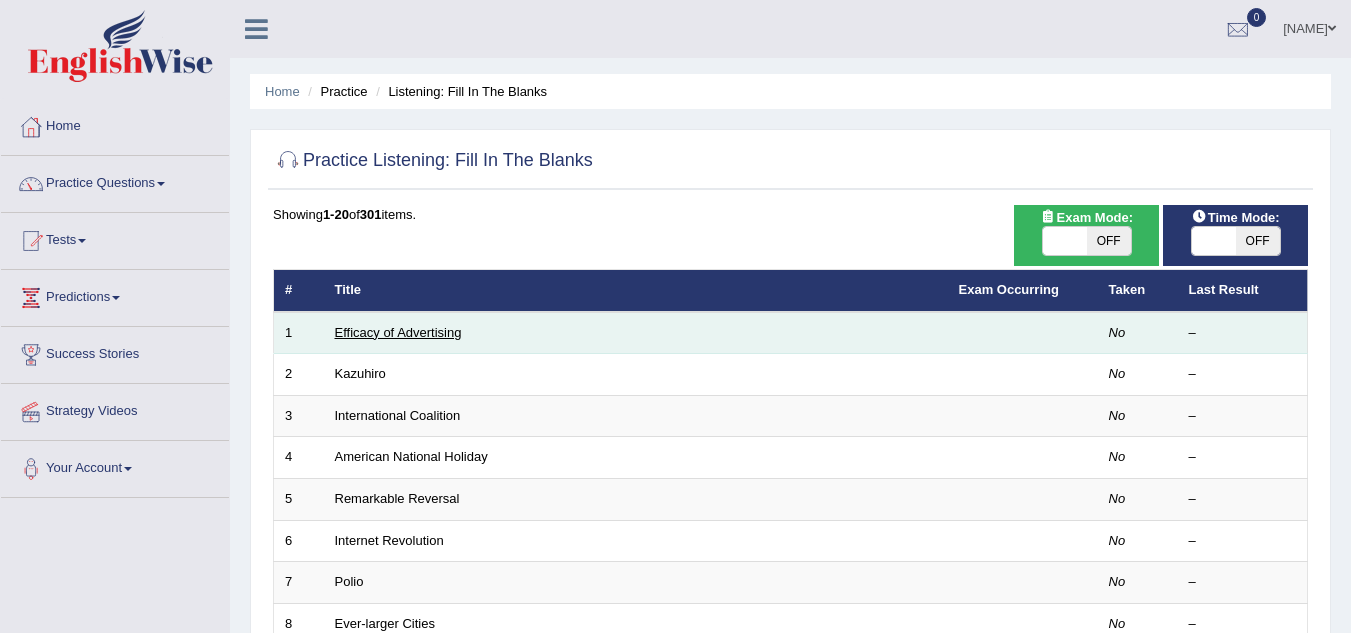click on "Efficacy of Advertising" at bounding box center (398, 332) 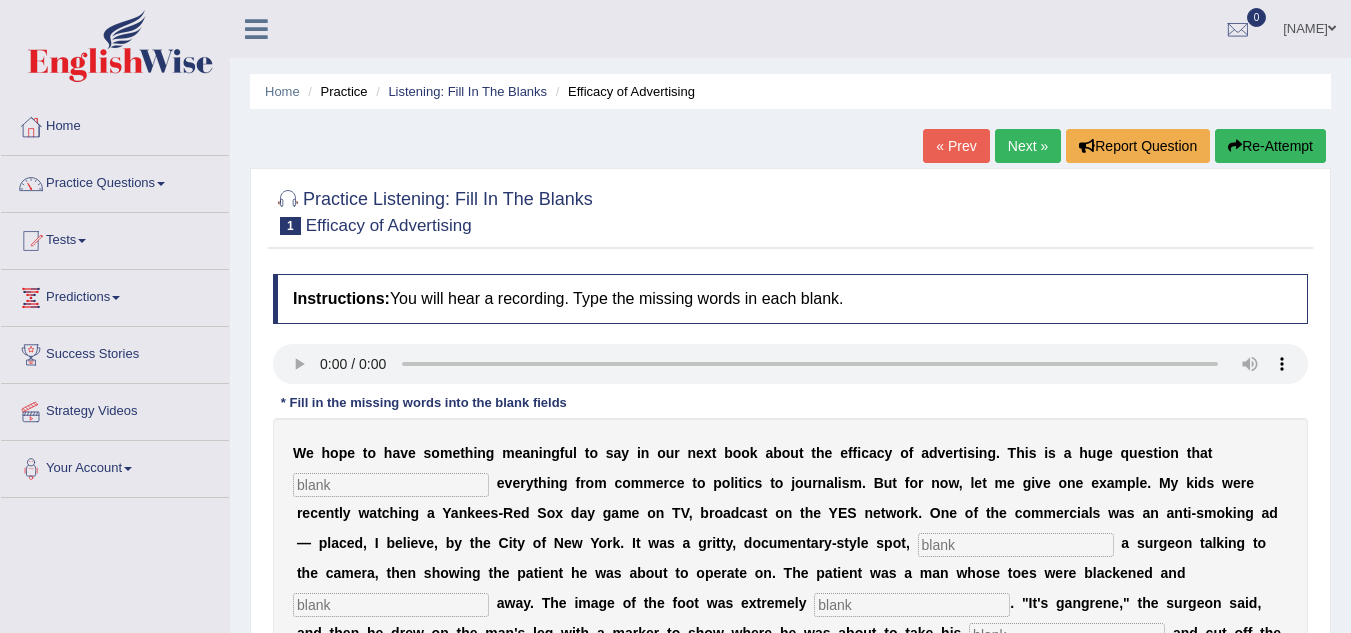 scroll, scrollTop: 0, scrollLeft: 0, axis: both 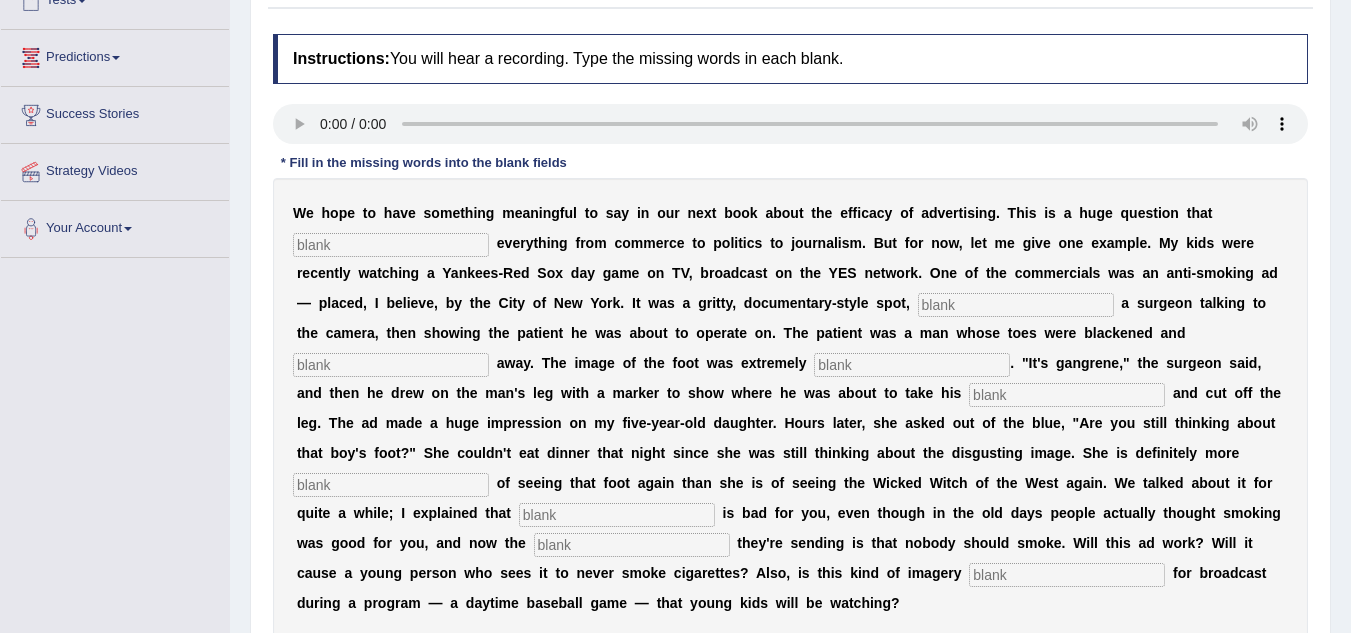 click at bounding box center [391, 245] 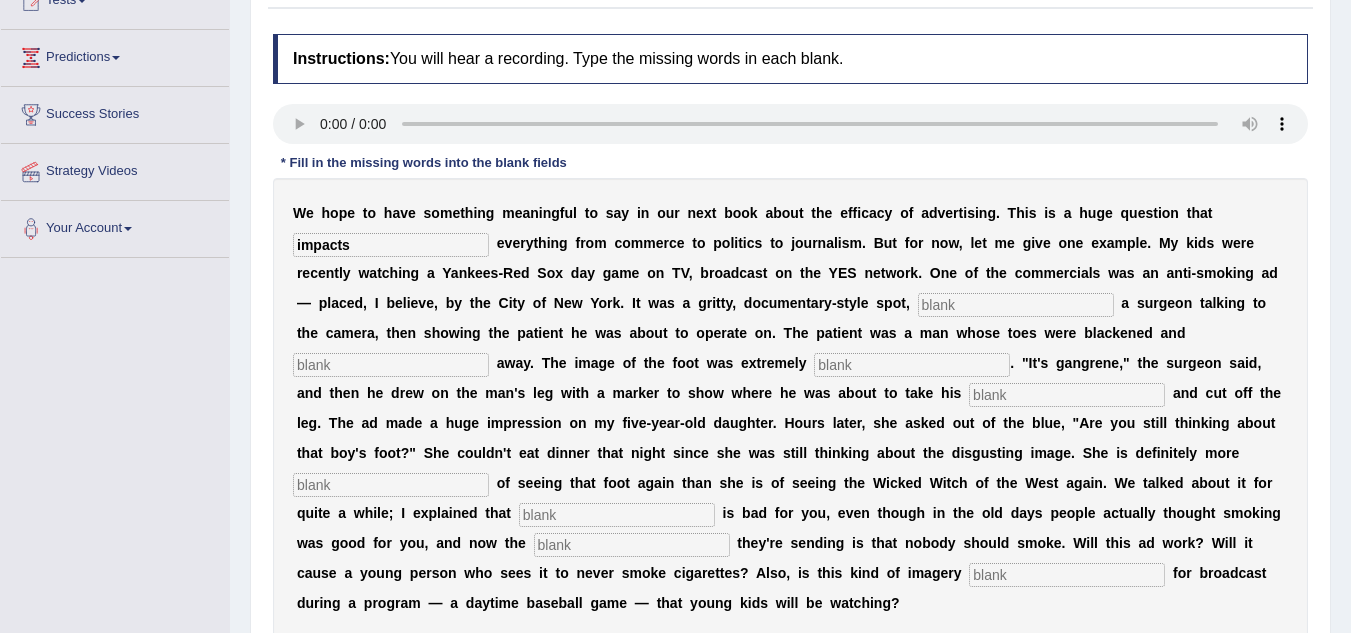 type on "impacts" 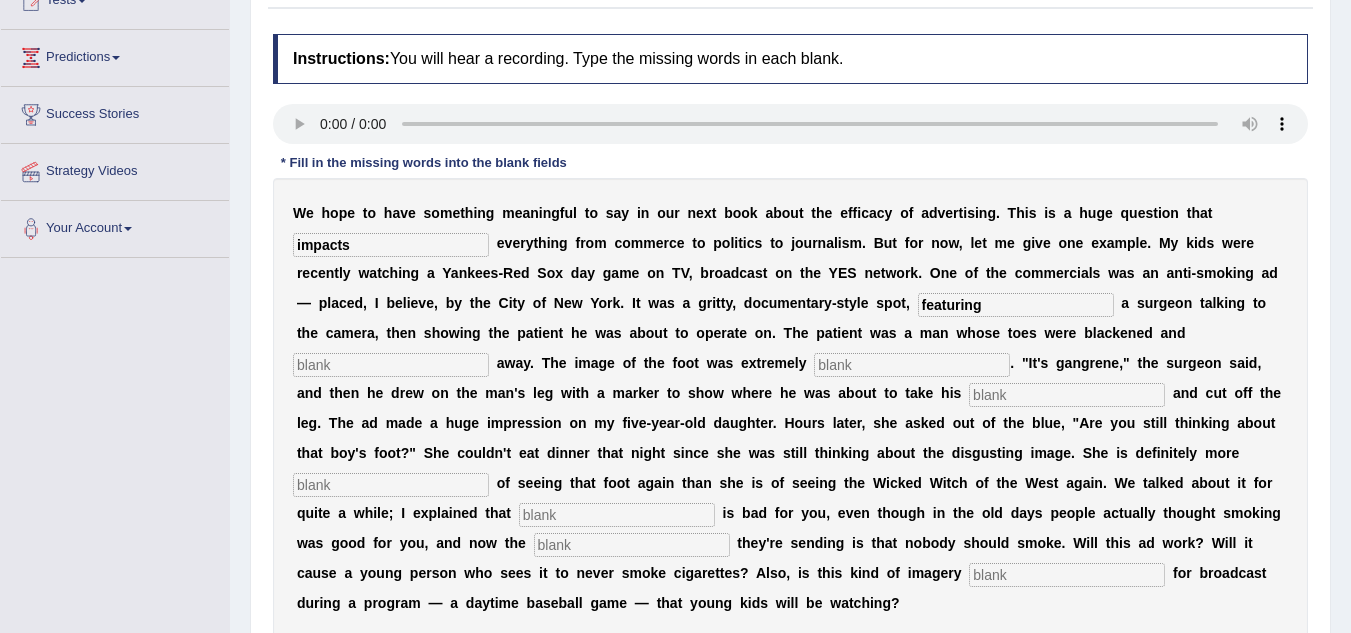 type on "featuring" 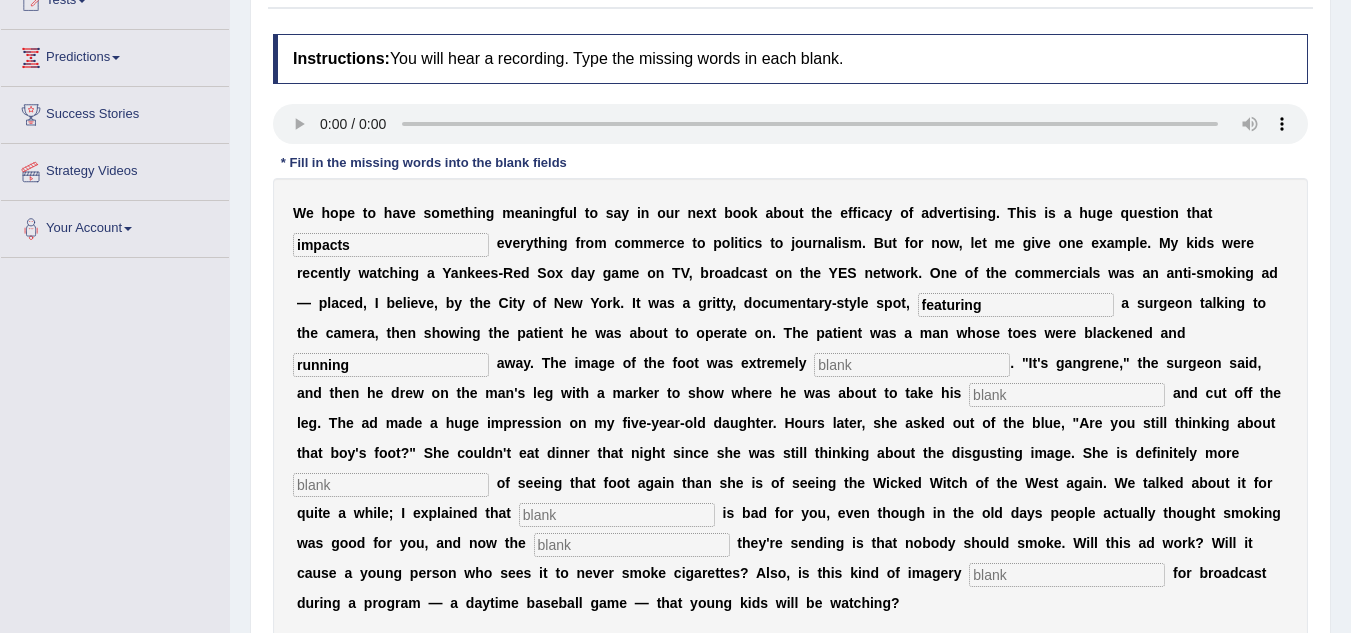 type on "running" 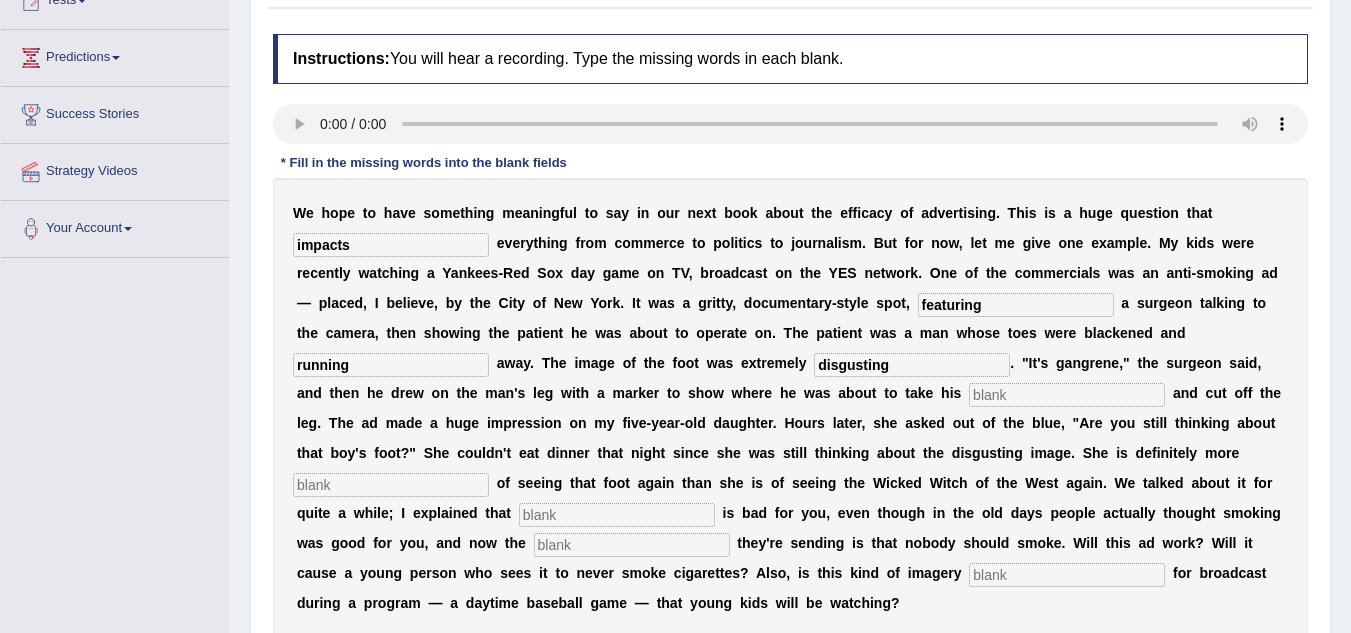 type on "disgusting" 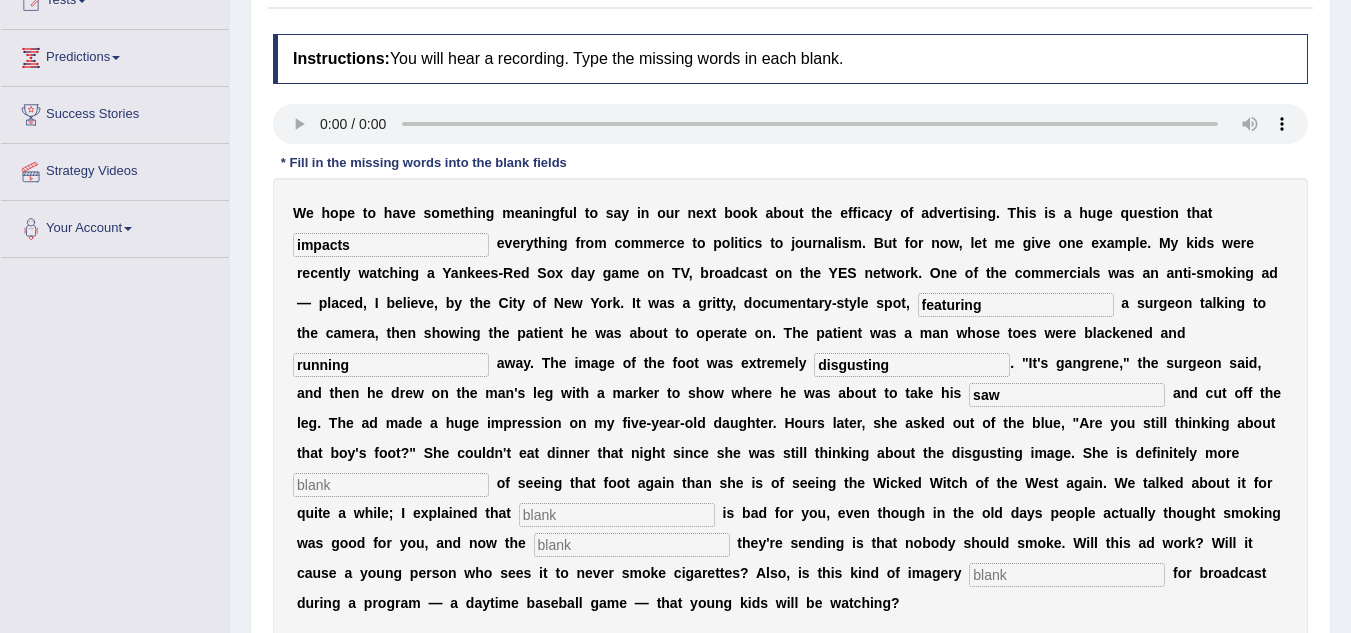 type on "saw" 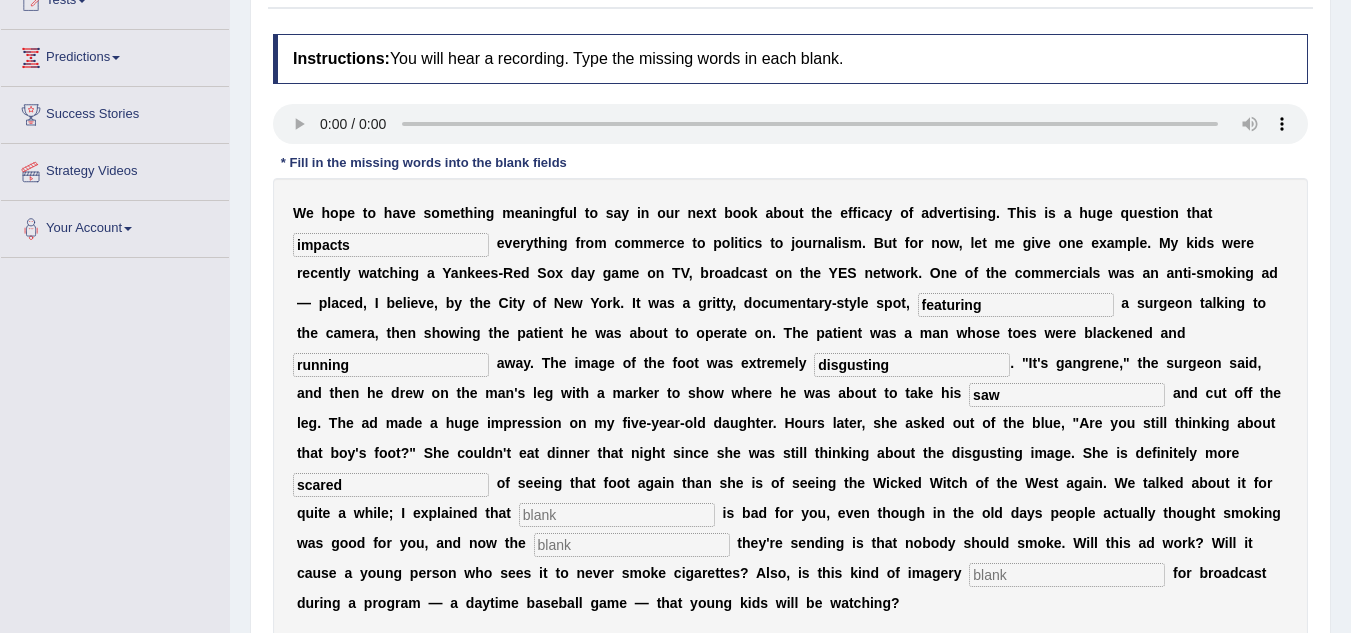 type on "scared" 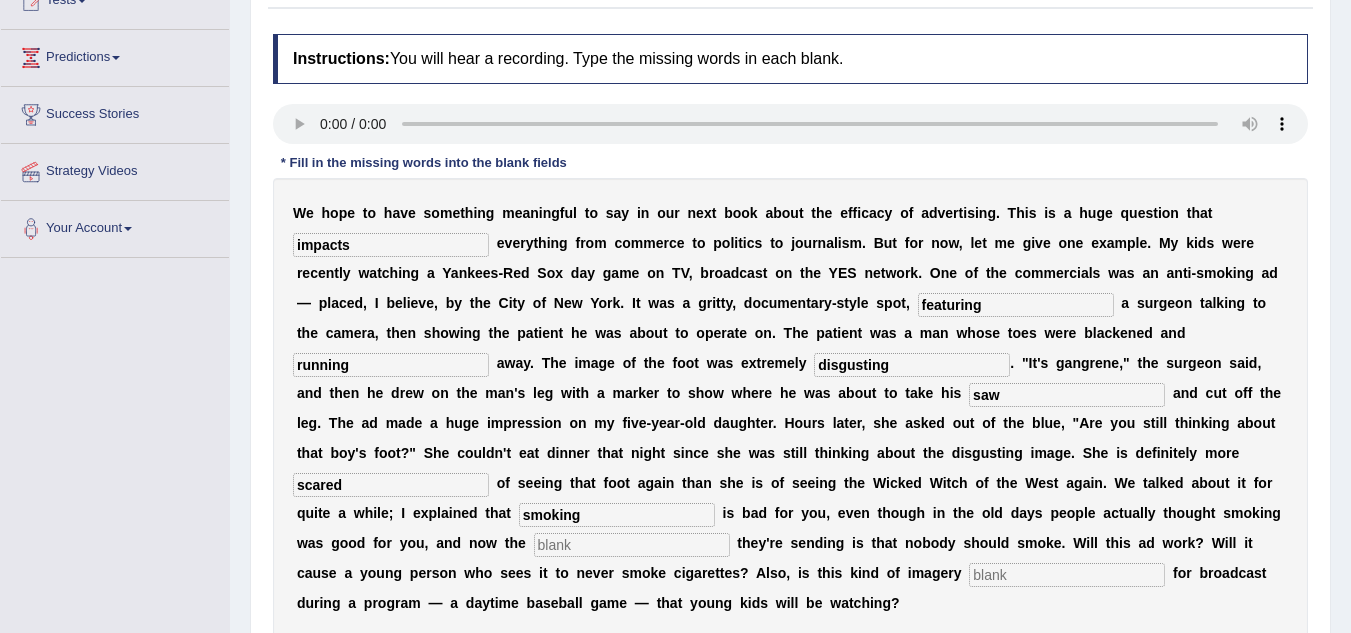 type on "smoking" 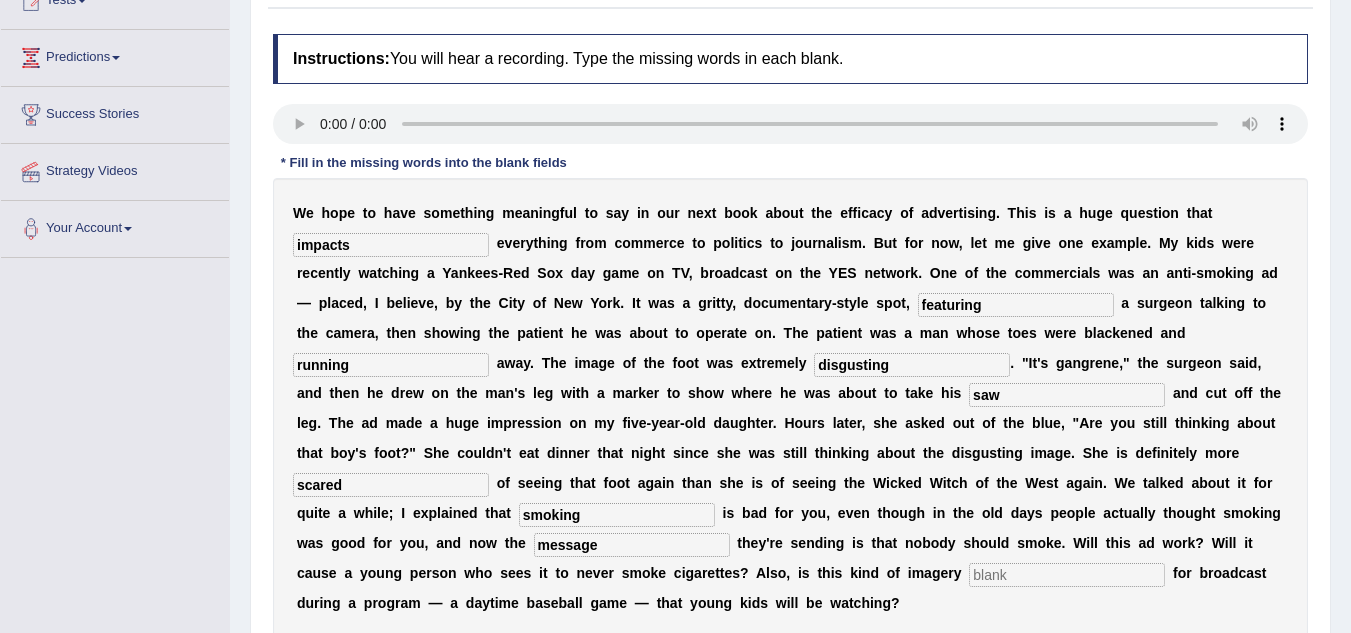 type on "message" 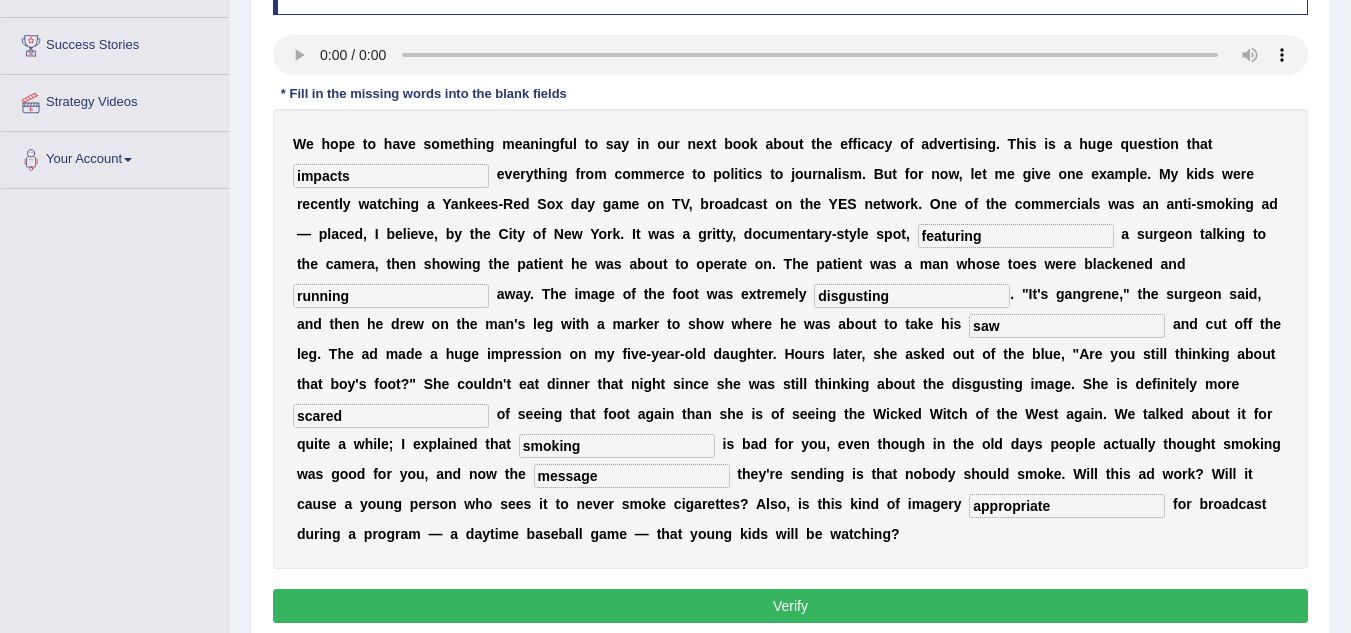 scroll, scrollTop: 358, scrollLeft: 0, axis: vertical 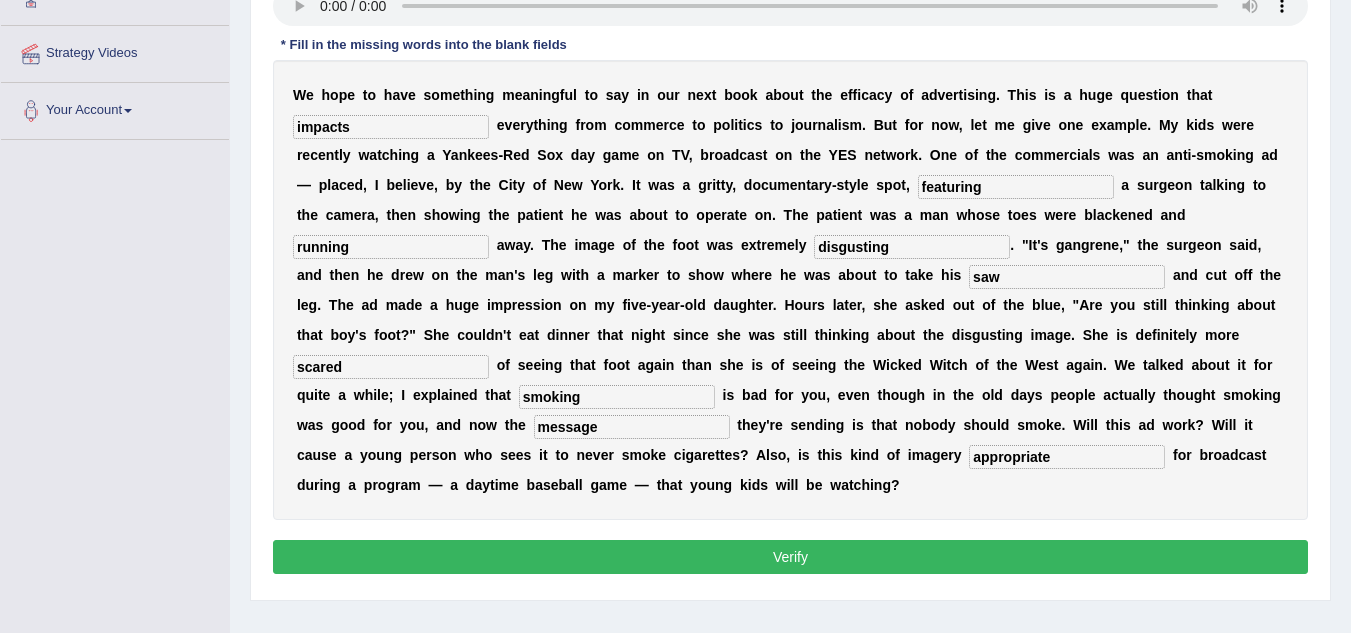 type on "appropriate" 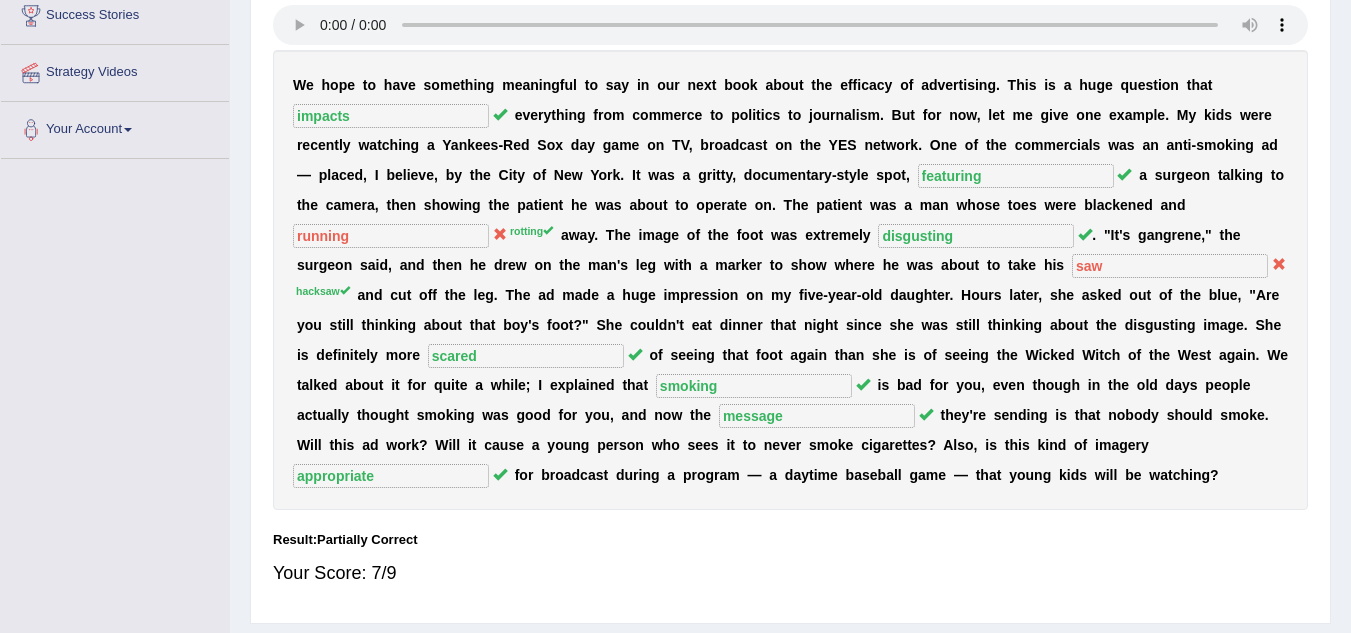 scroll, scrollTop: 337, scrollLeft: 0, axis: vertical 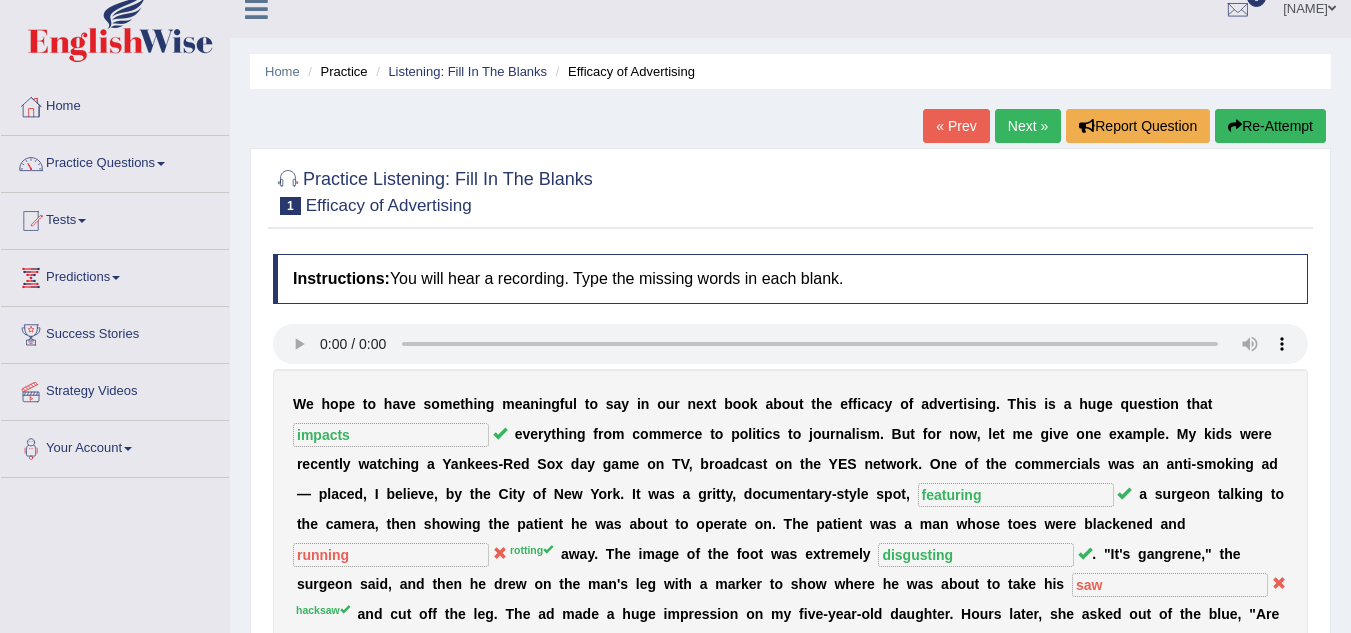 click on "Next »" at bounding box center (1028, 126) 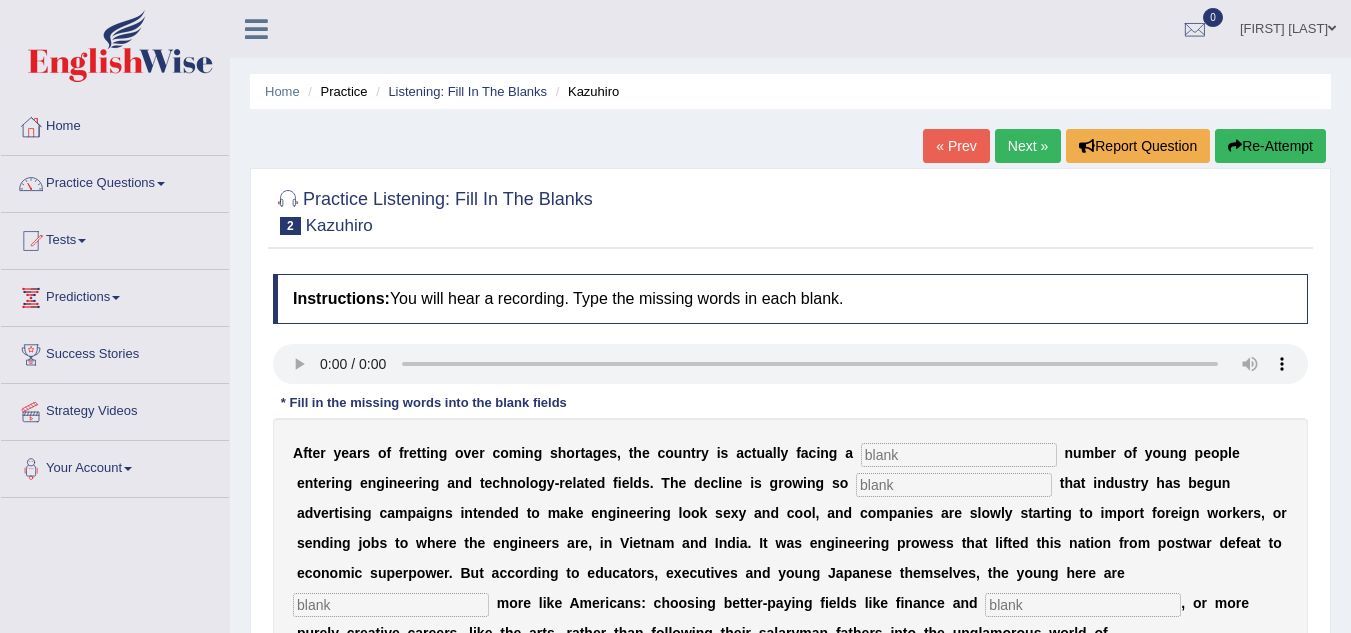 scroll, scrollTop: 0, scrollLeft: 0, axis: both 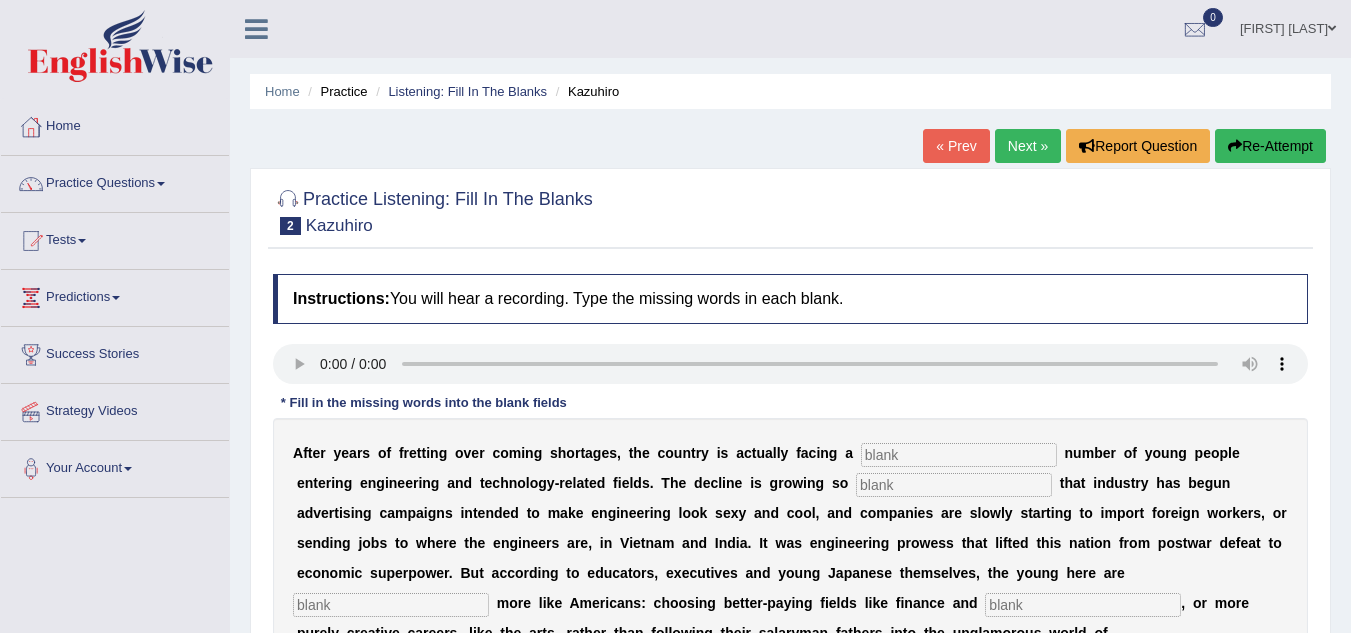 click on "« Prev" at bounding box center [956, 146] 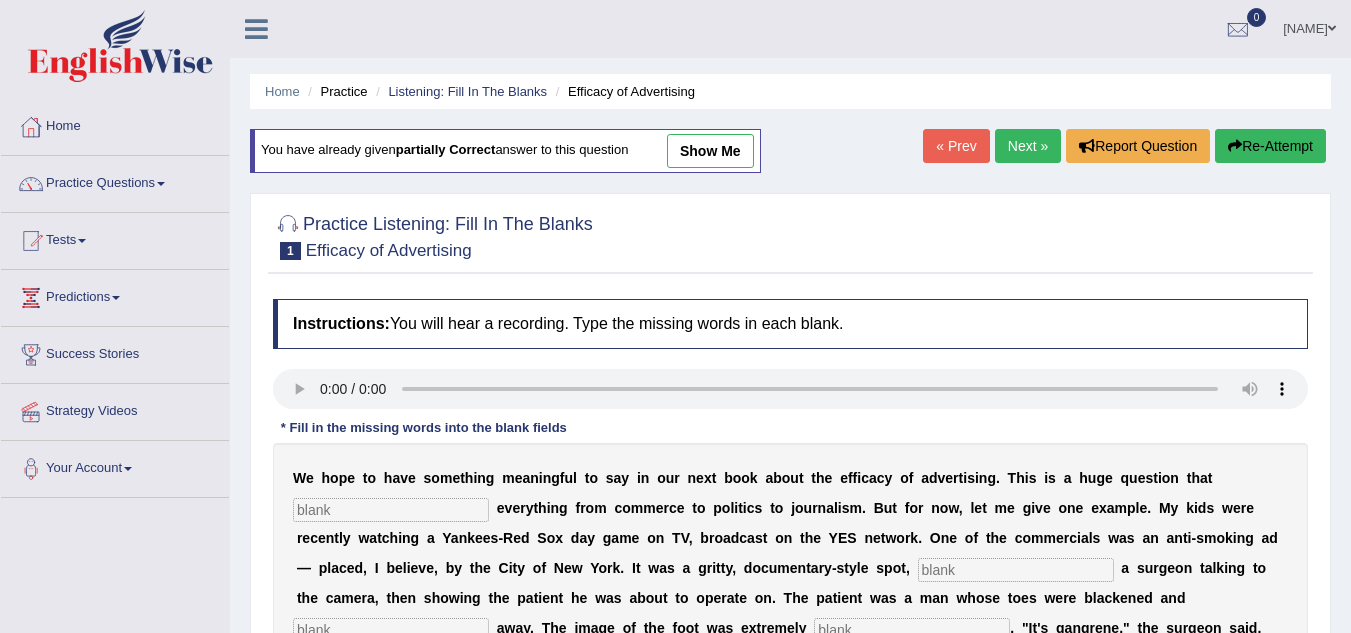 scroll, scrollTop: 0, scrollLeft: 0, axis: both 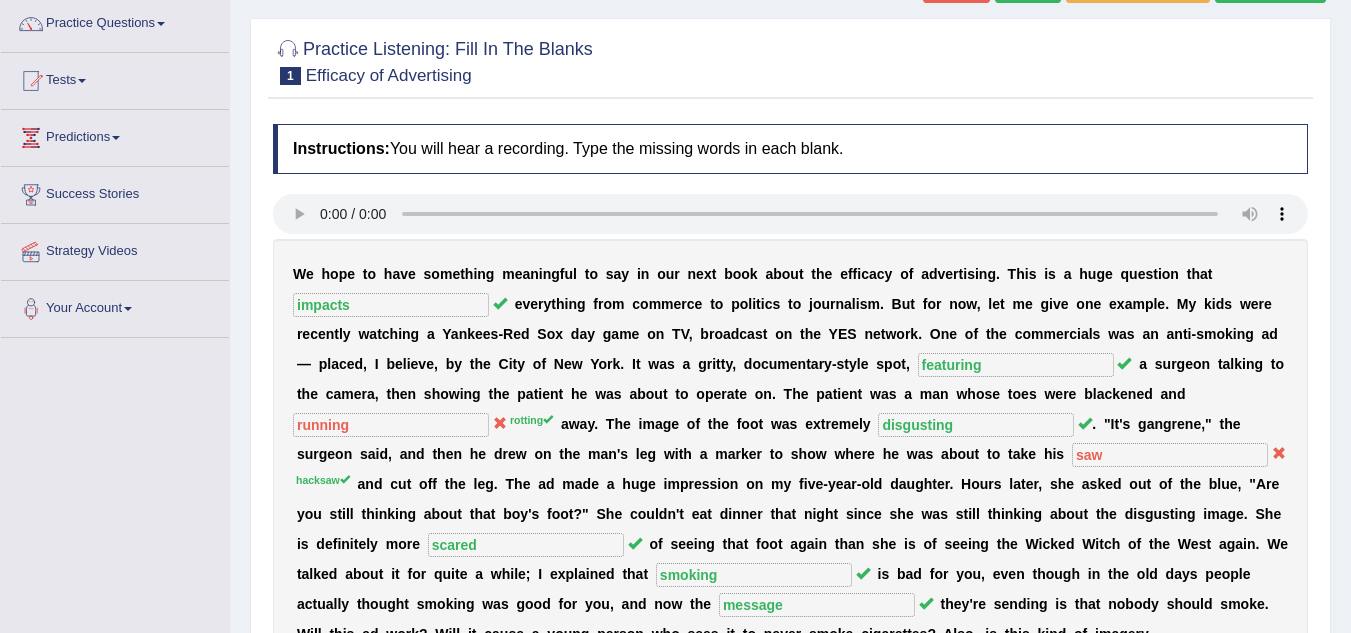click on "Next »" at bounding box center [1028, -14] 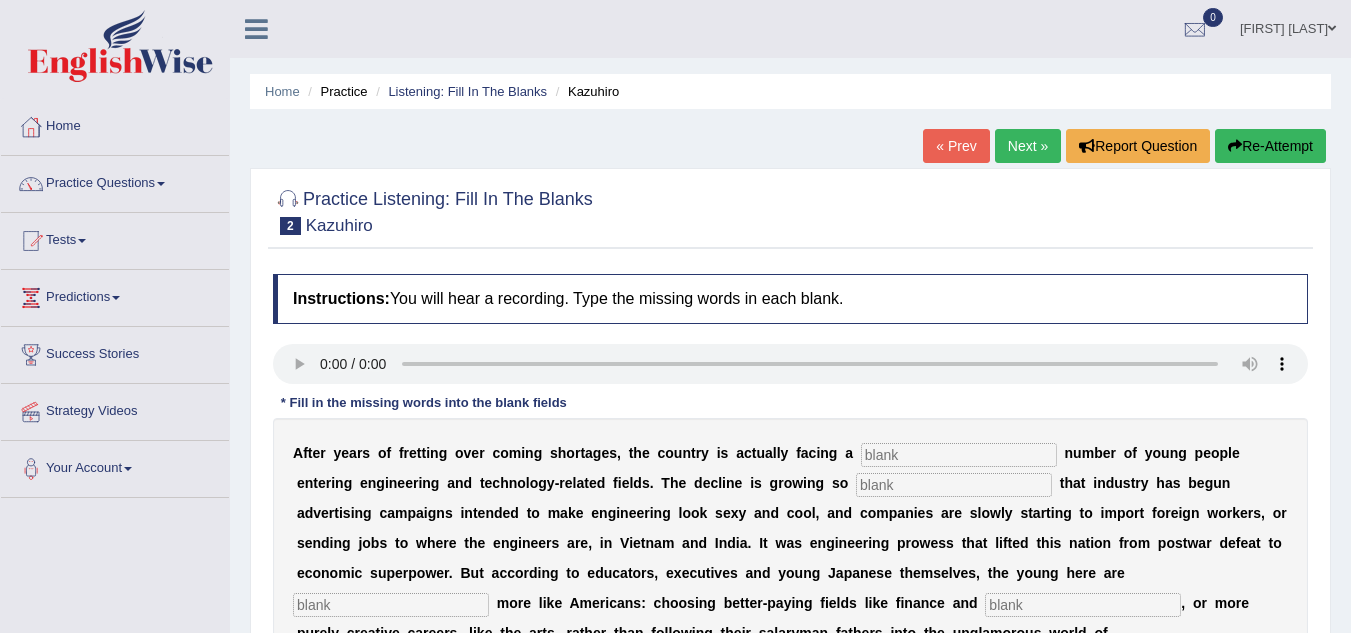 scroll, scrollTop: 0, scrollLeft: 0, axis: both 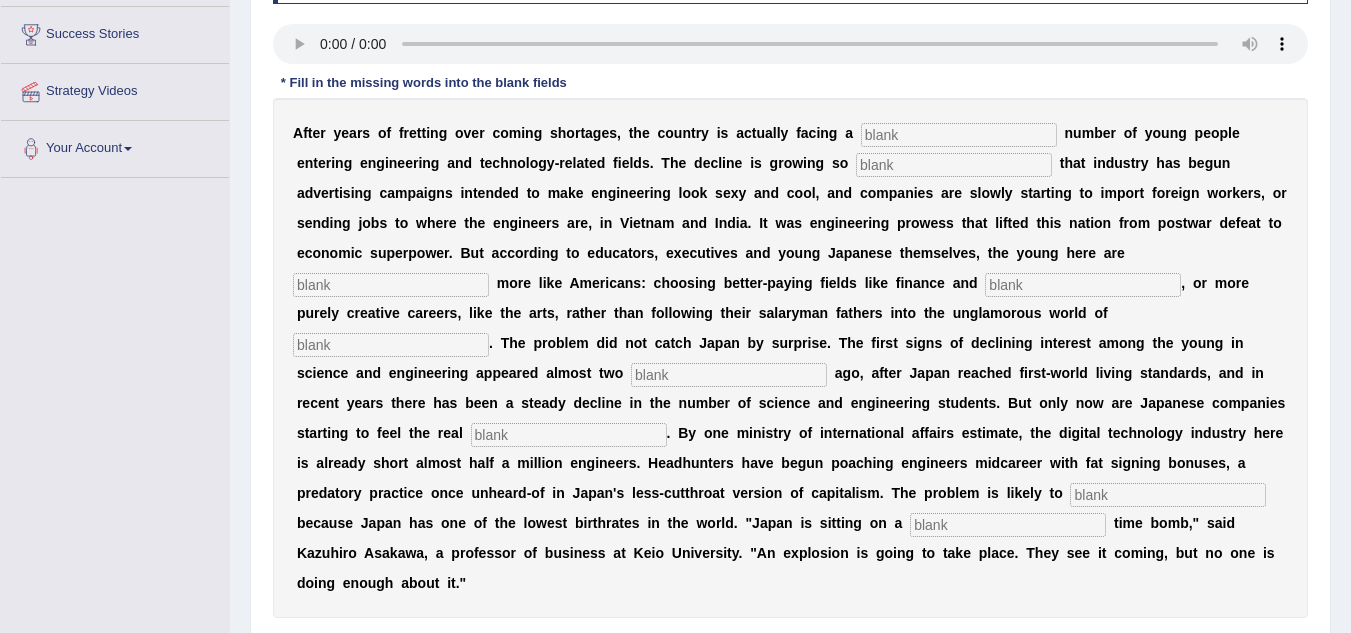 type 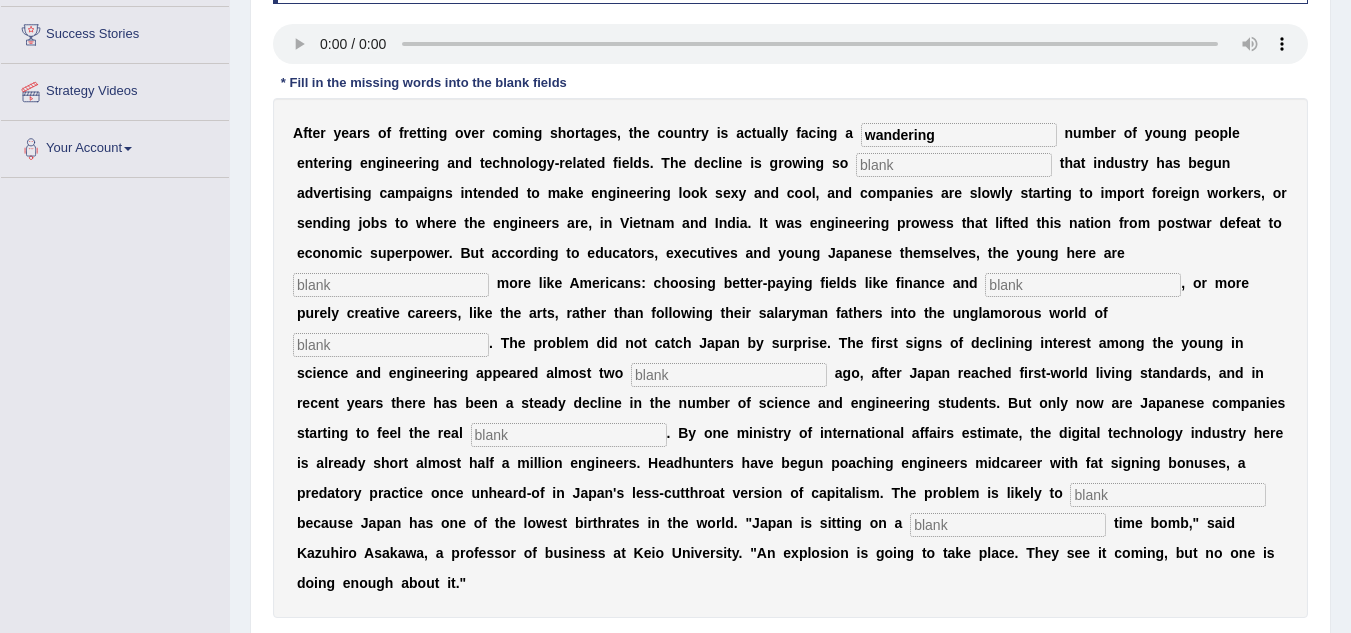 type on "wandering" 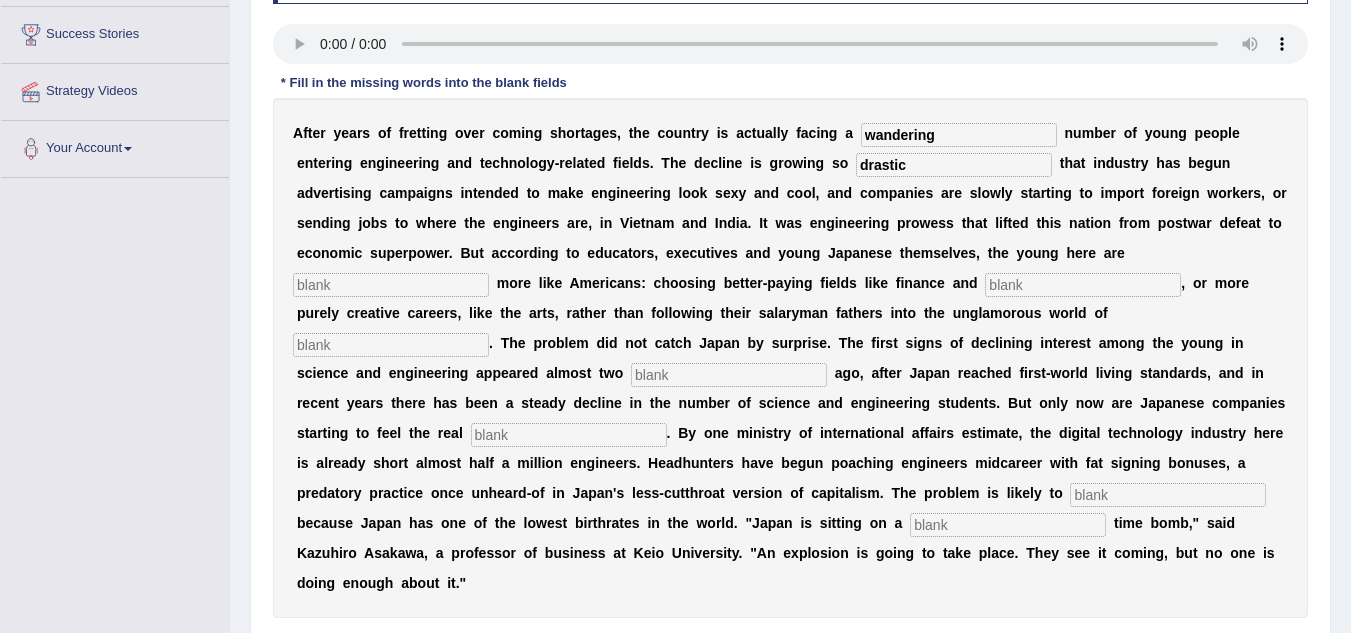 type on "drastic" 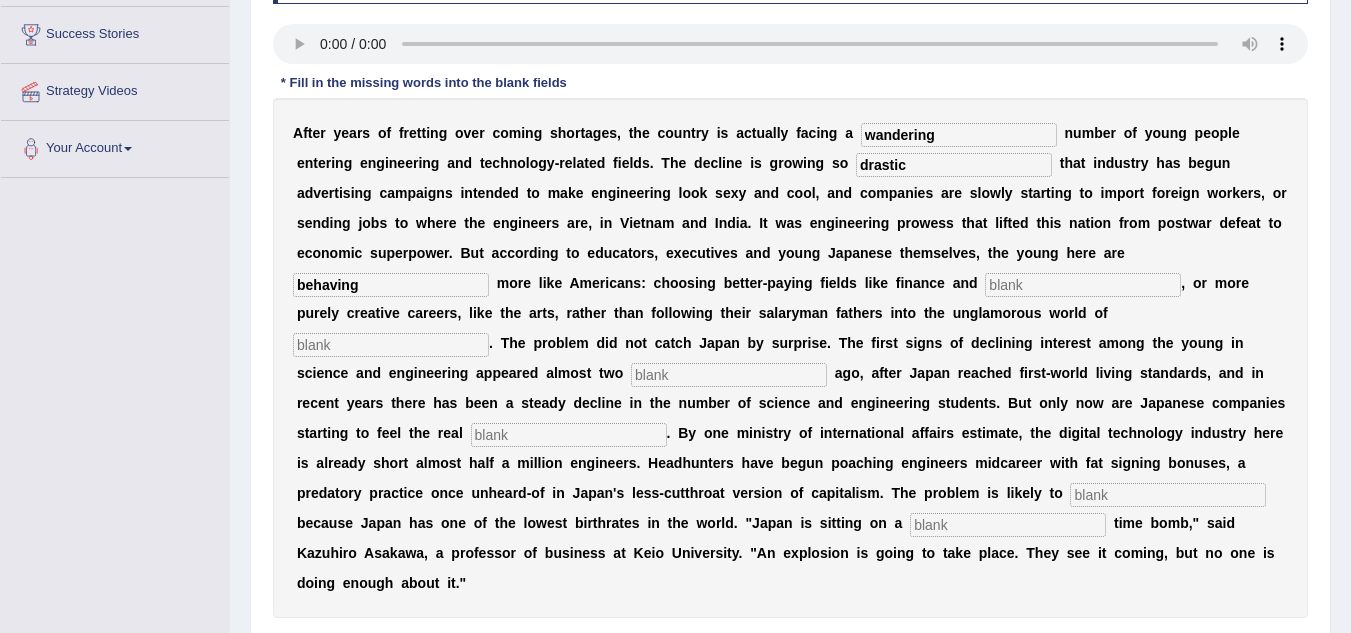 type on "behaving" 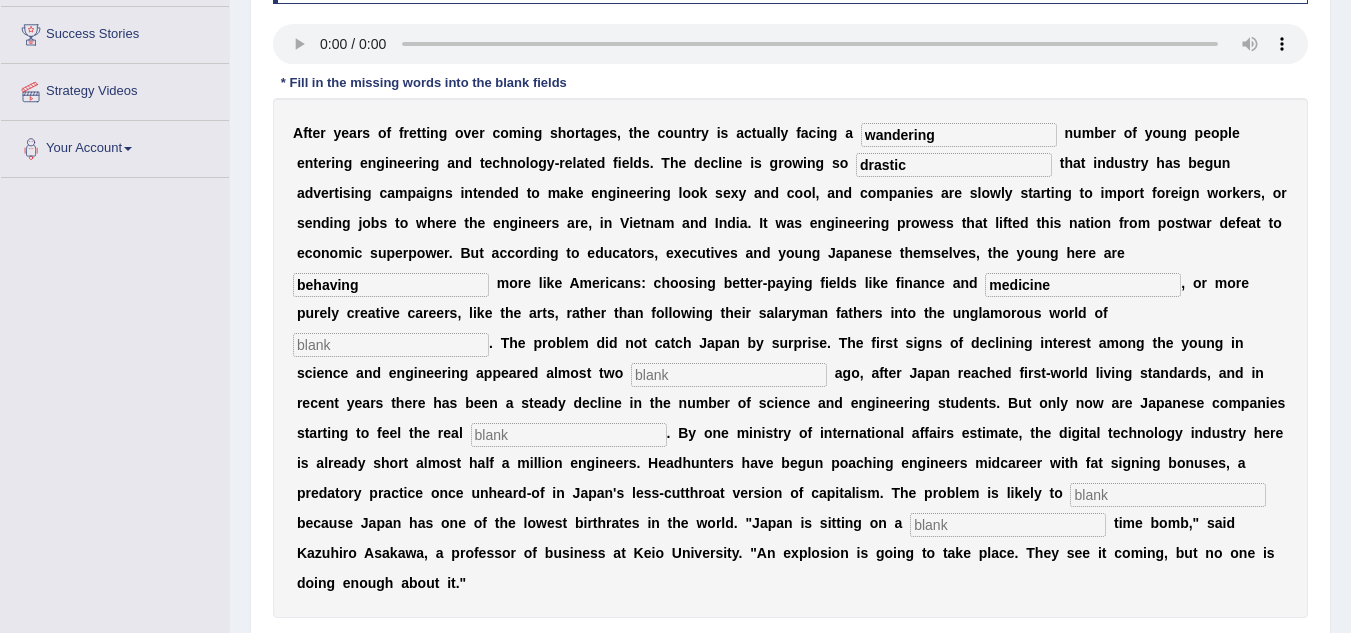 type on "medicine" 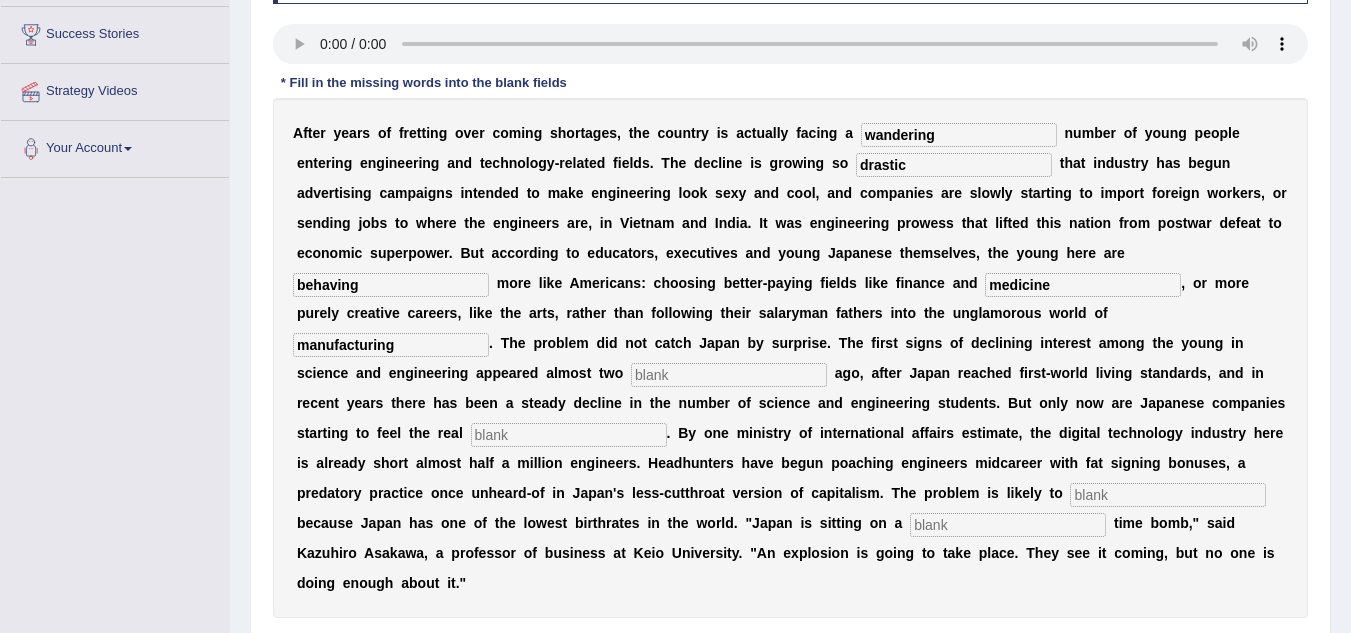 type on "manufacturing" 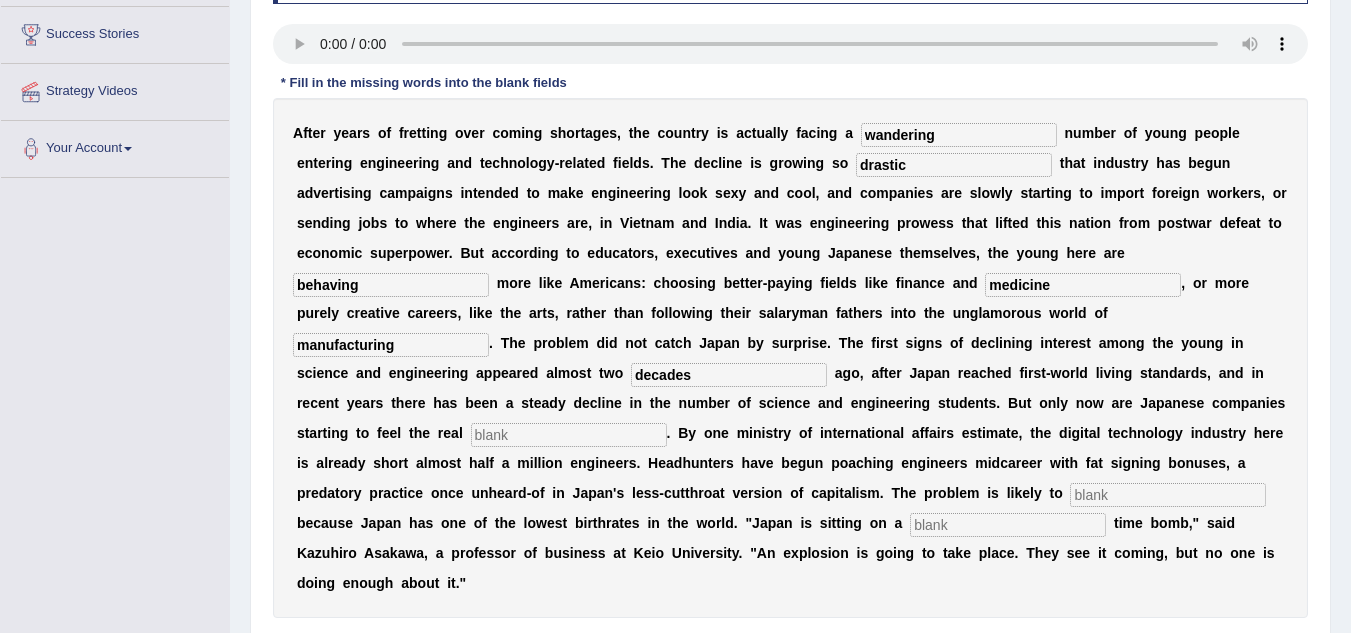 type on "decades" 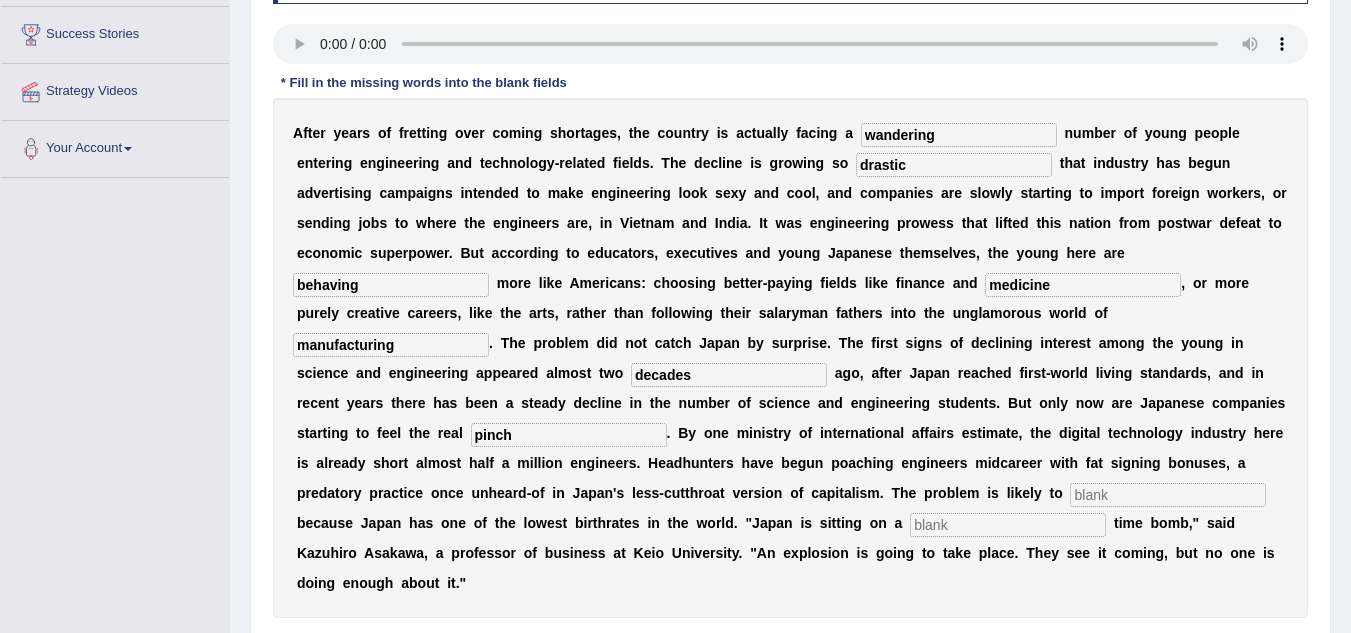 type on "pinch" 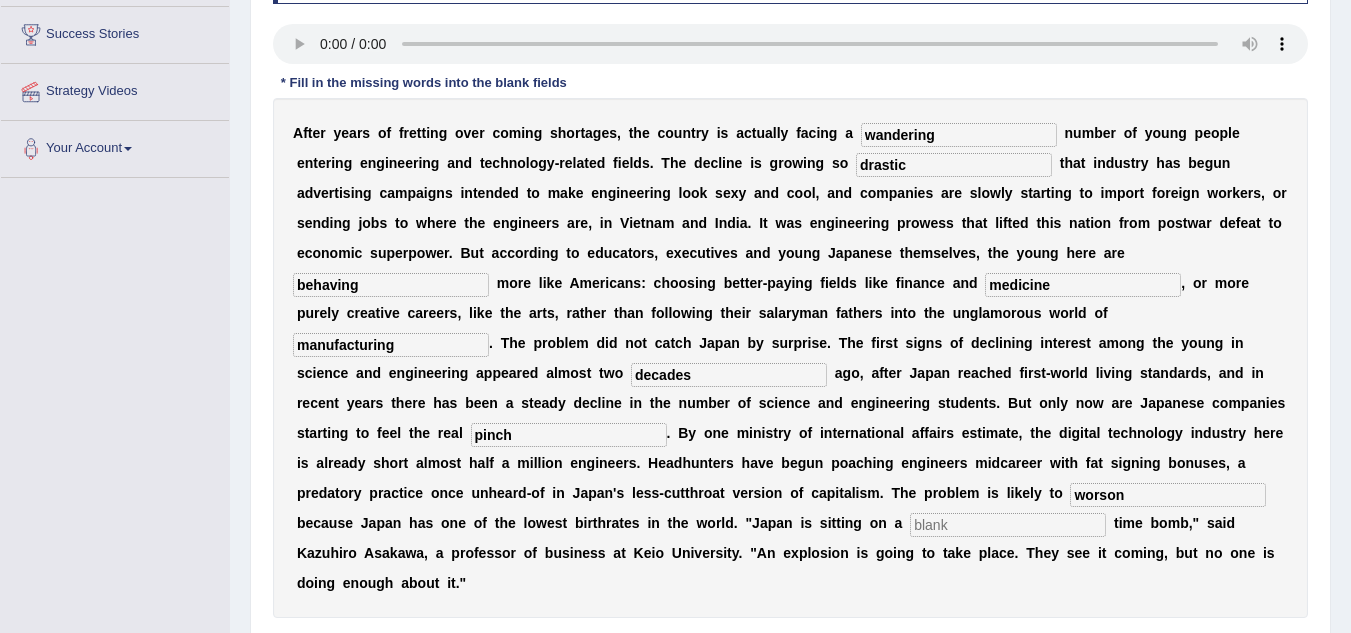 type on "worson" 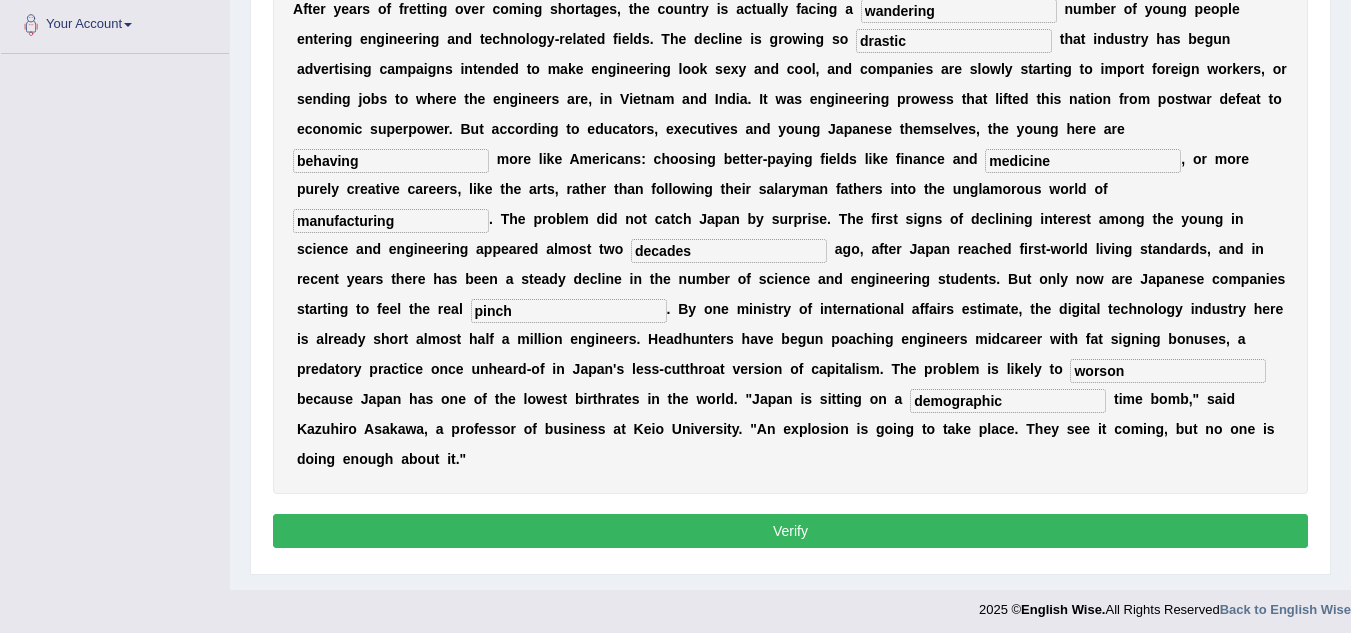 scroll, scrollTop: 445, scrollLeft: 0, axis: vertical 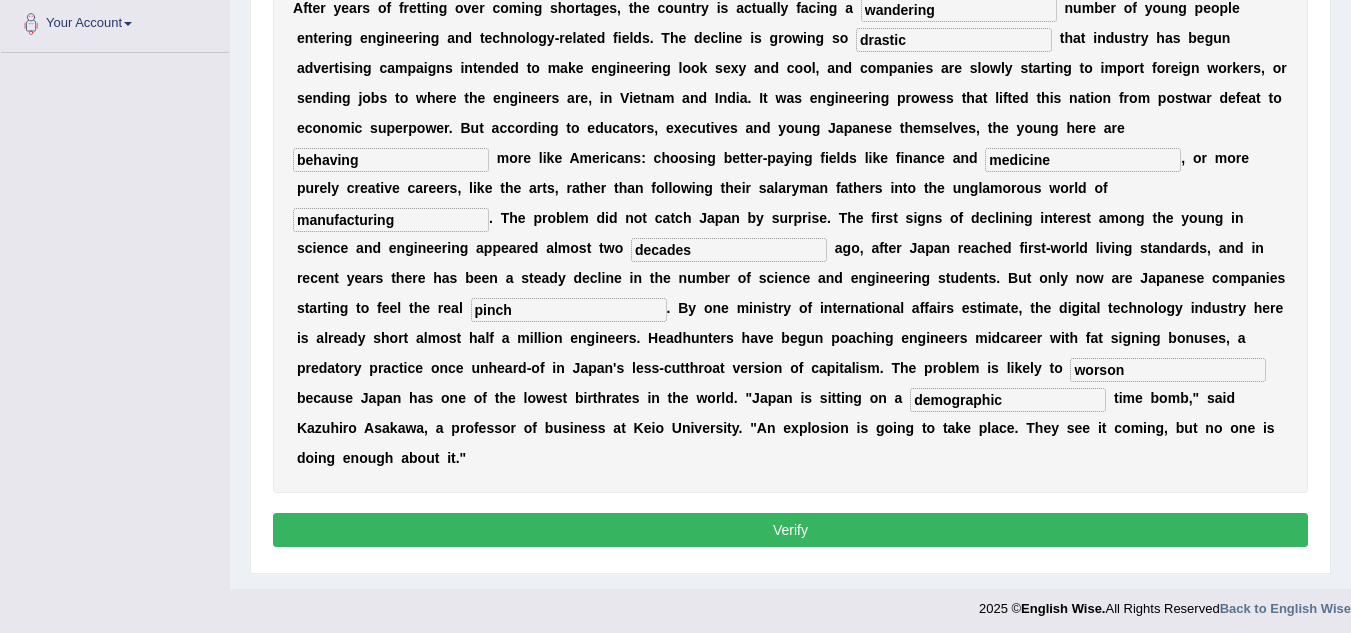 type on "demographic" 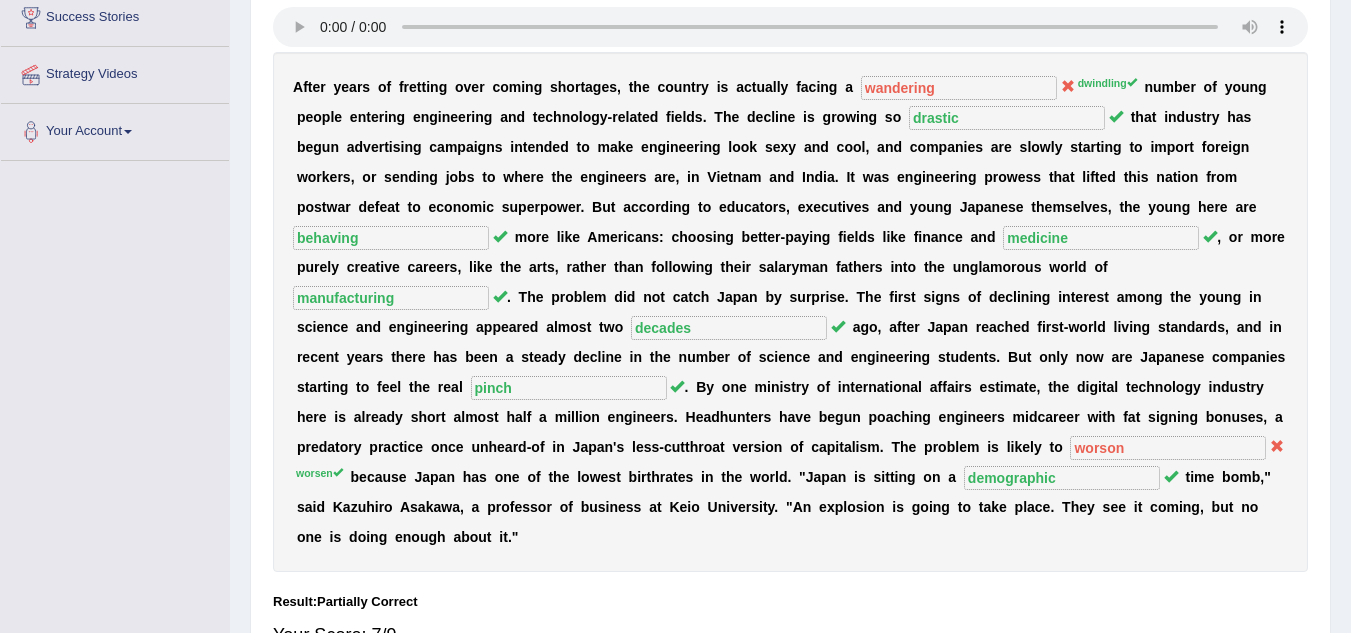 scroll, scrollTop: 297, scrollLeft: 0, axis: vertical 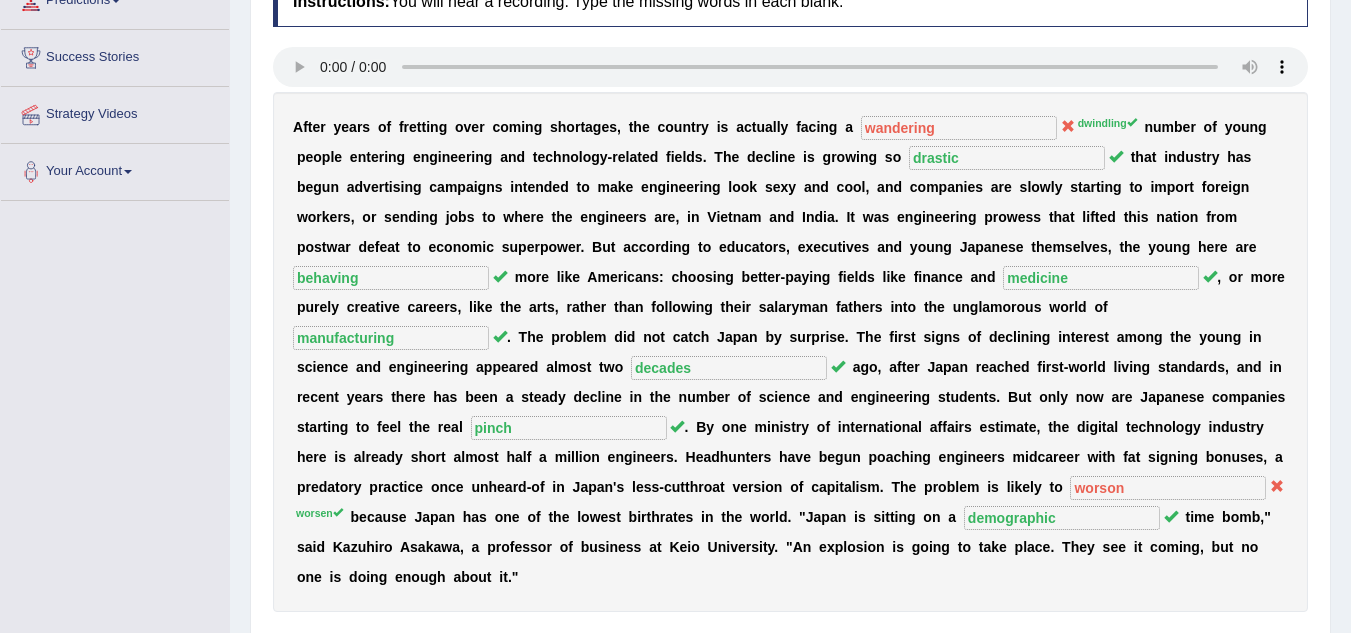 click on "dwindling" at bounding box center (1107, 123) 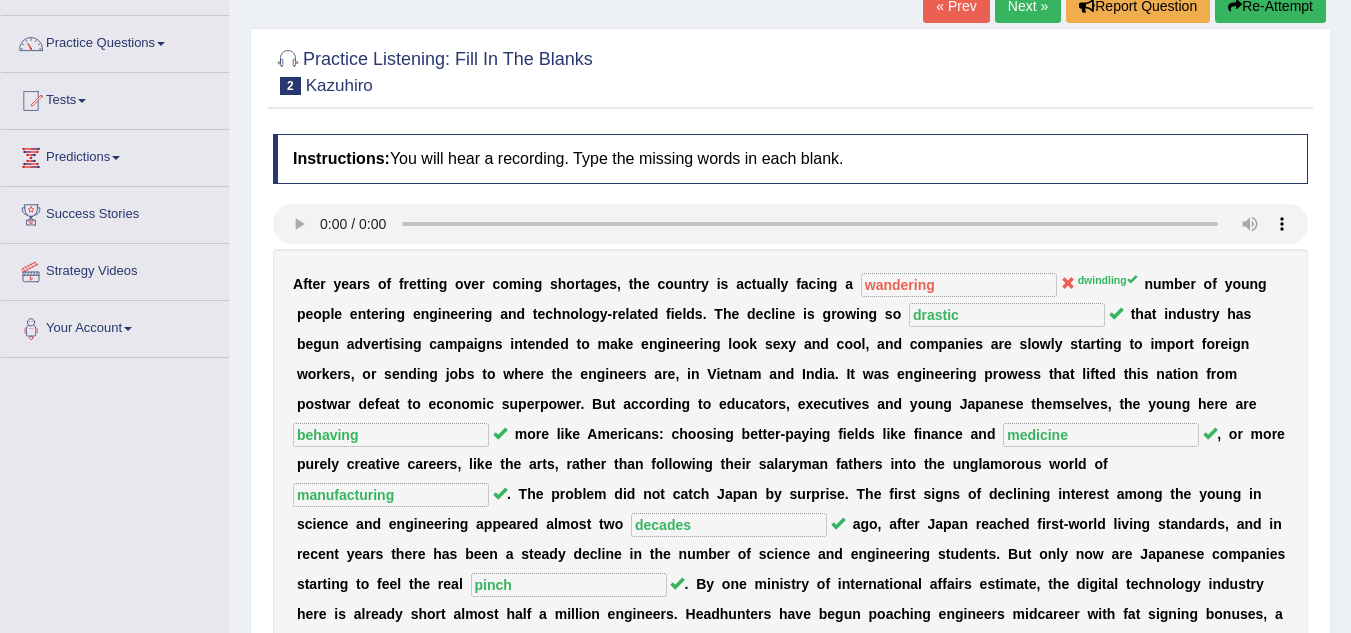 scroll, scrollTop: 137, scrollLeft: 0, axis: vertical 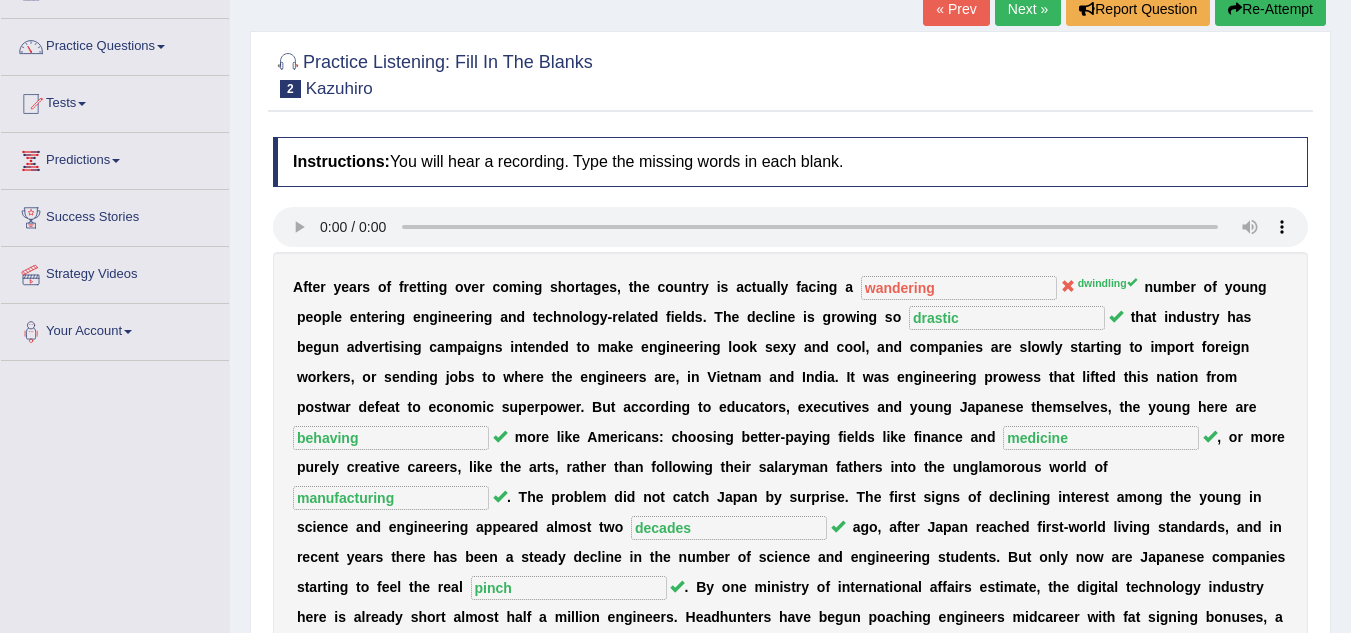 click on "Next »" at bounding box center (1028, 9) 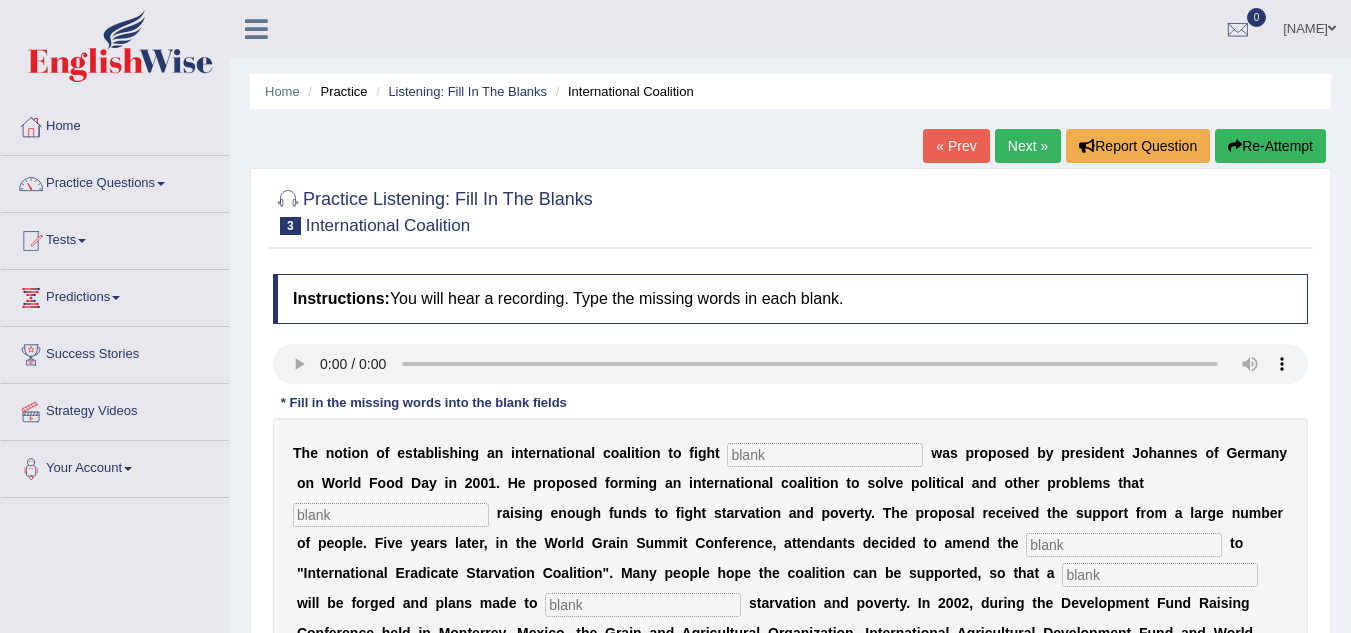 scroll, scrollTop: 0, scrollLeft: 0, axis: both 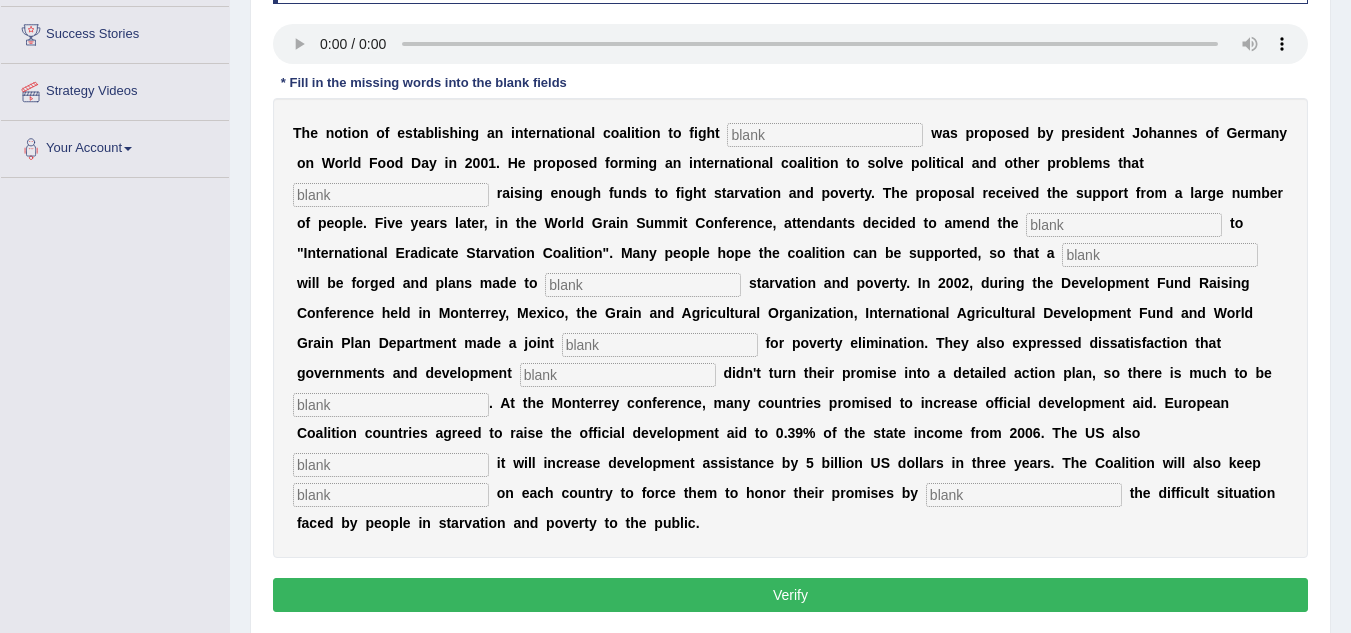 type 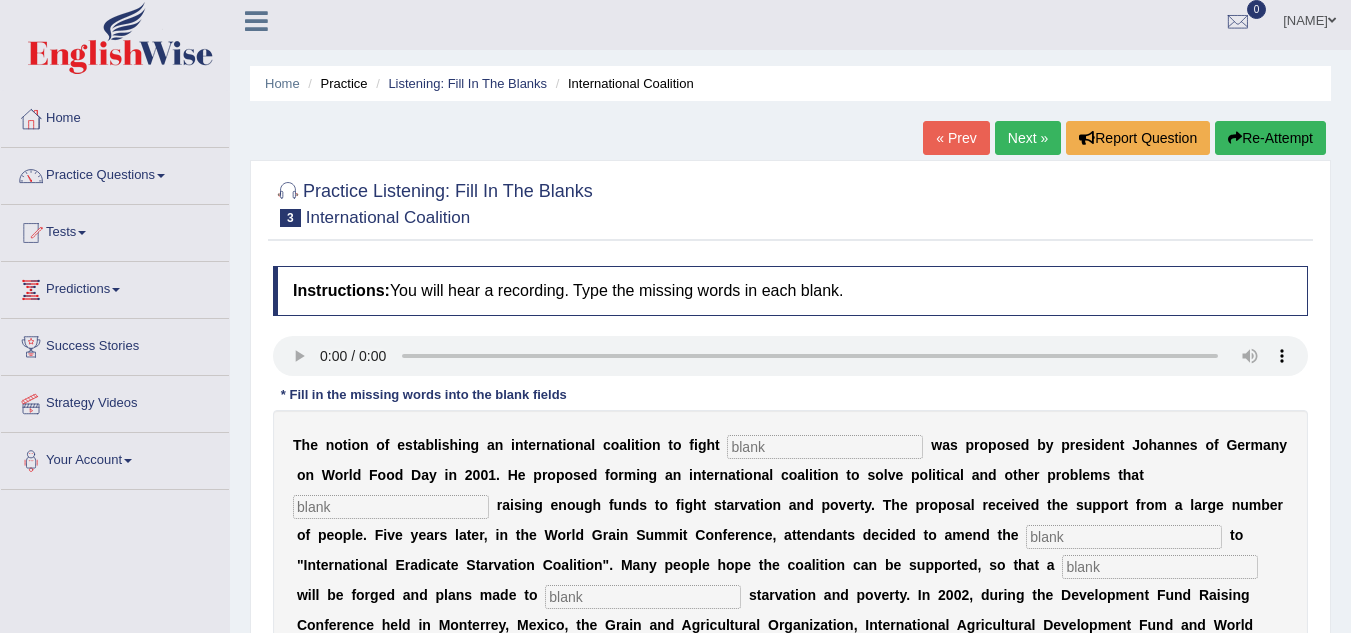 scroll, scrollTop: 0, scrollLeft: 0, axis: both 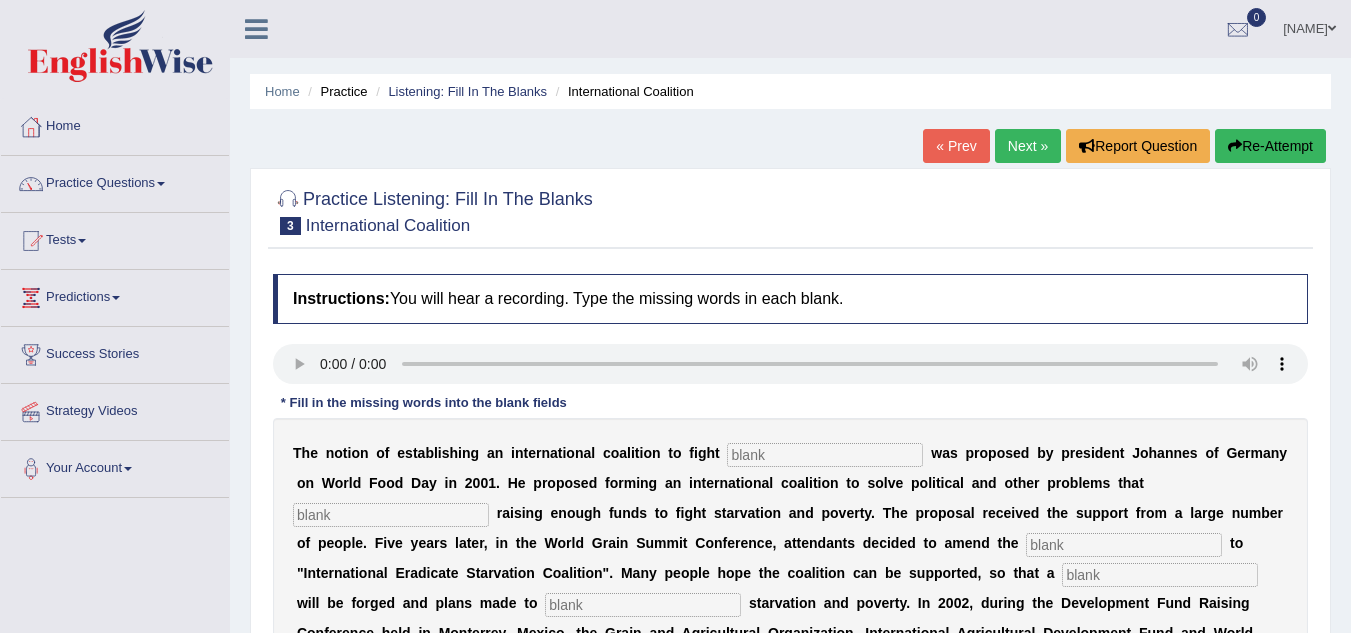 click on "Next »" at bounding box center (1028, 146) 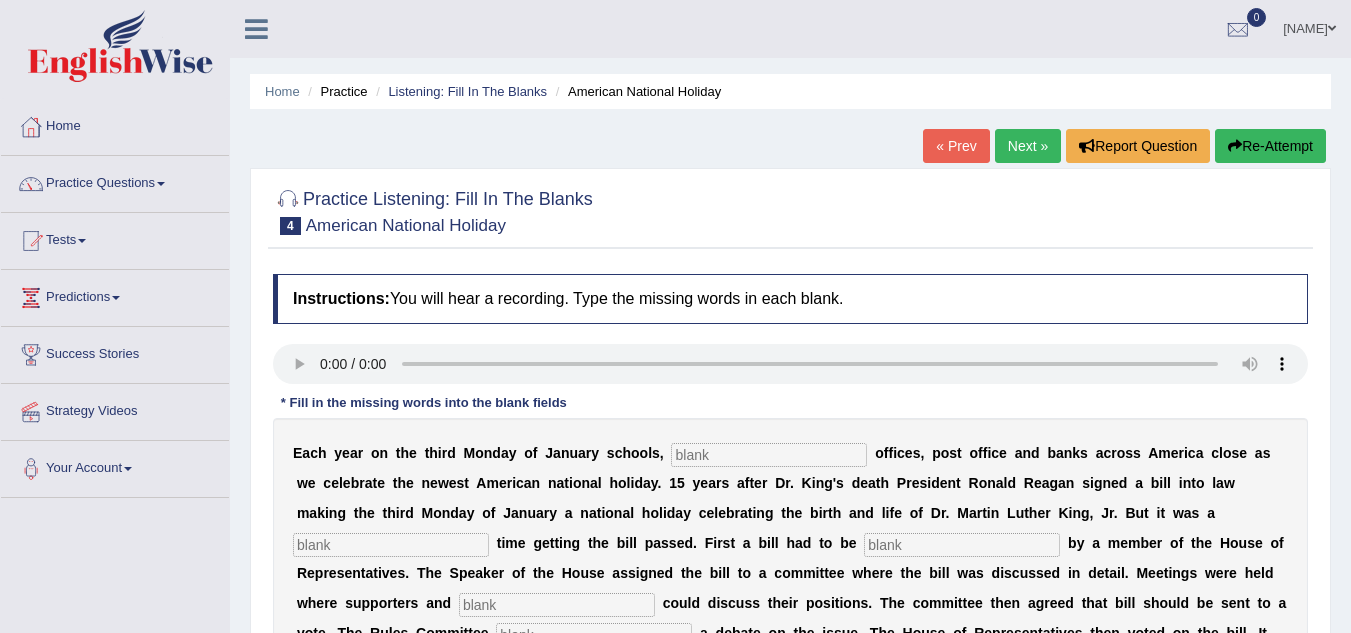 scroll, scrollTop: 0, scrollLeft: 0, axis: both 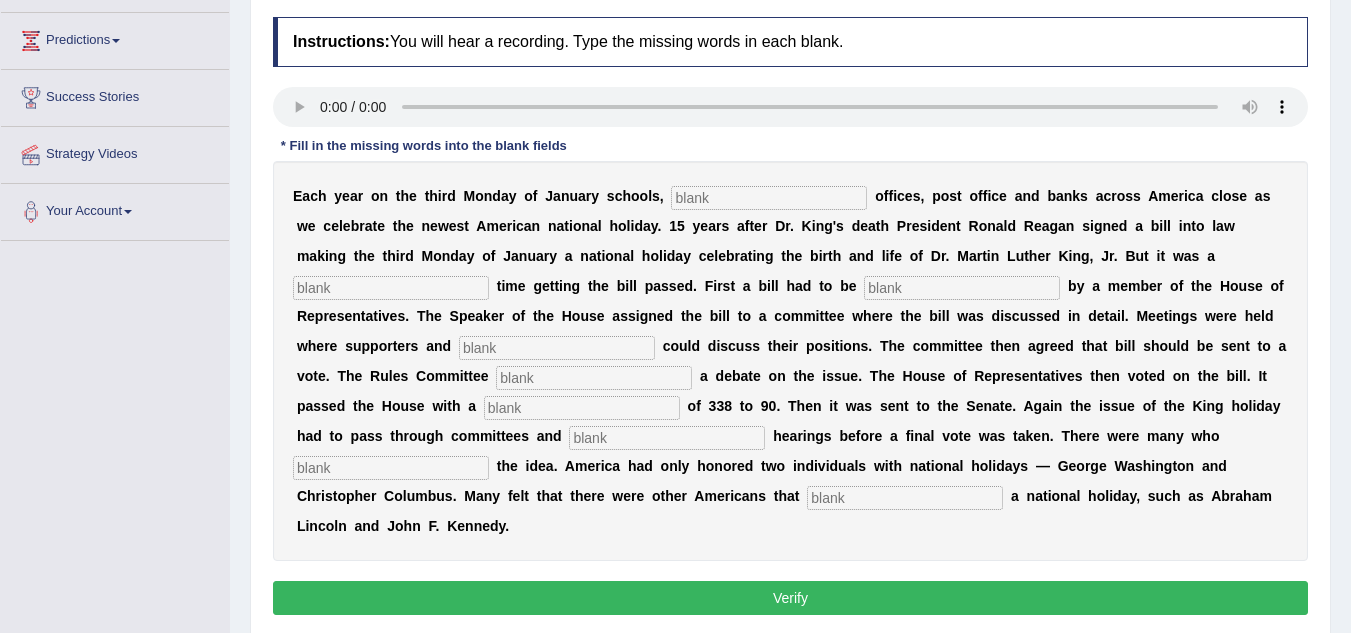 type 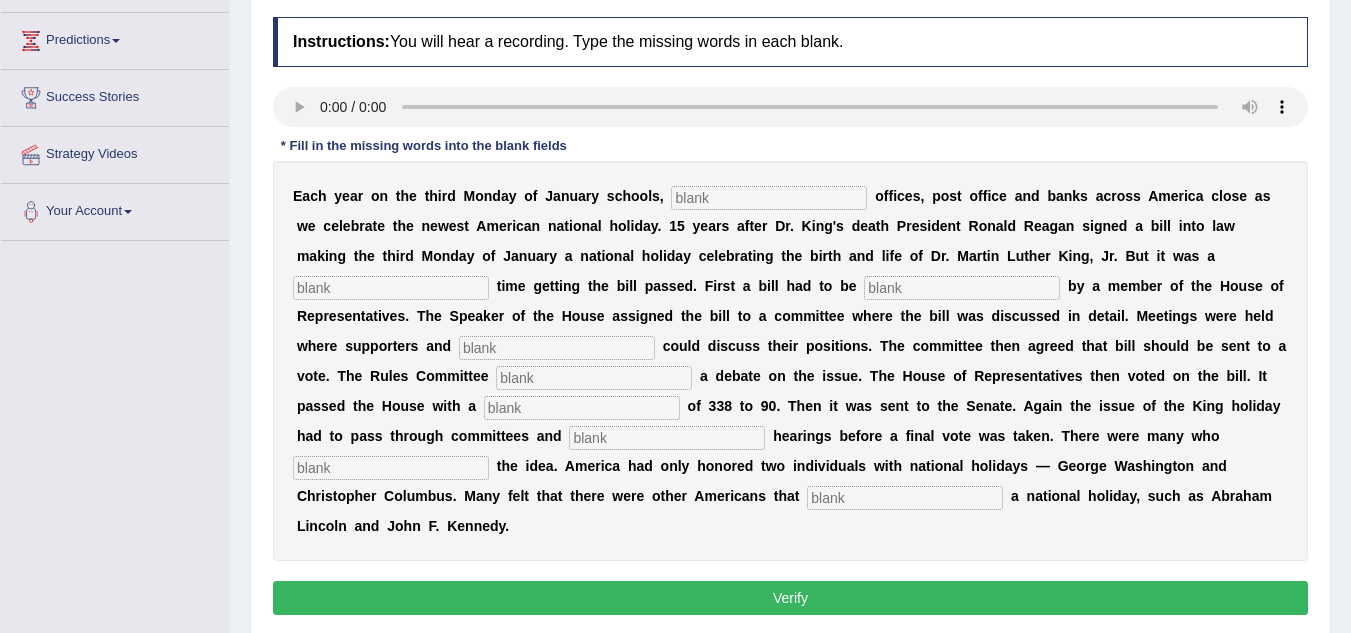 click at bounding box center [769, 198] 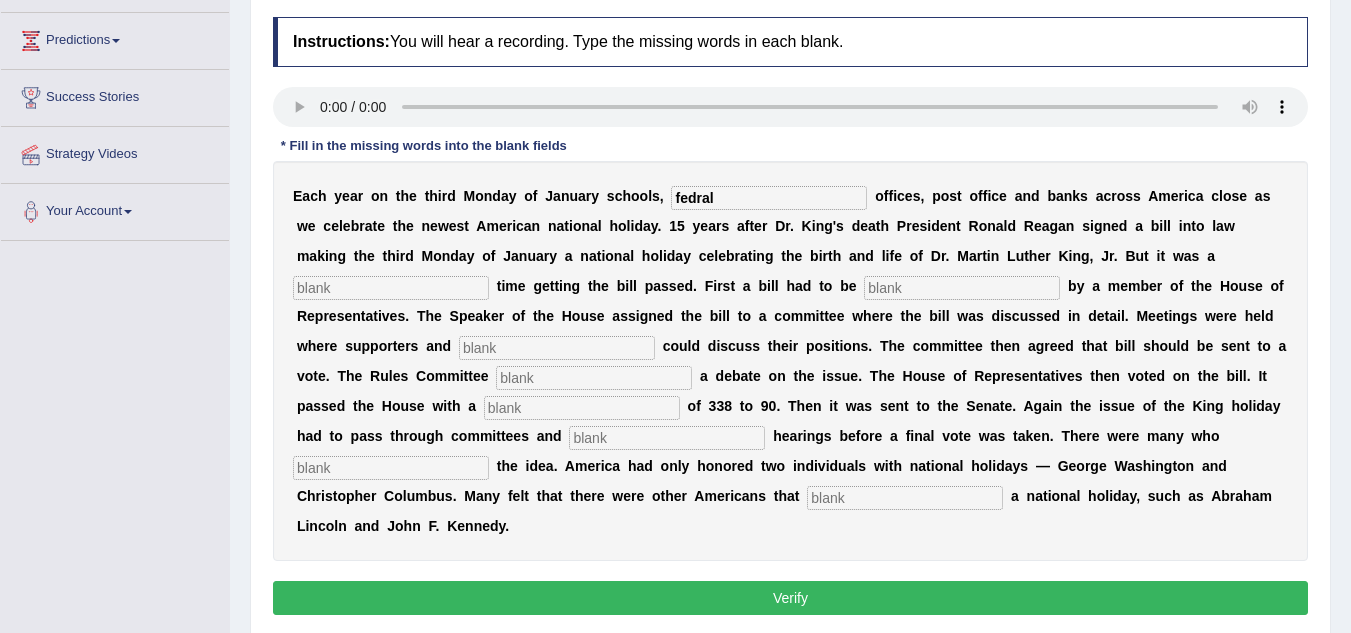 type on "fedral" 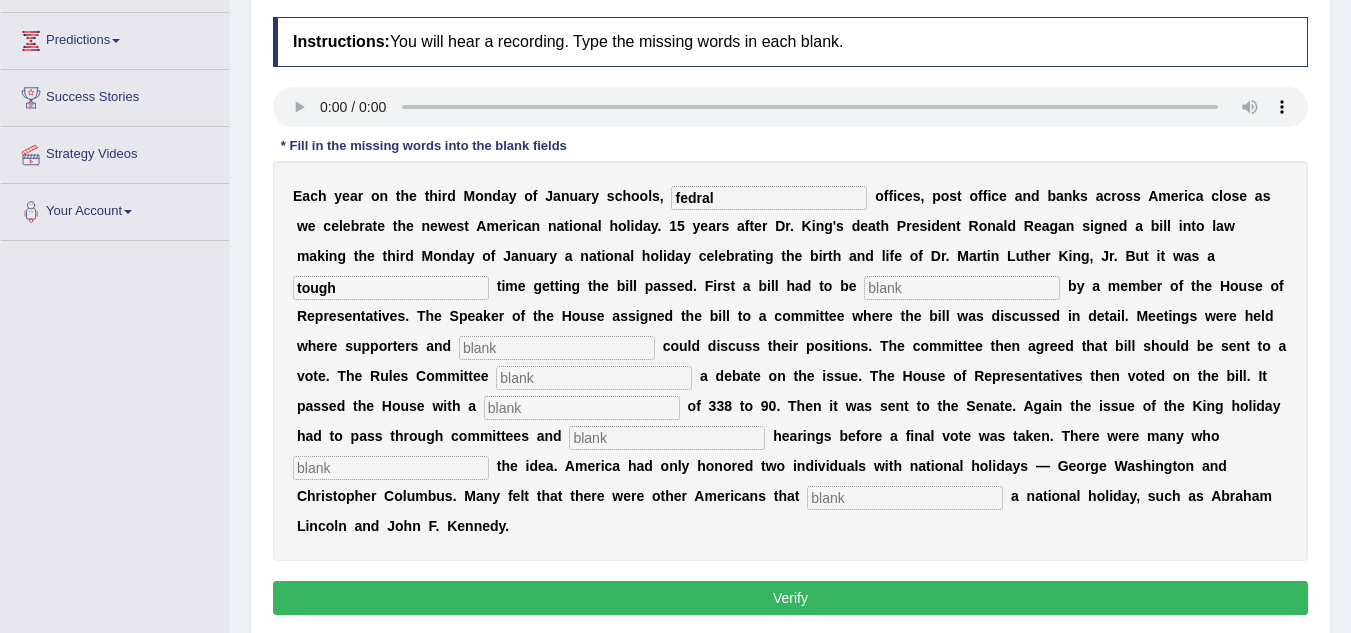 type on "tough" 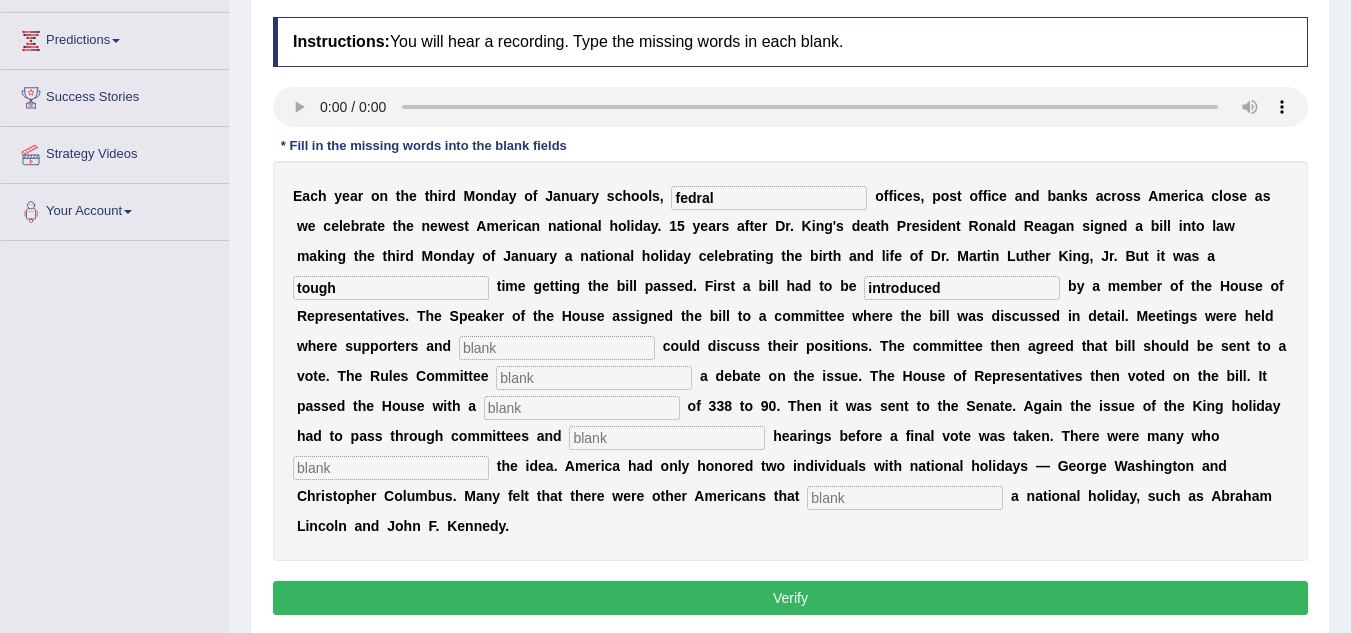 type on "introduced" 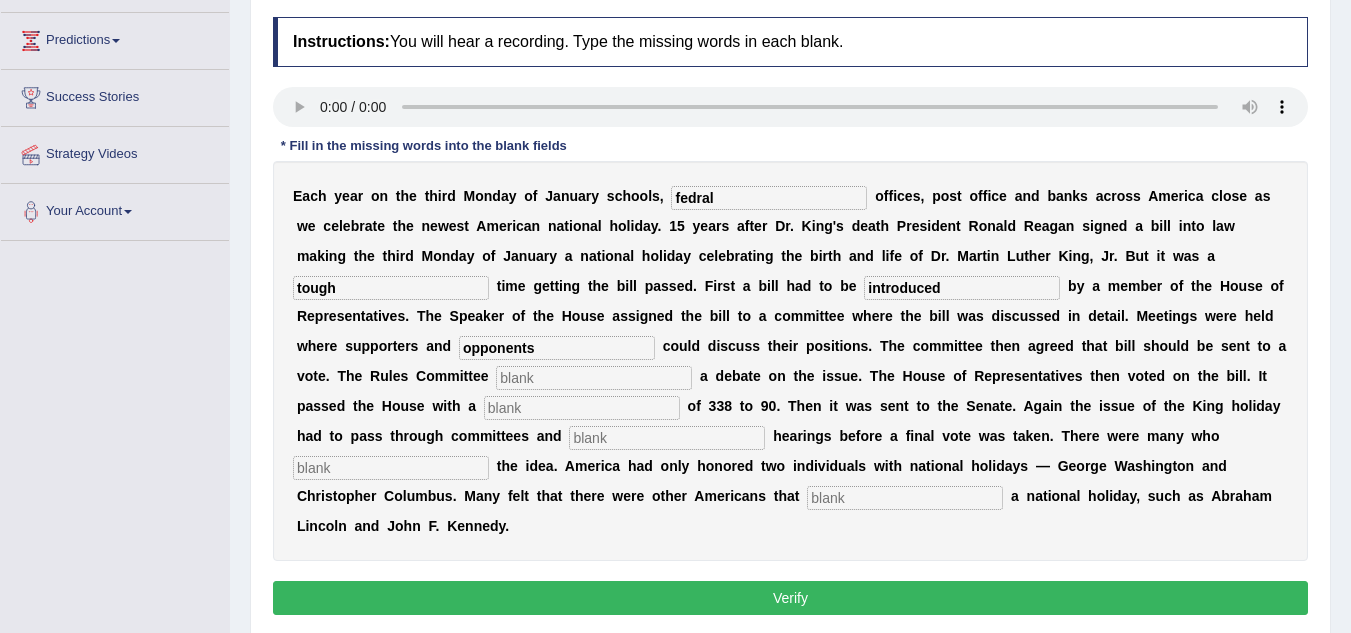 type on "opponents" 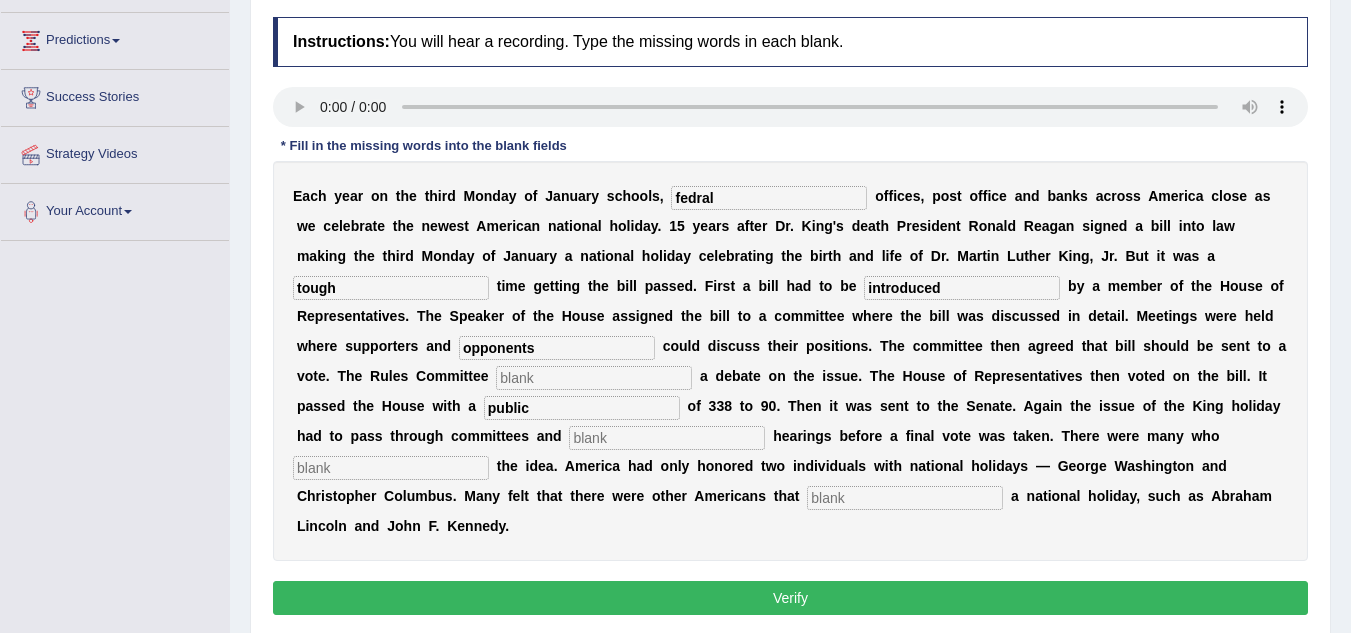 type on "public" 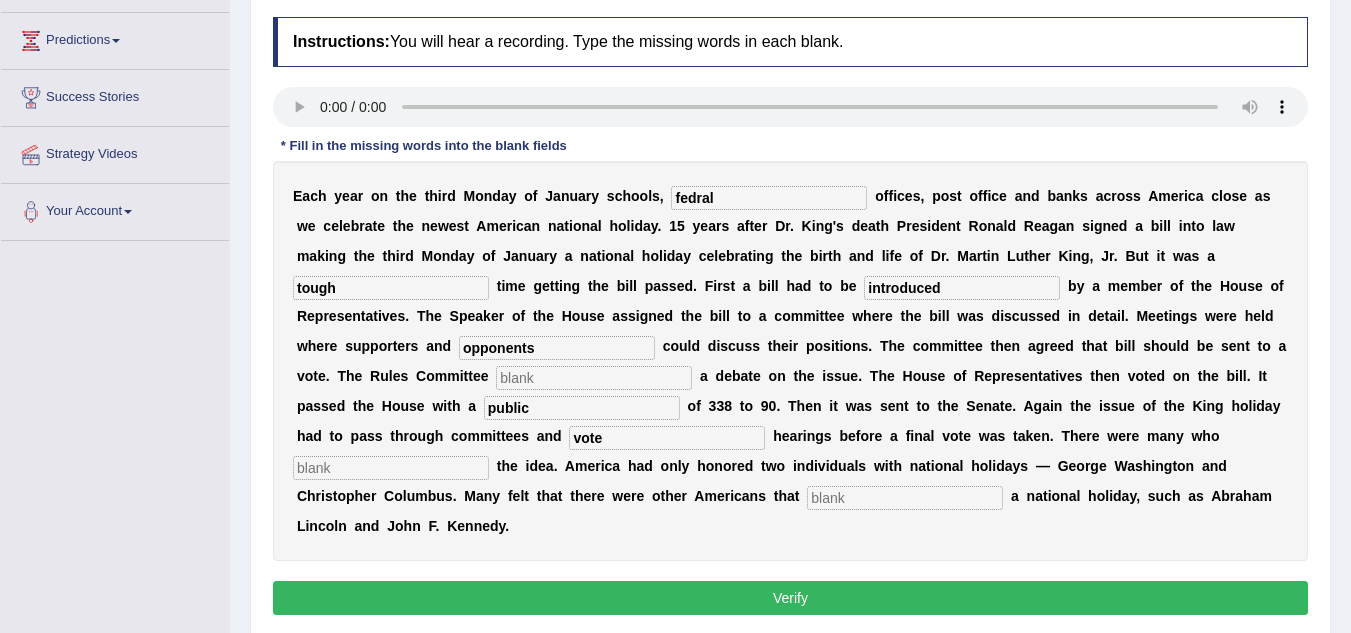 type on "vote" 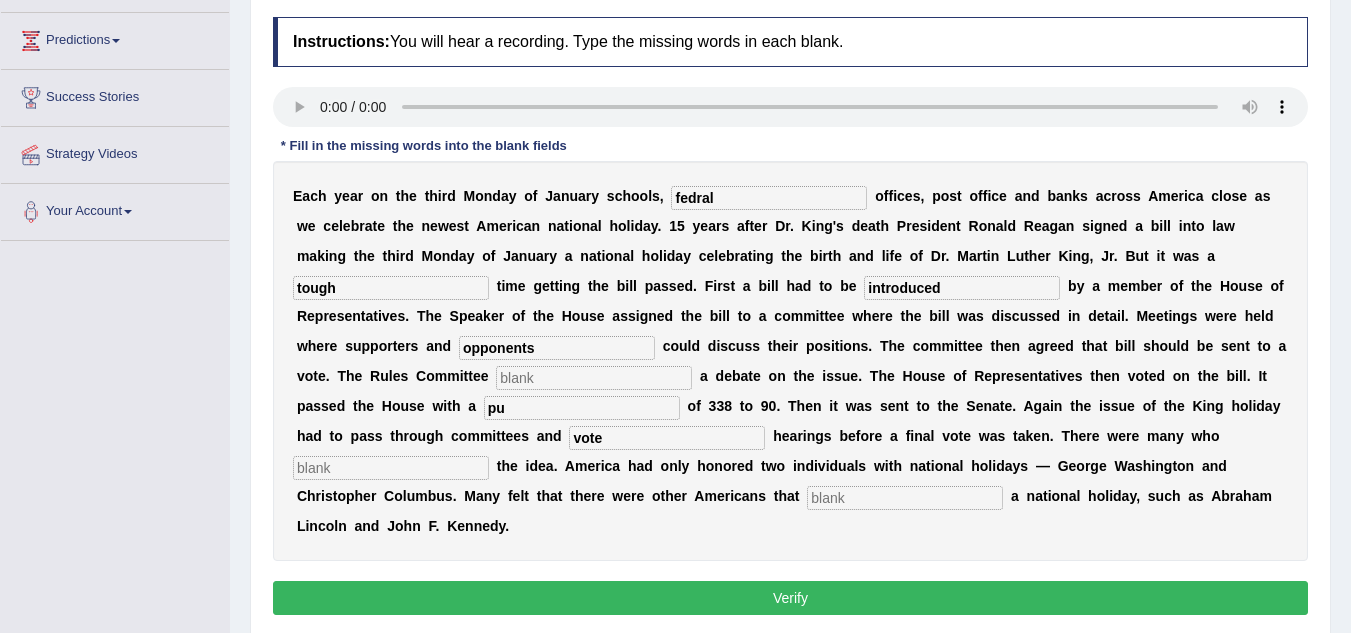 type on "p" 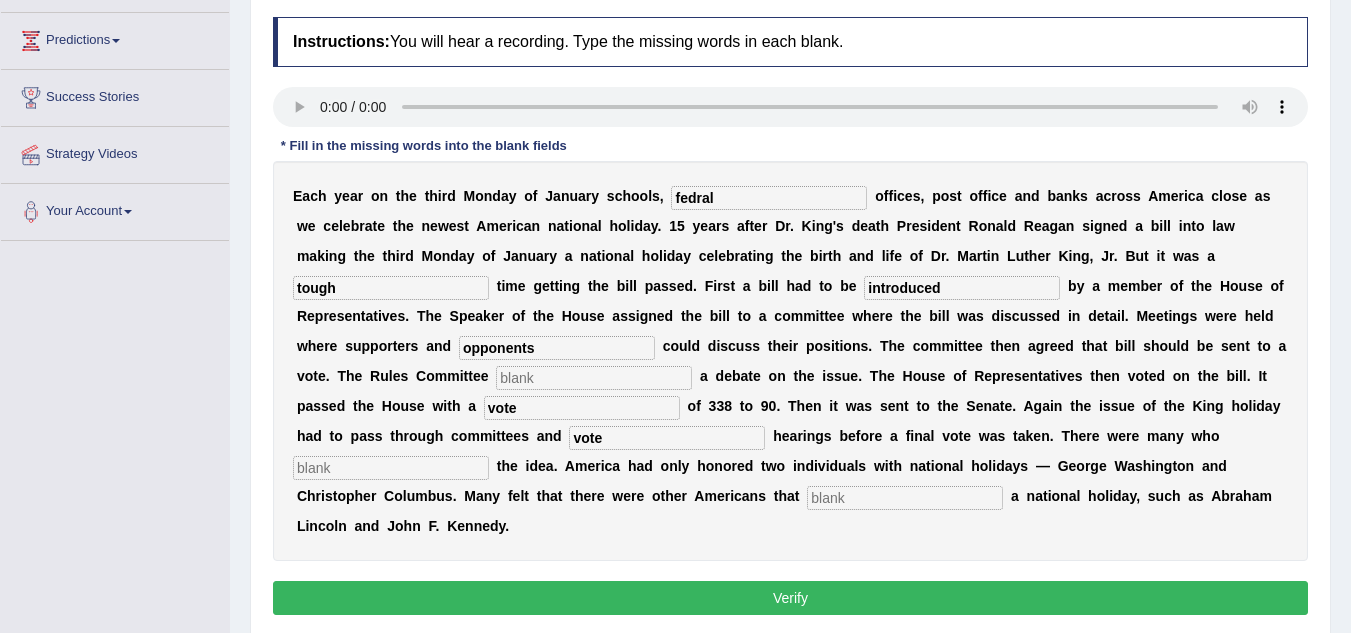 type on "vote" 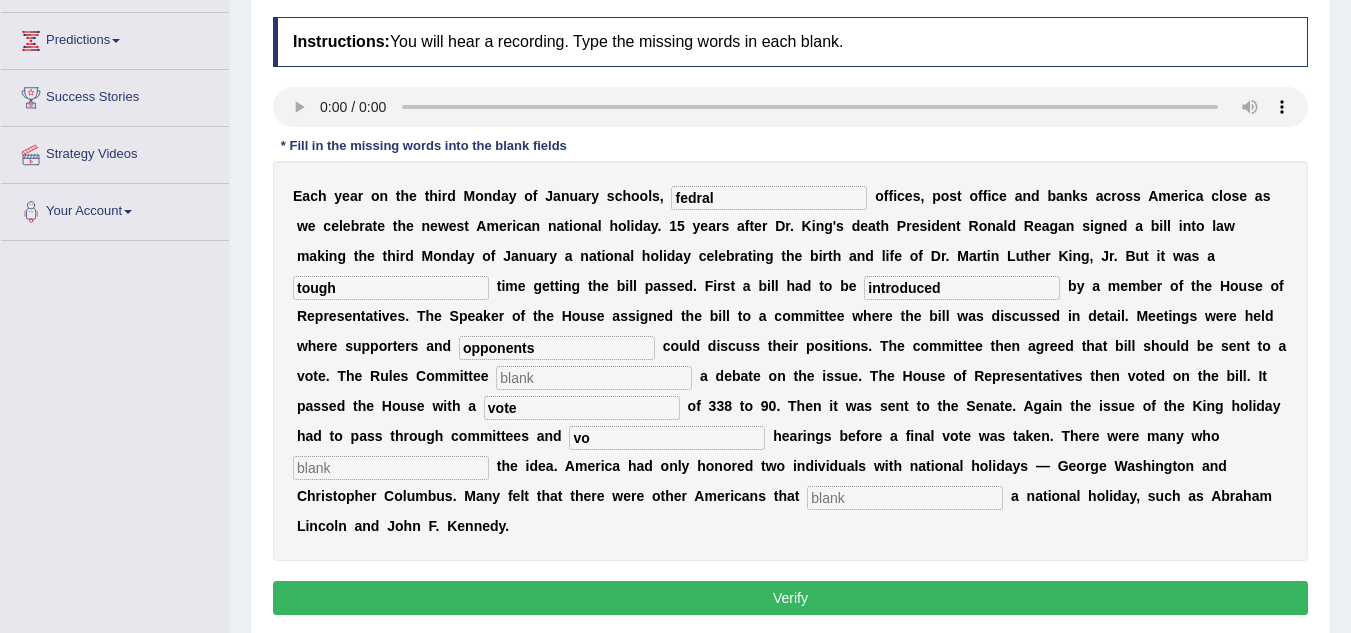 type on "v" 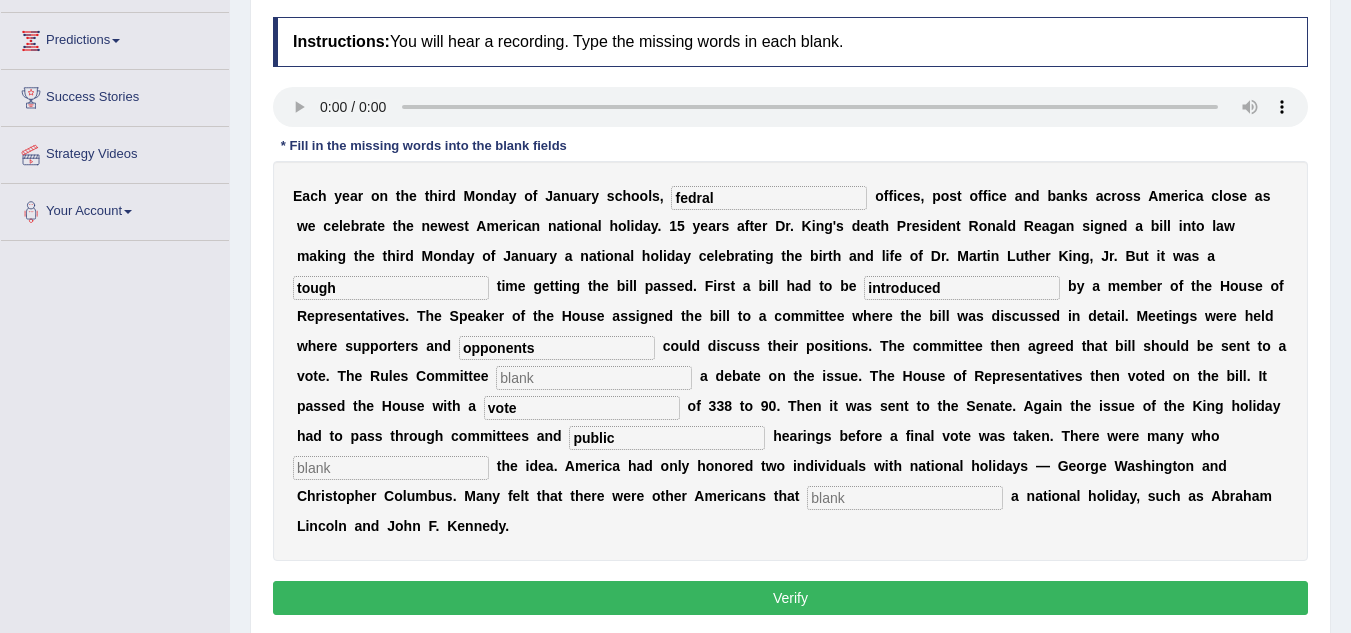 type on "public" 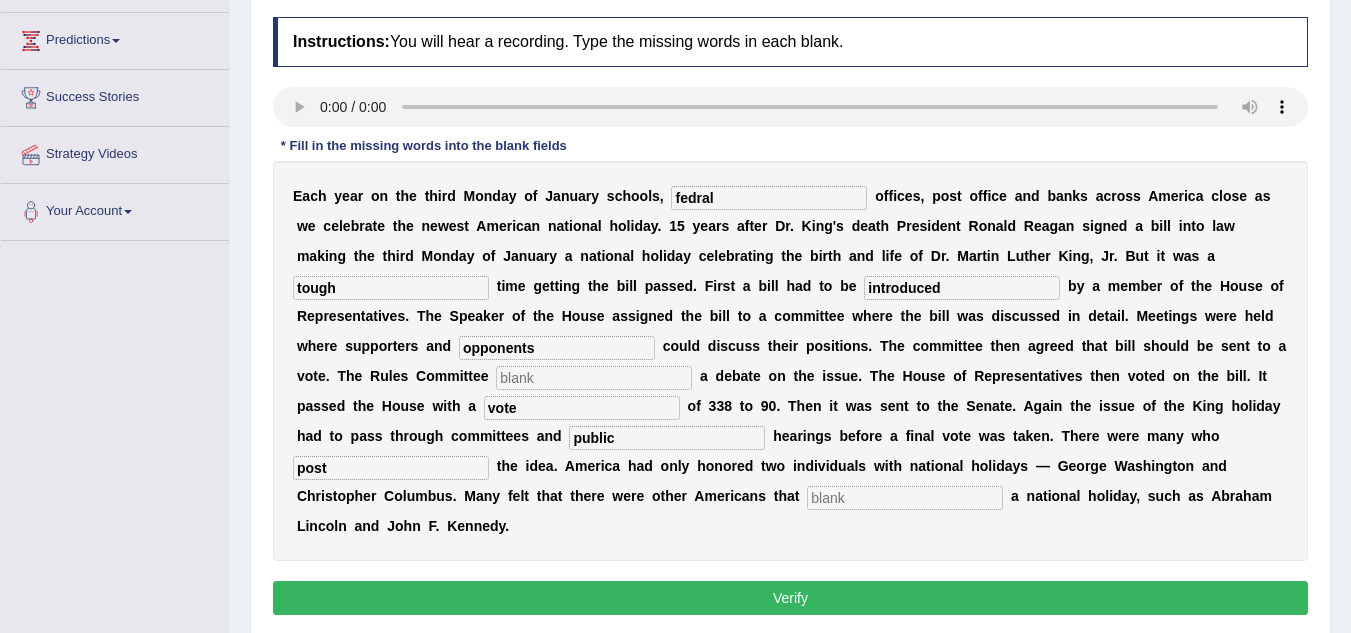 type on "post" 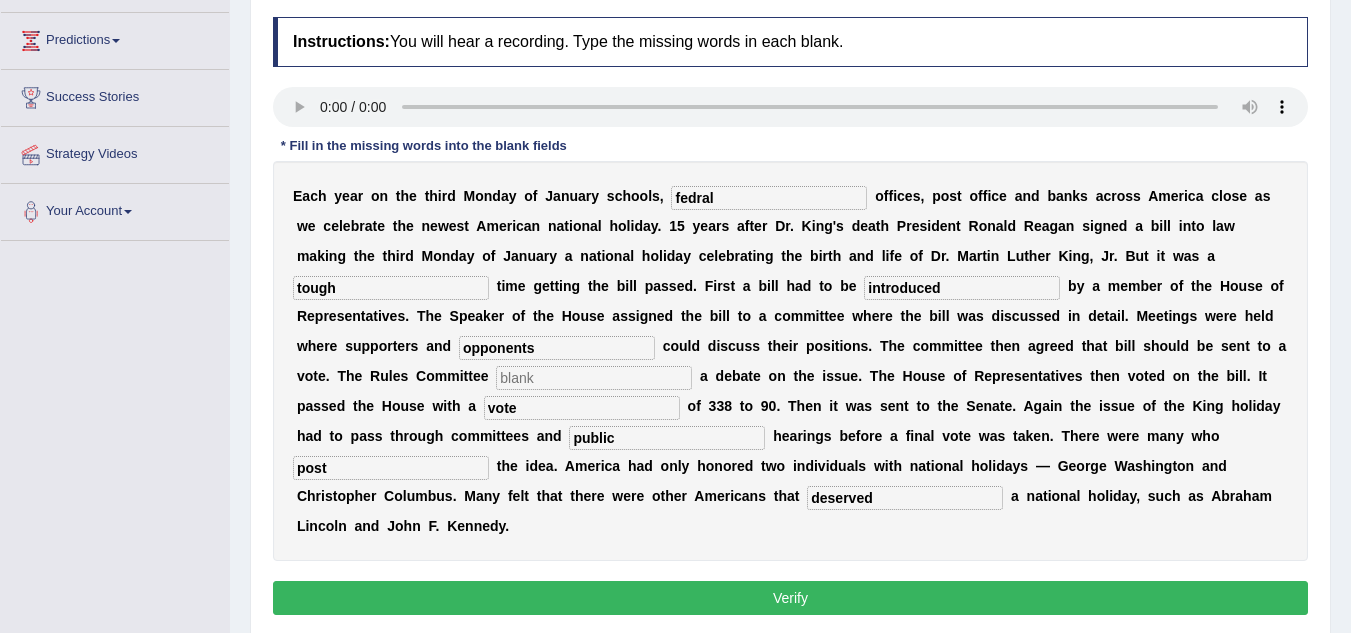 type on "deserved" 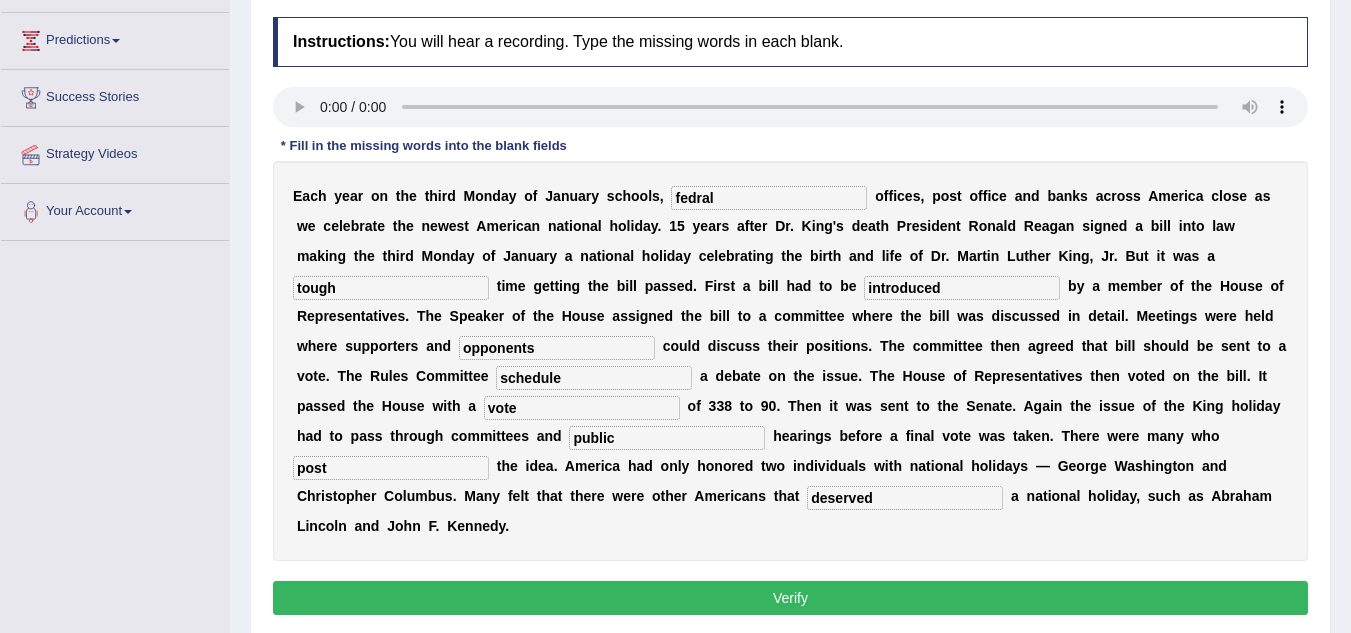 type on "schedule" 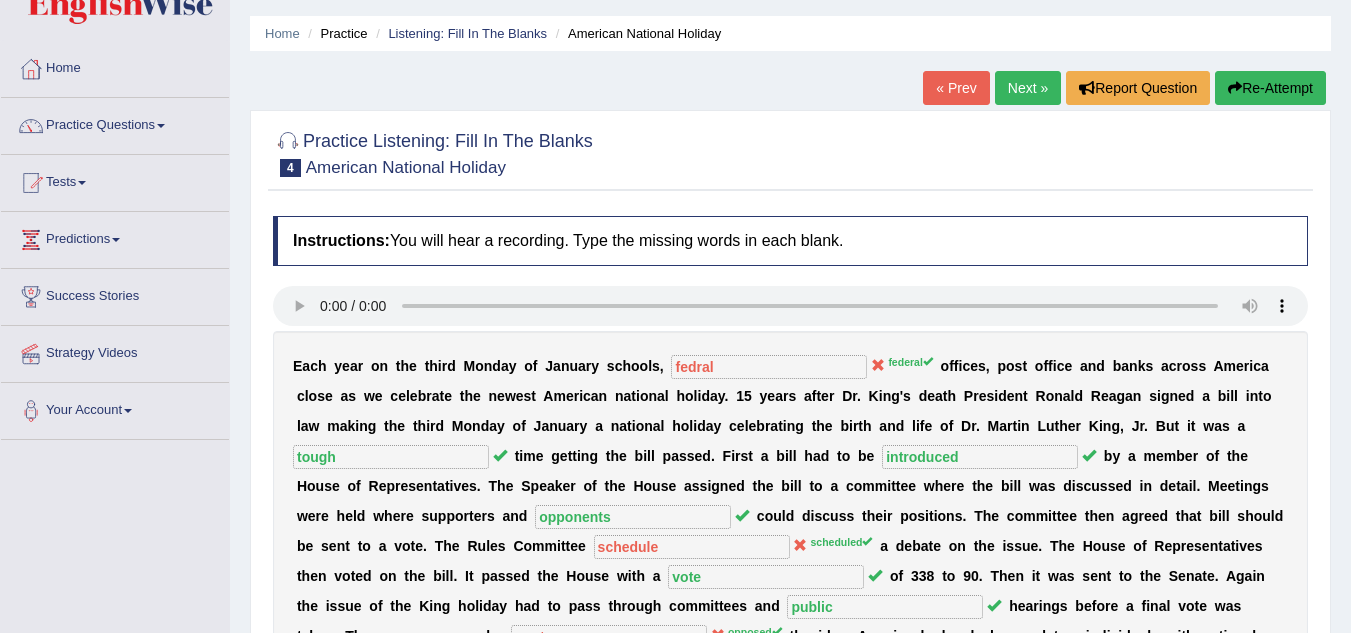 scroll, scrollTop: 57, scrollLeft: 0, axis: vertical 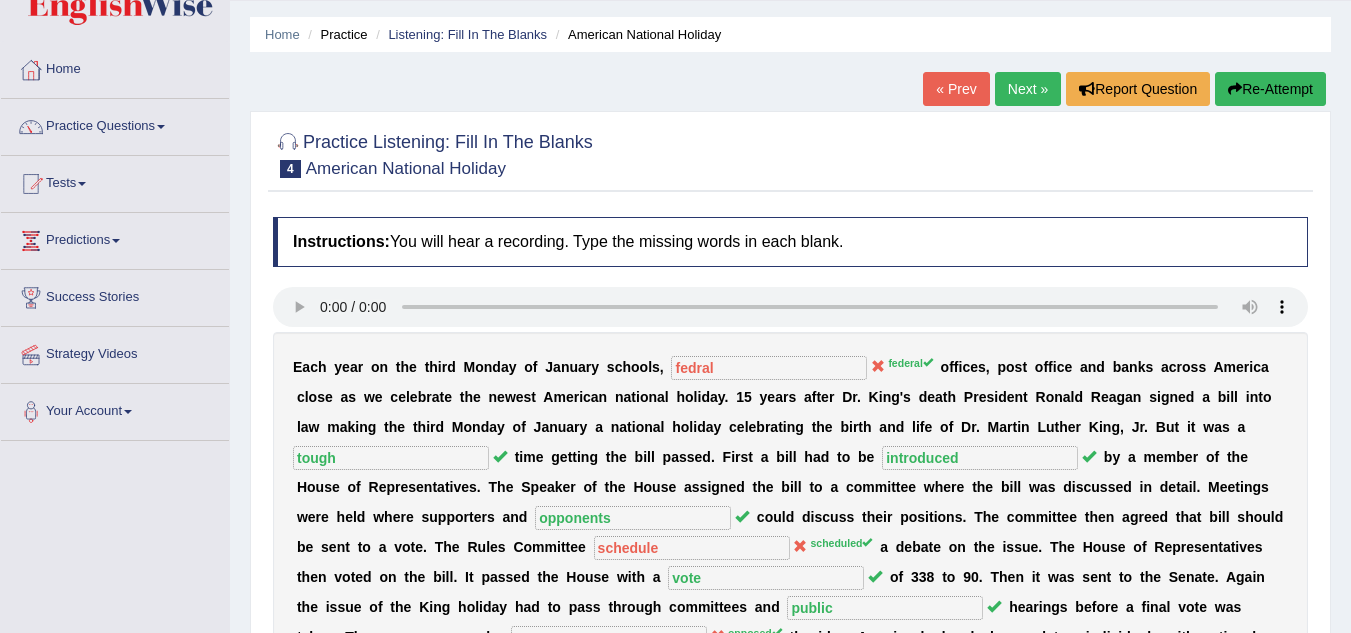 click on "Re-Attempt" at bounding box center [1270, 89] 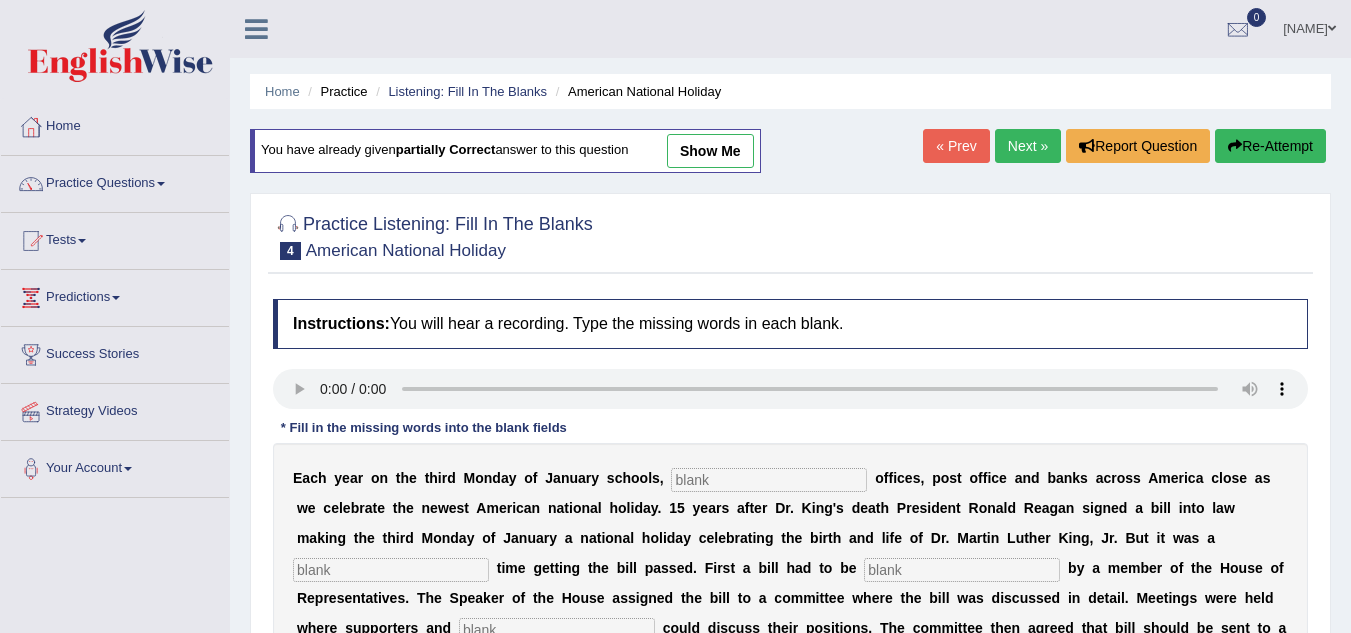 scroll, scrollTop: 57, scrollLeft: 0, axis: vertical 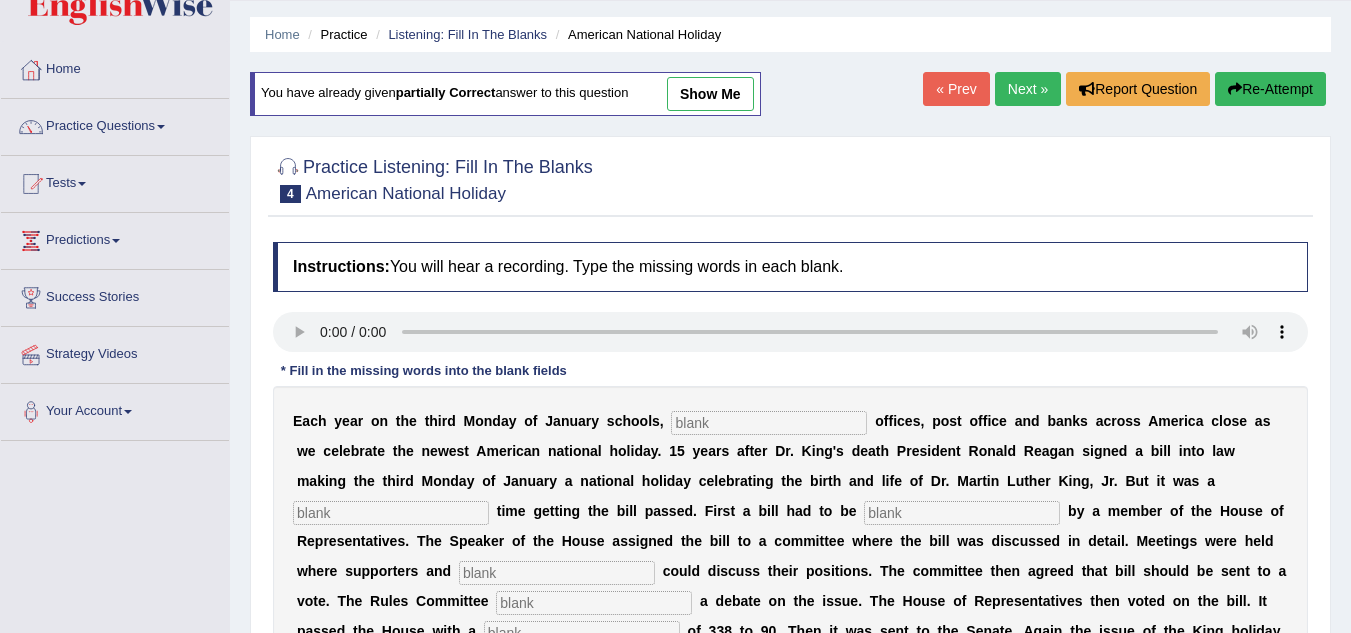 click at bounding box center [769, 423] 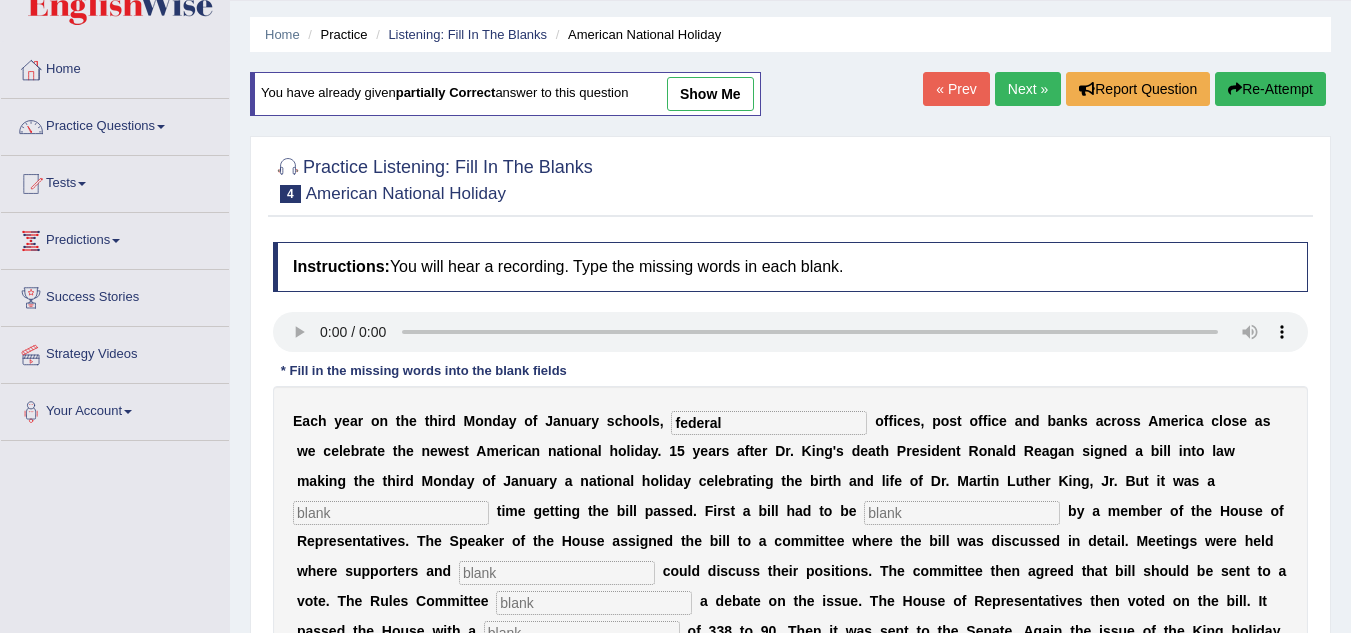 type on "federal" 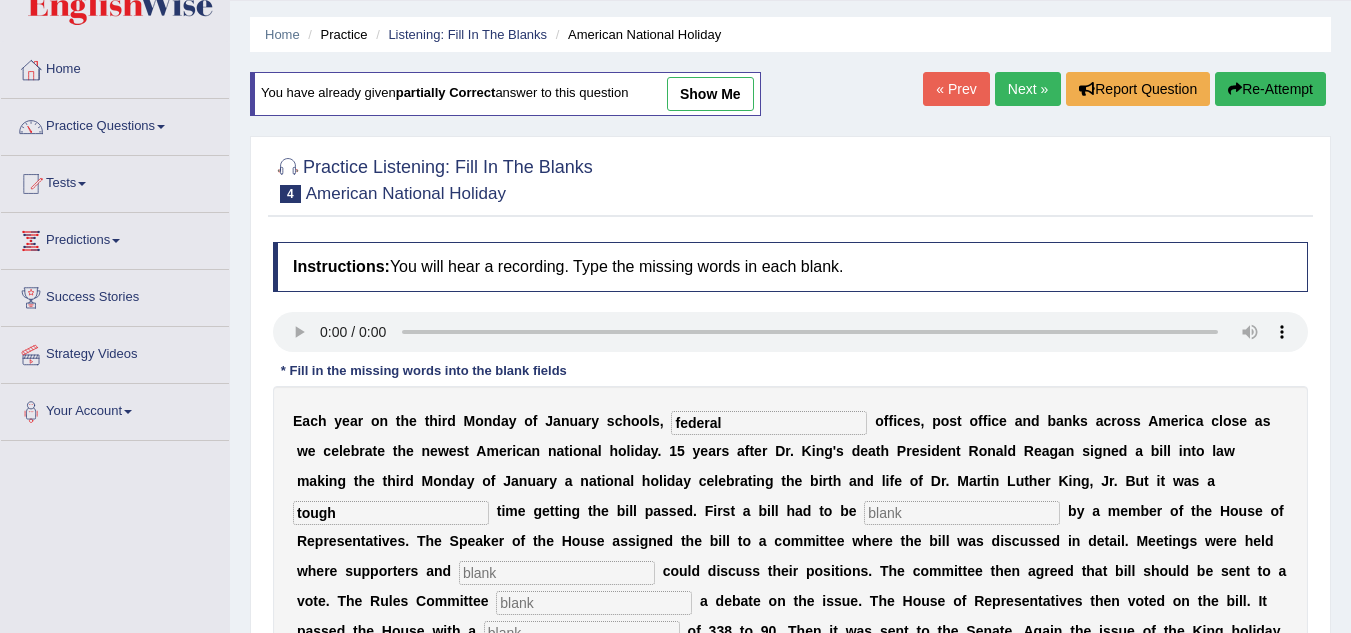 type on "tough" 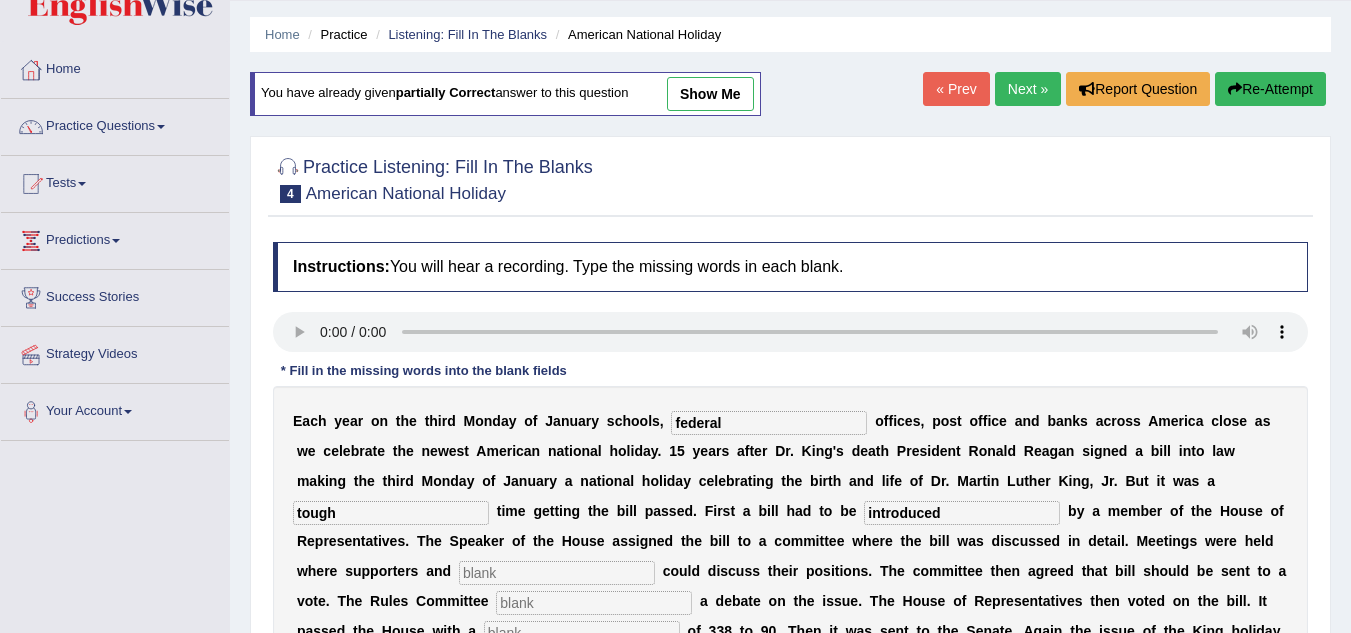 type on "introduced" 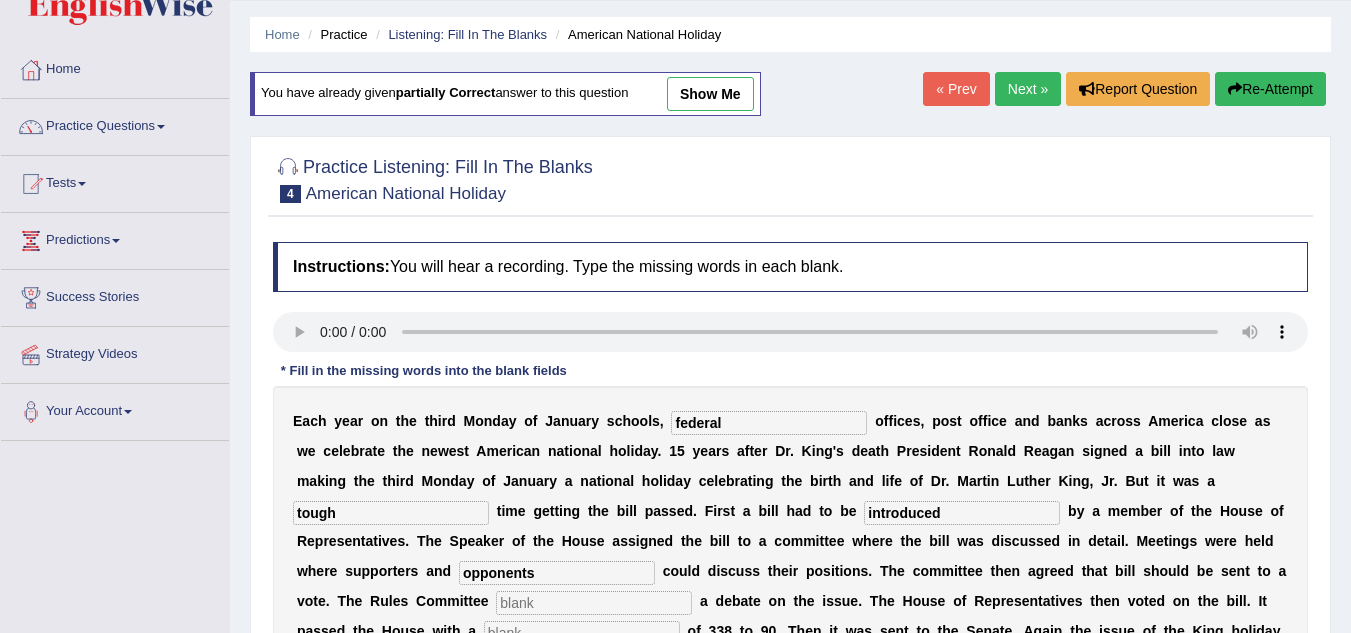 type on "opponents" 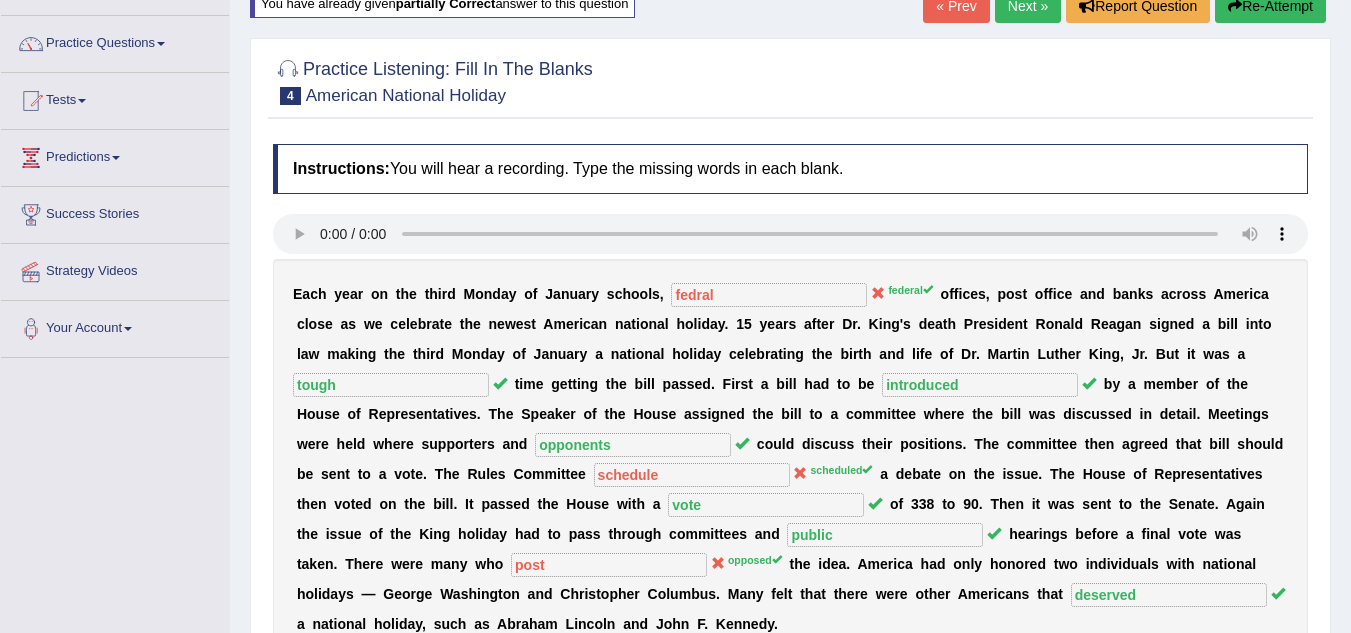 scroll, scrollTop: 145, scrollLeft: 0, axis: vertical 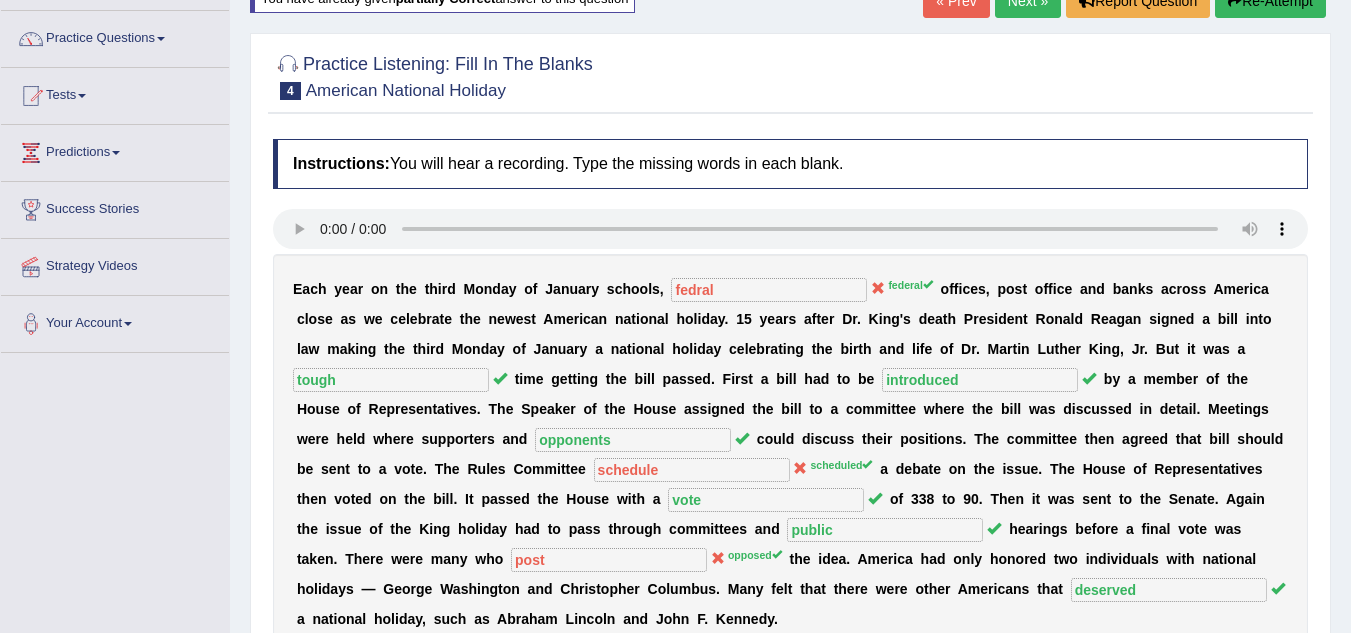click at bounding box center (1235, 1) 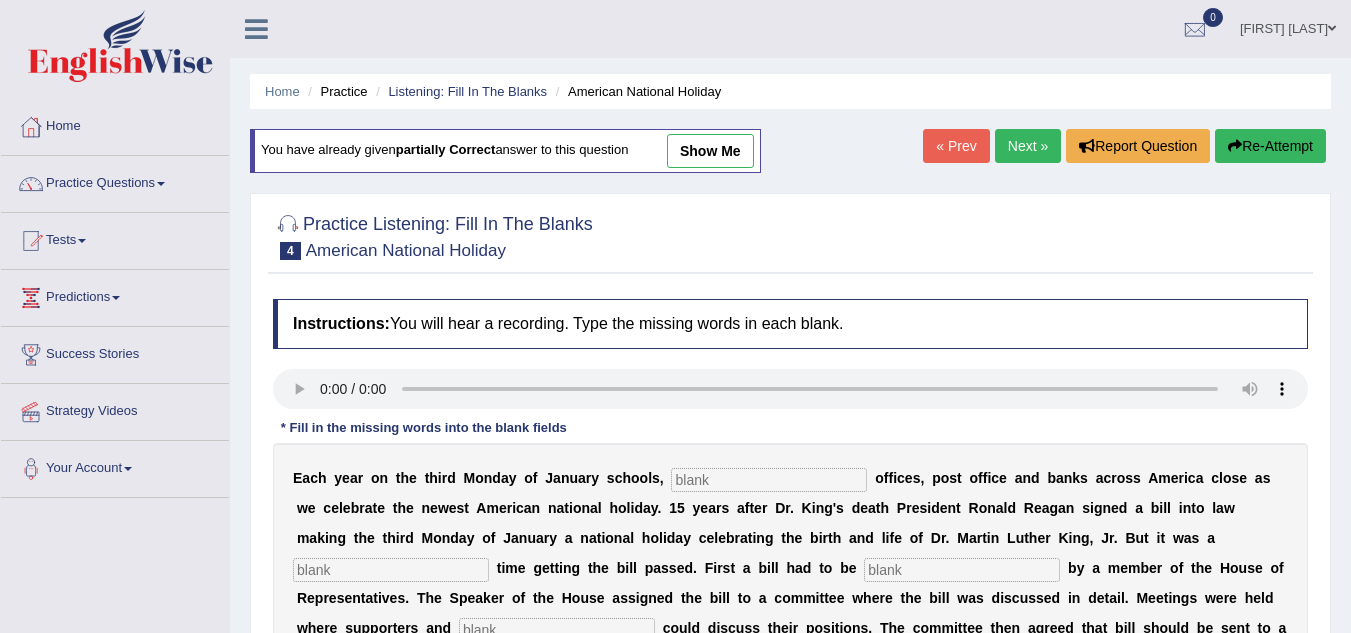 scroll, scrollTop: 145, scrollLeft: 0, axis: vertical 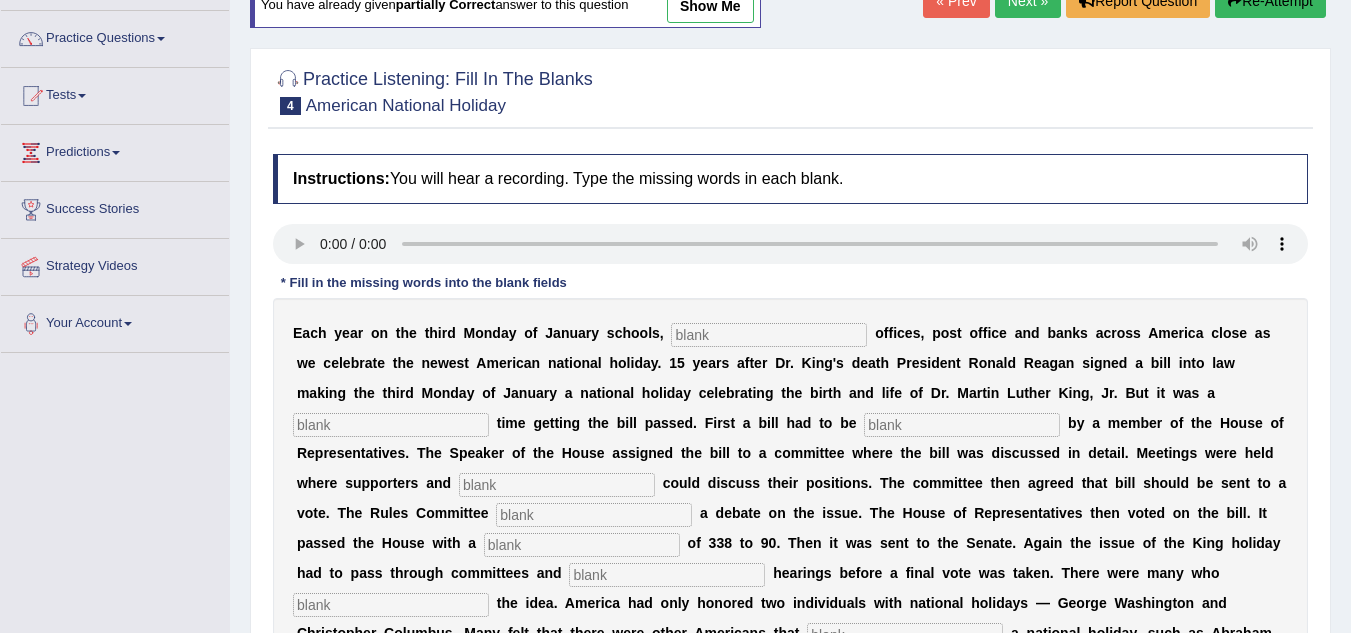 click at bounding box center [769, 335] 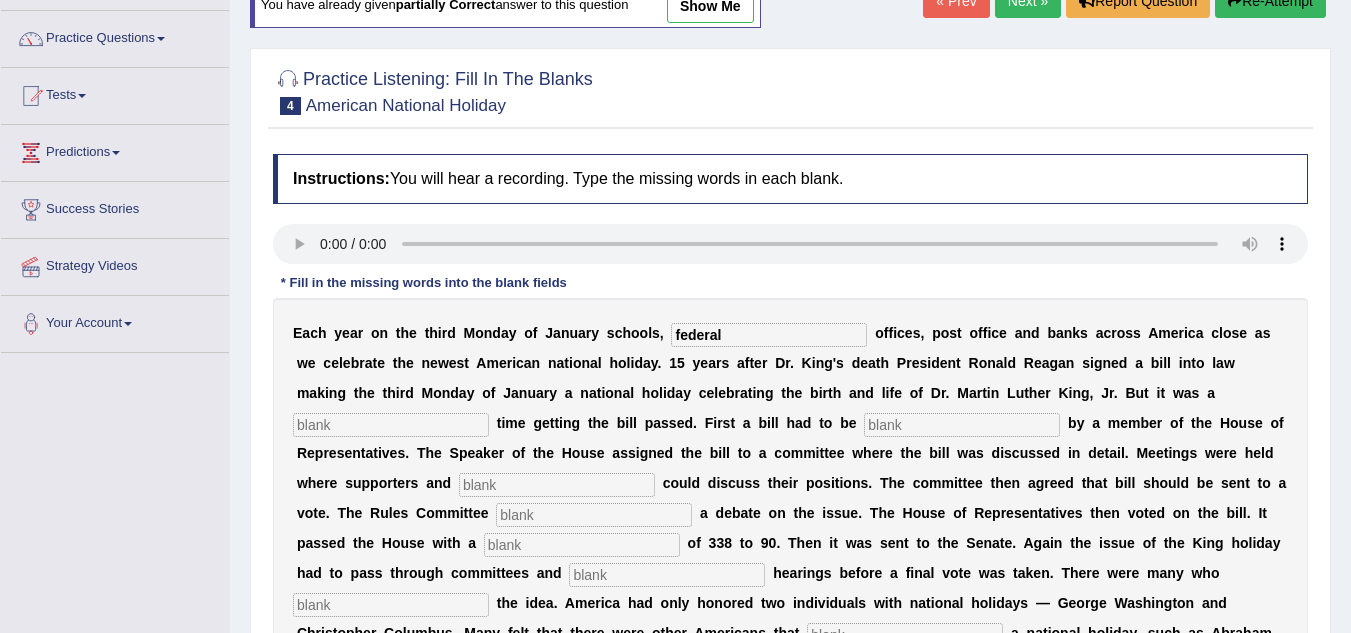 type on "federal" 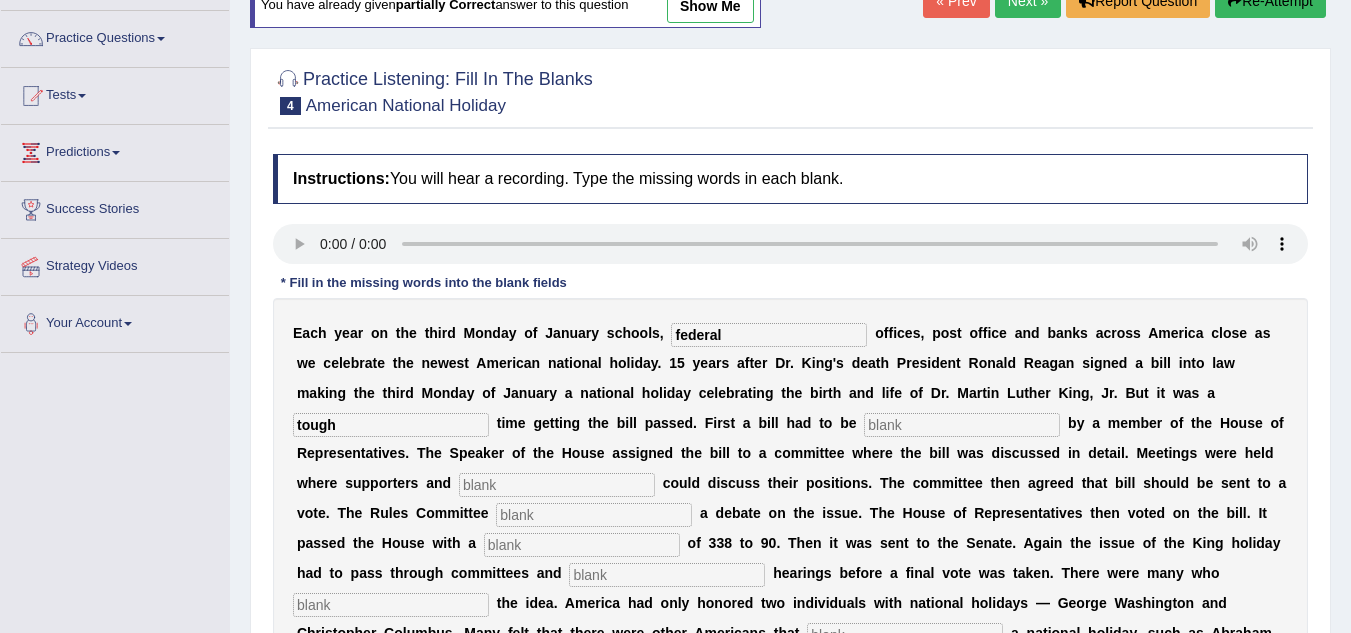 type on "tough" 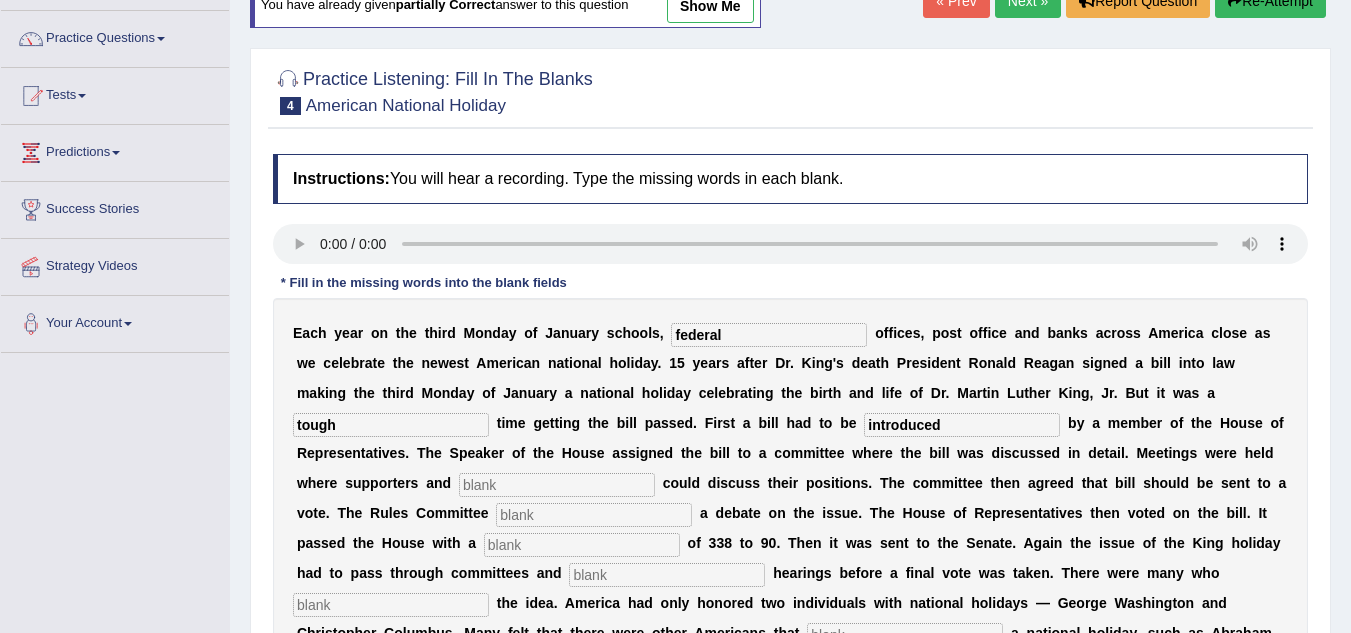 type on "introduced" 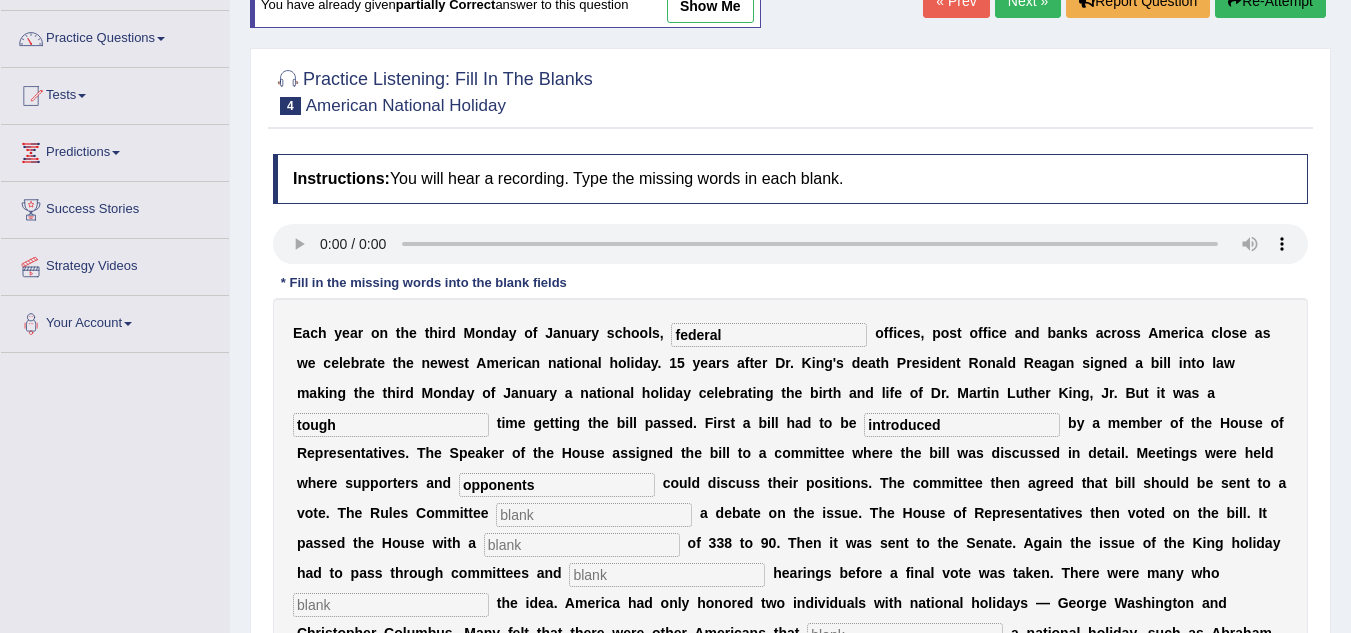 type on "opponents" 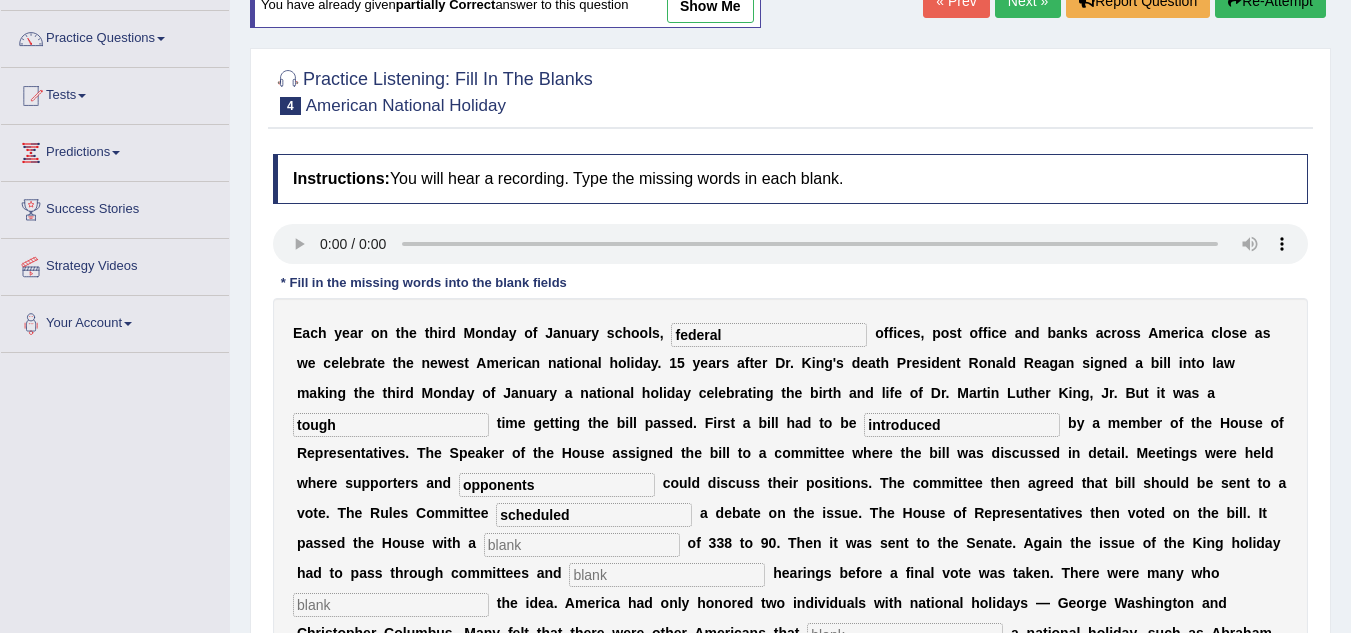 type on "scheduled" 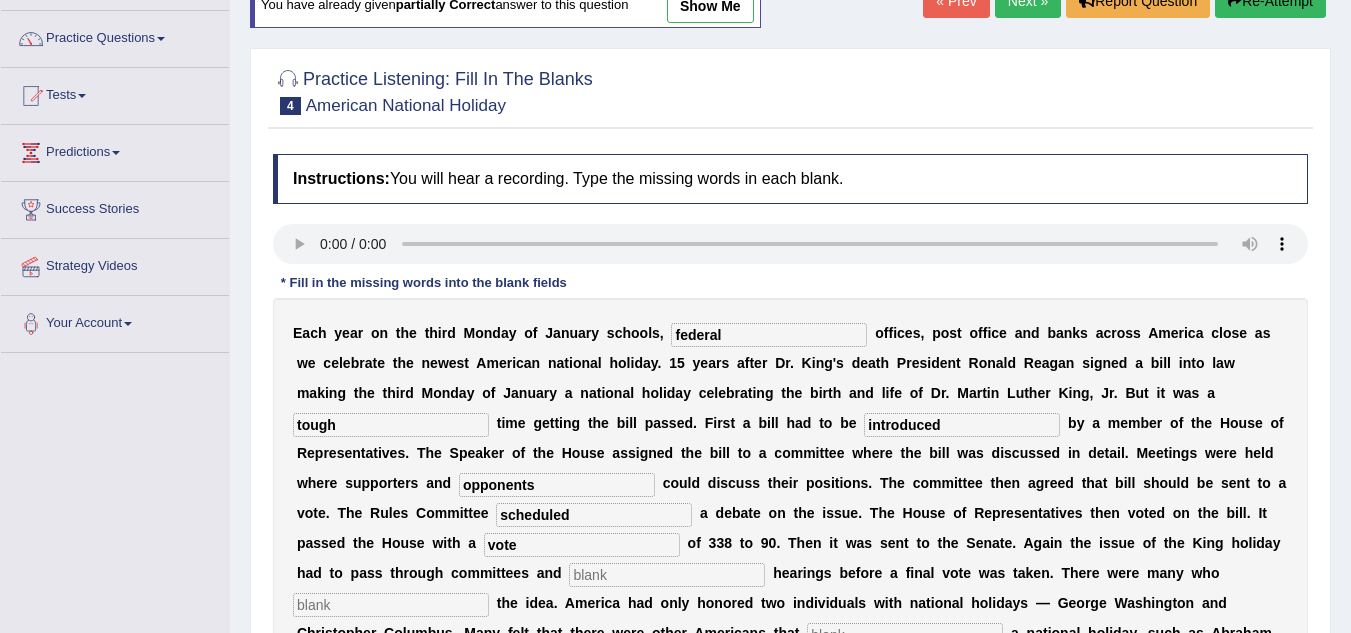 type on "vote" 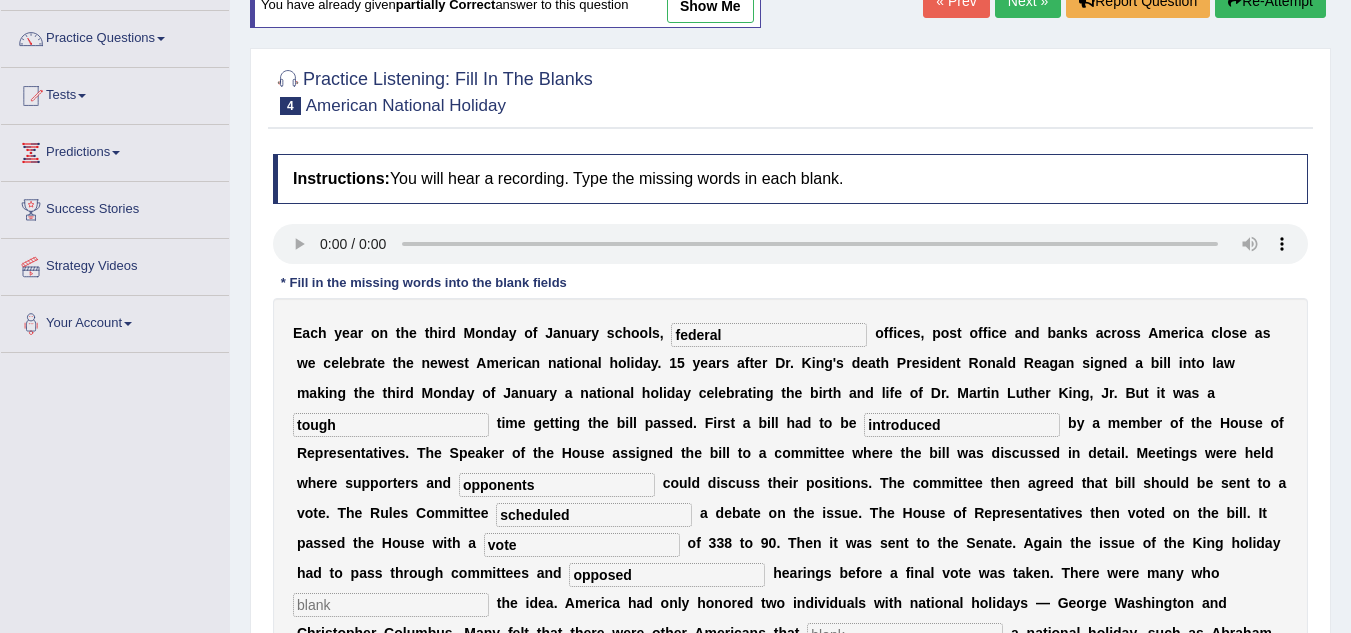 click at bounding box center [391, 605] 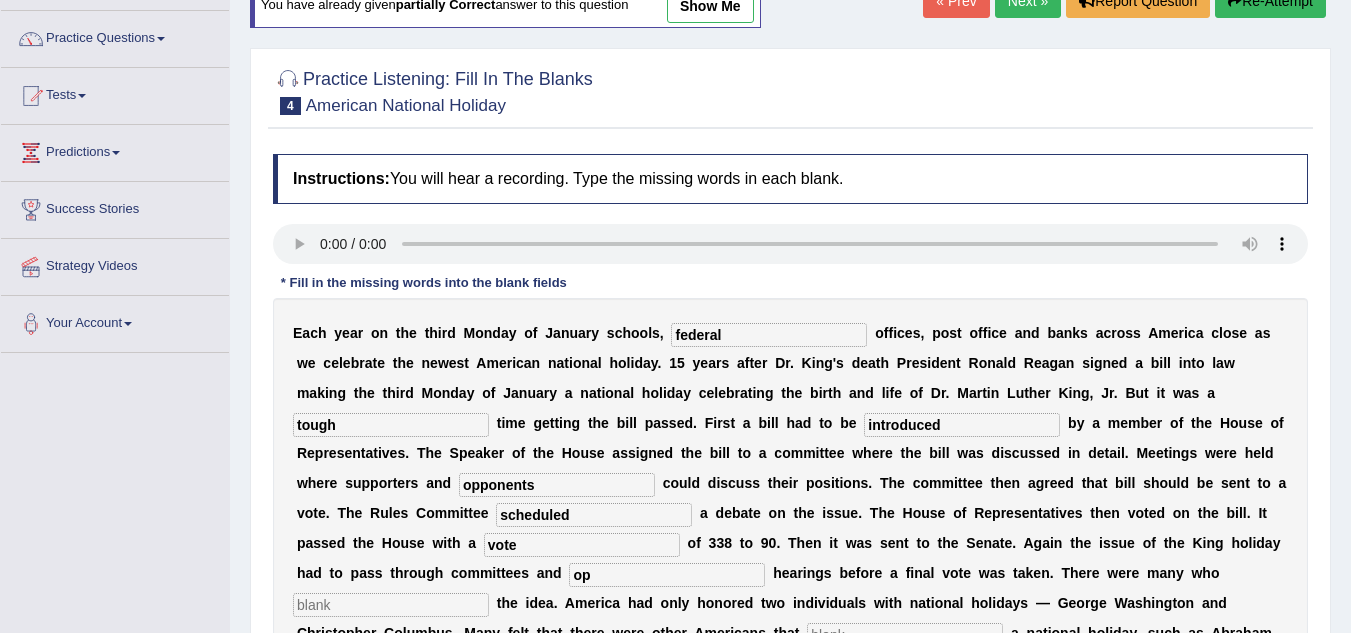 type on "o" 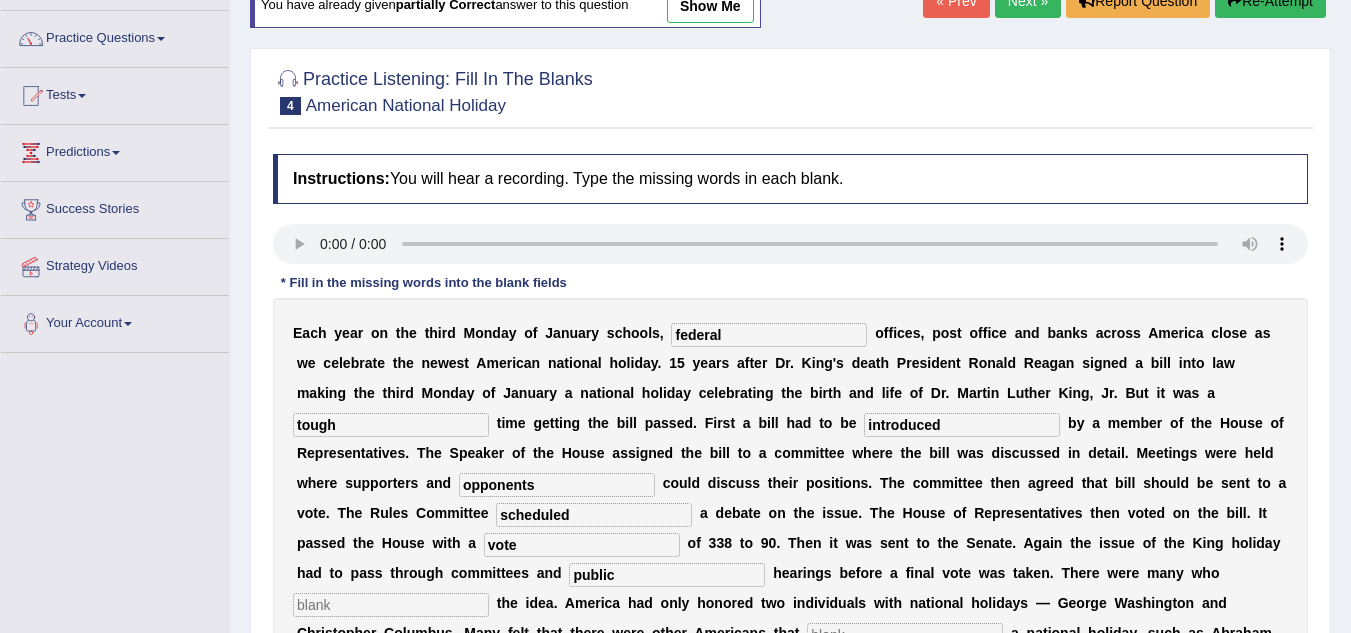 type on "public" 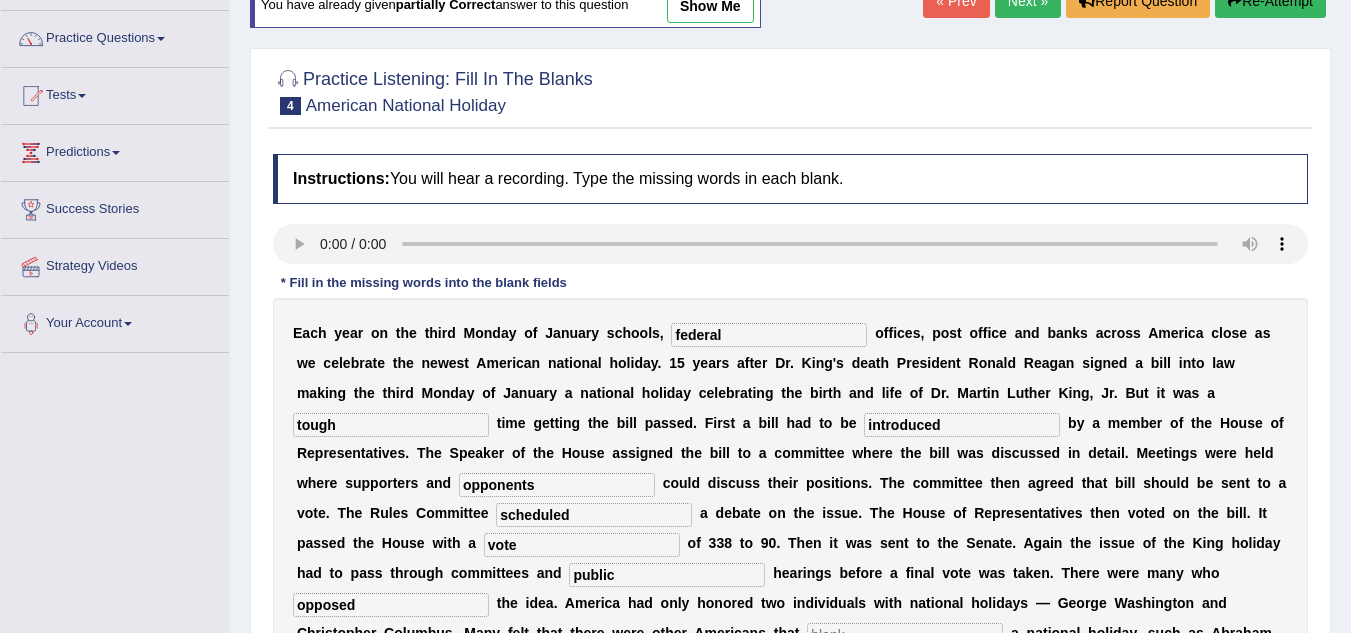 click on "opposed" at bounding box center [391, 605] 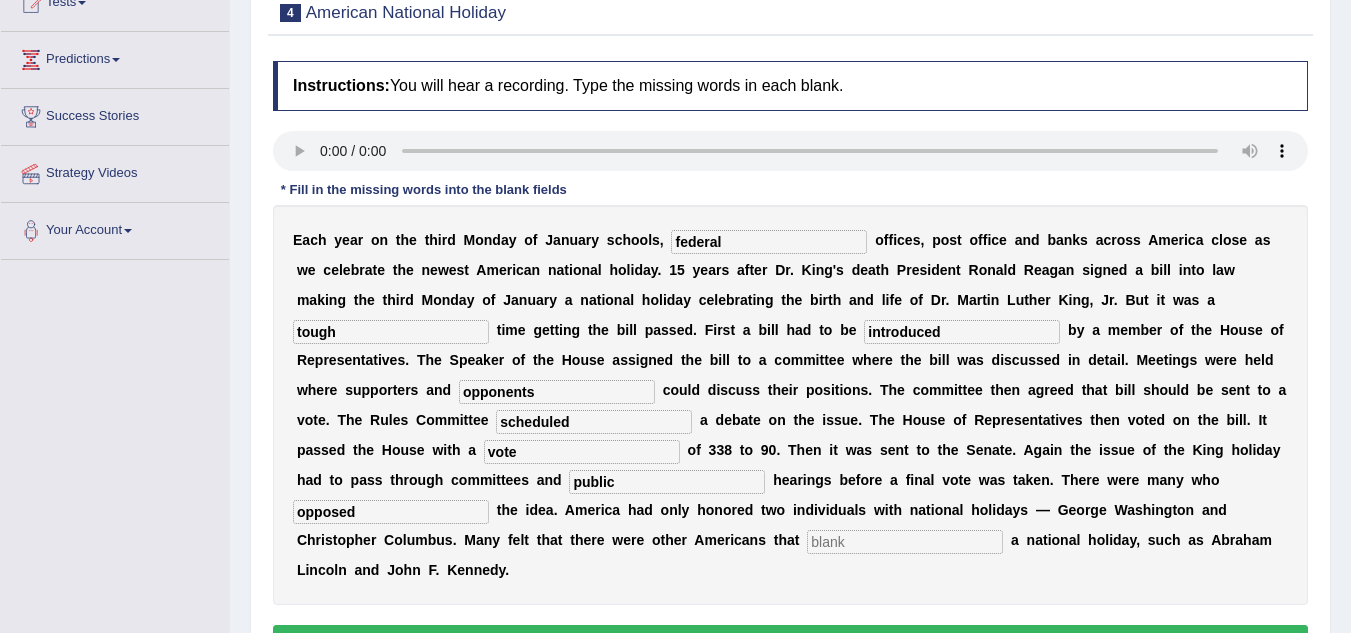 scroll, scrollTop: 252, scrollLeft: 0, axis: vertical 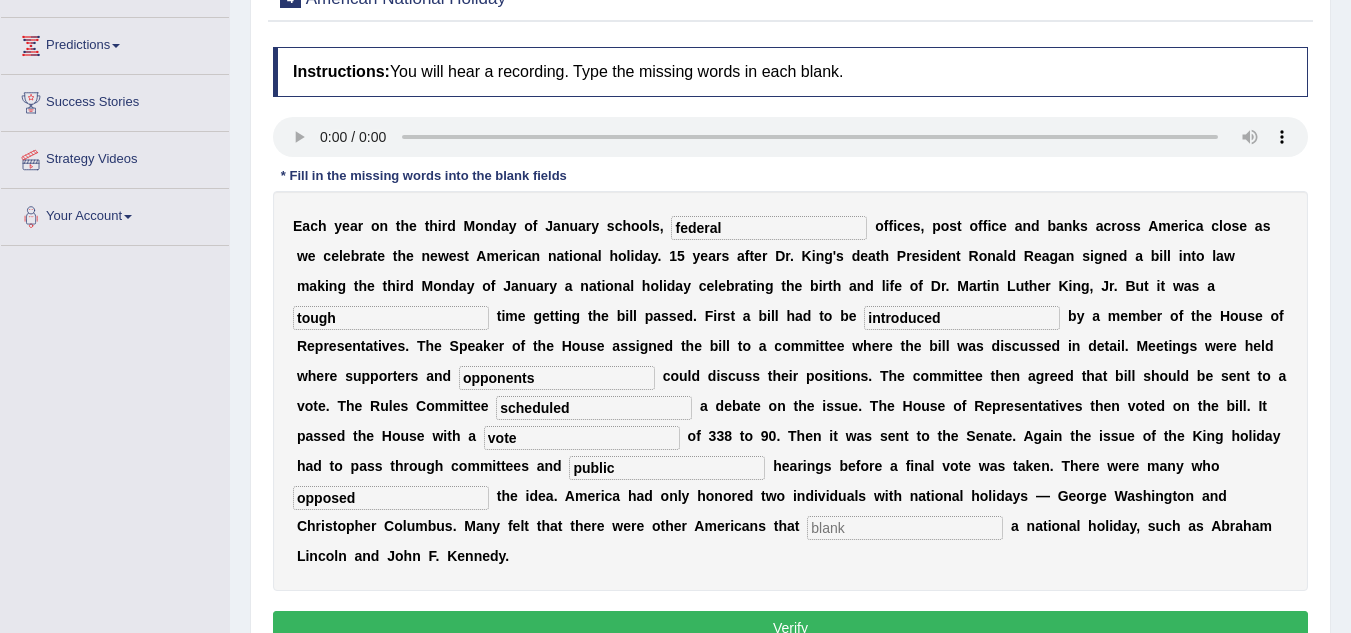 type on "opposed" 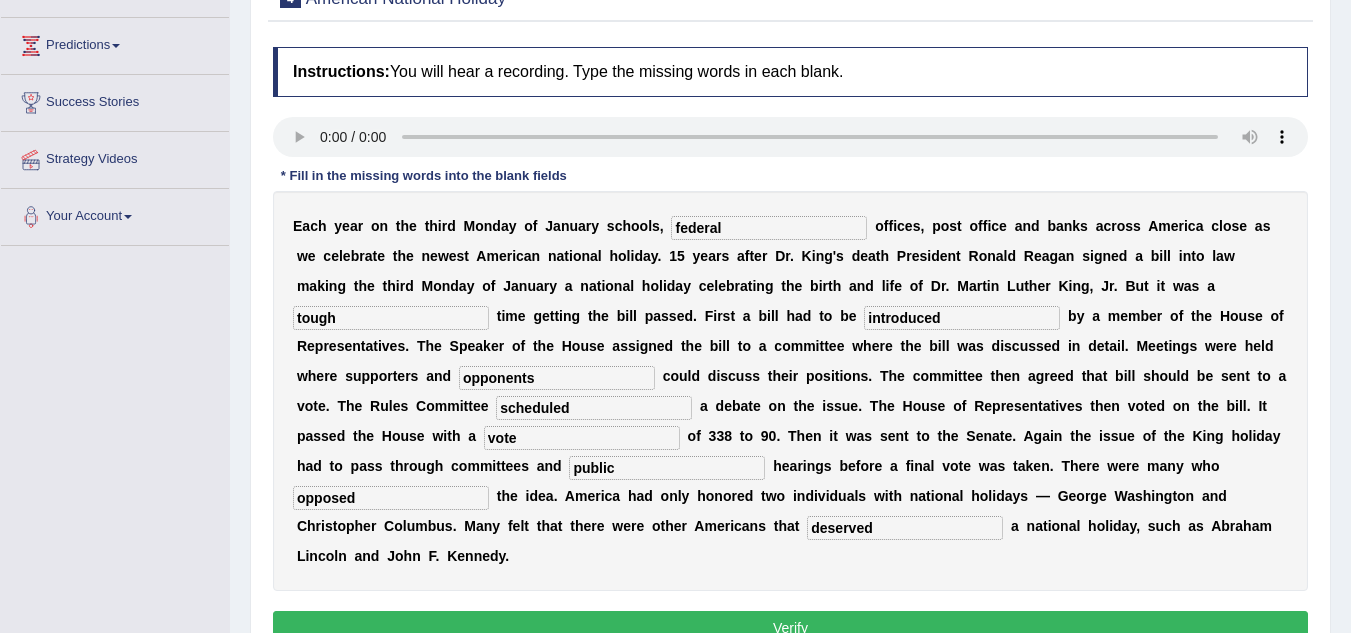 type on "deserved" 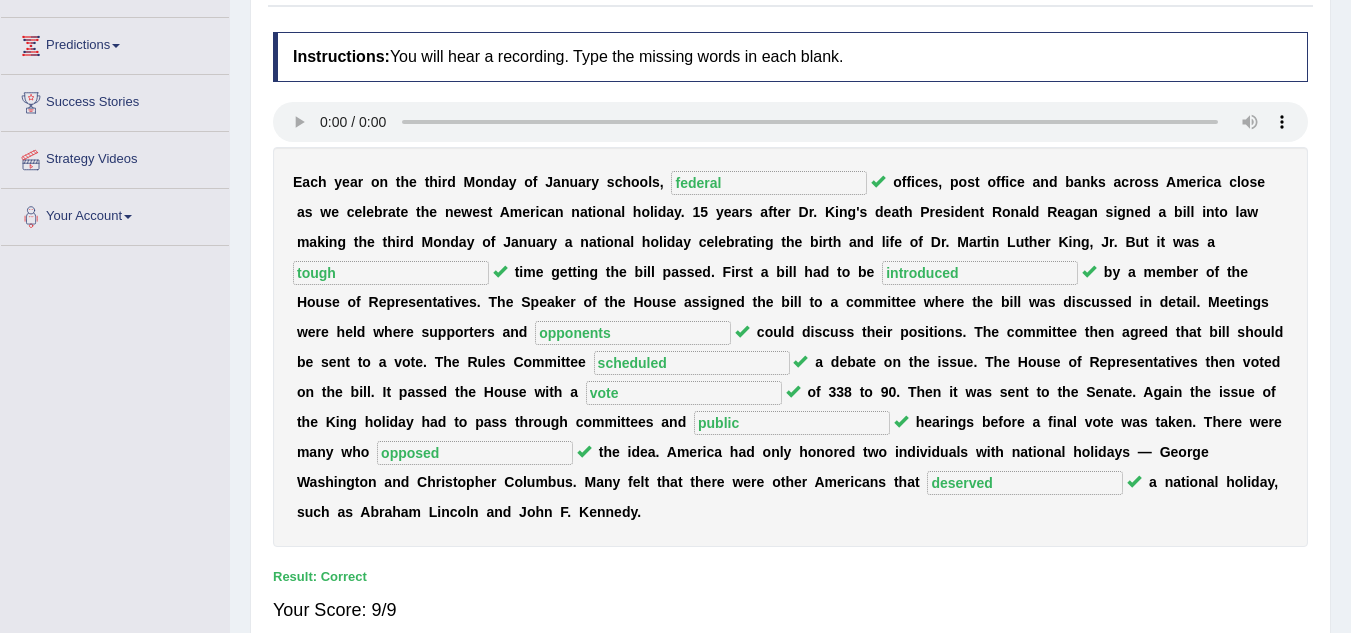 scroll, scrollTop: 34, scrollLeft: 0, axis: vertical 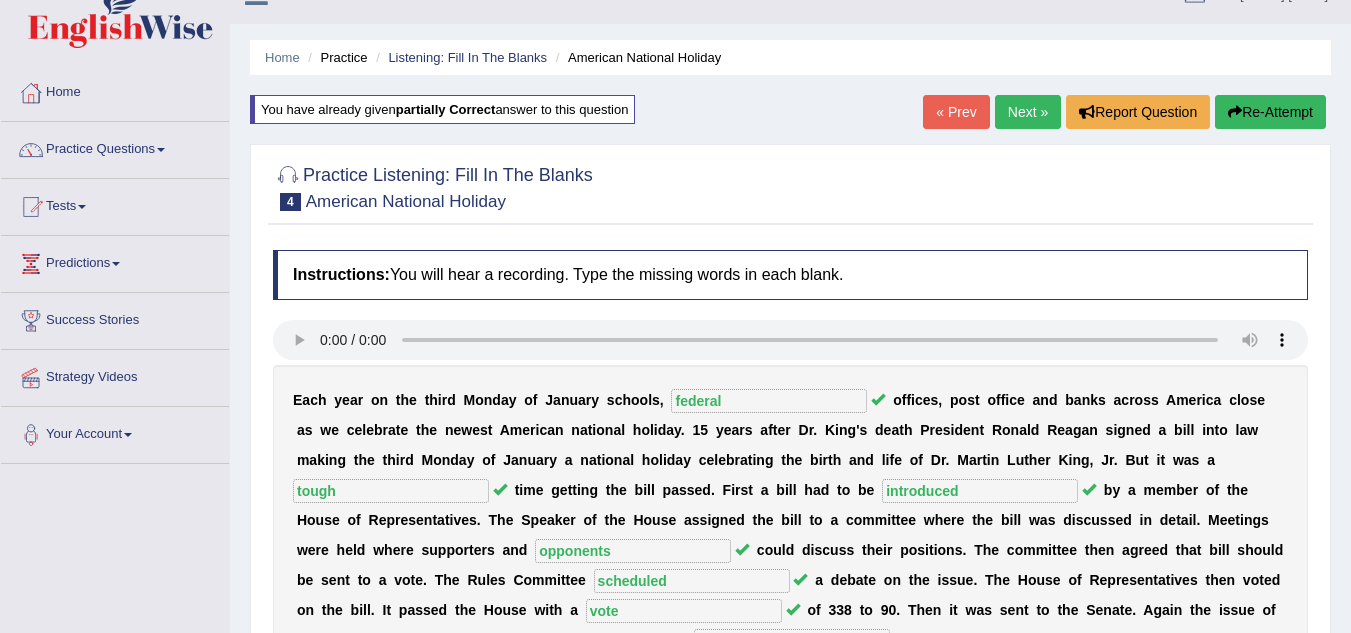 click on "Next »" at bounding box center [1028, 112] 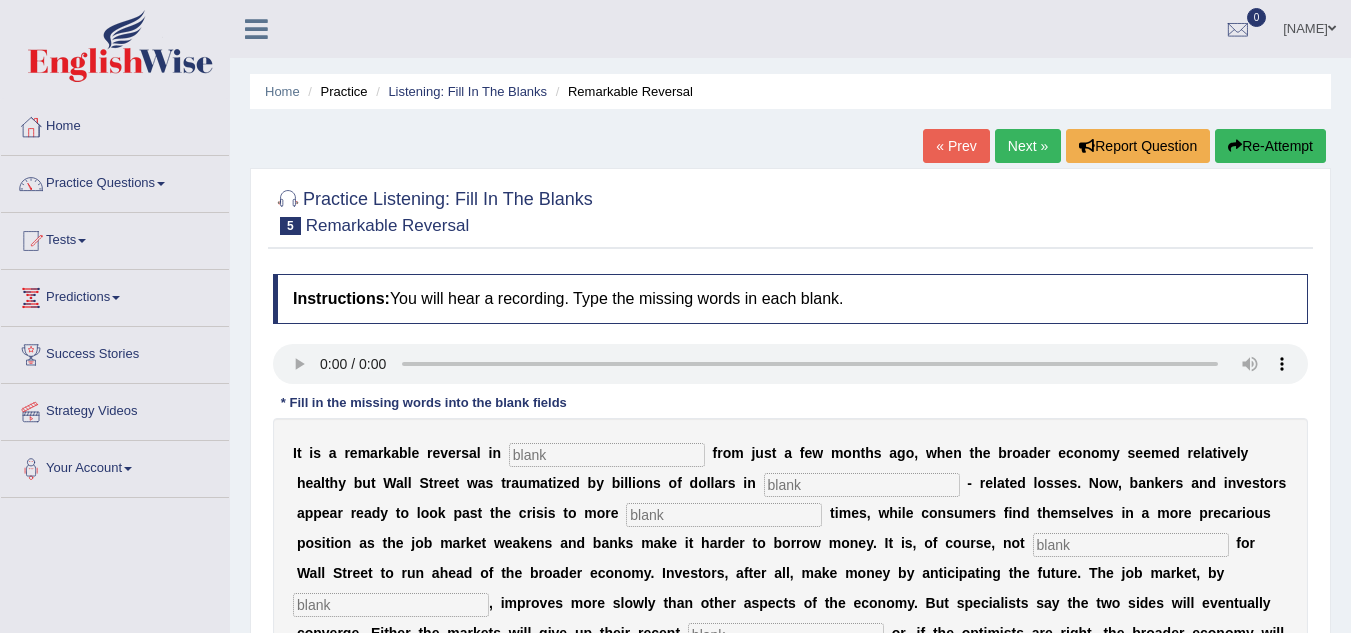 scroll, scrollTop: 0, scrollLeft: 0, axis: both 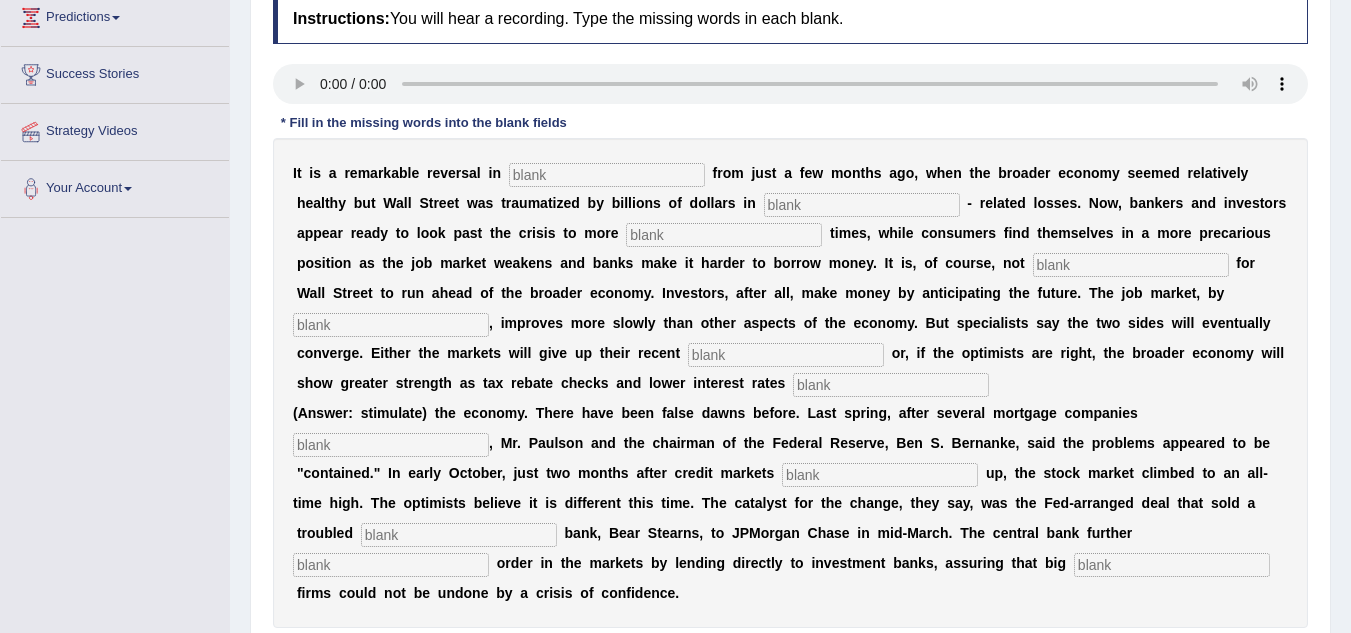 type 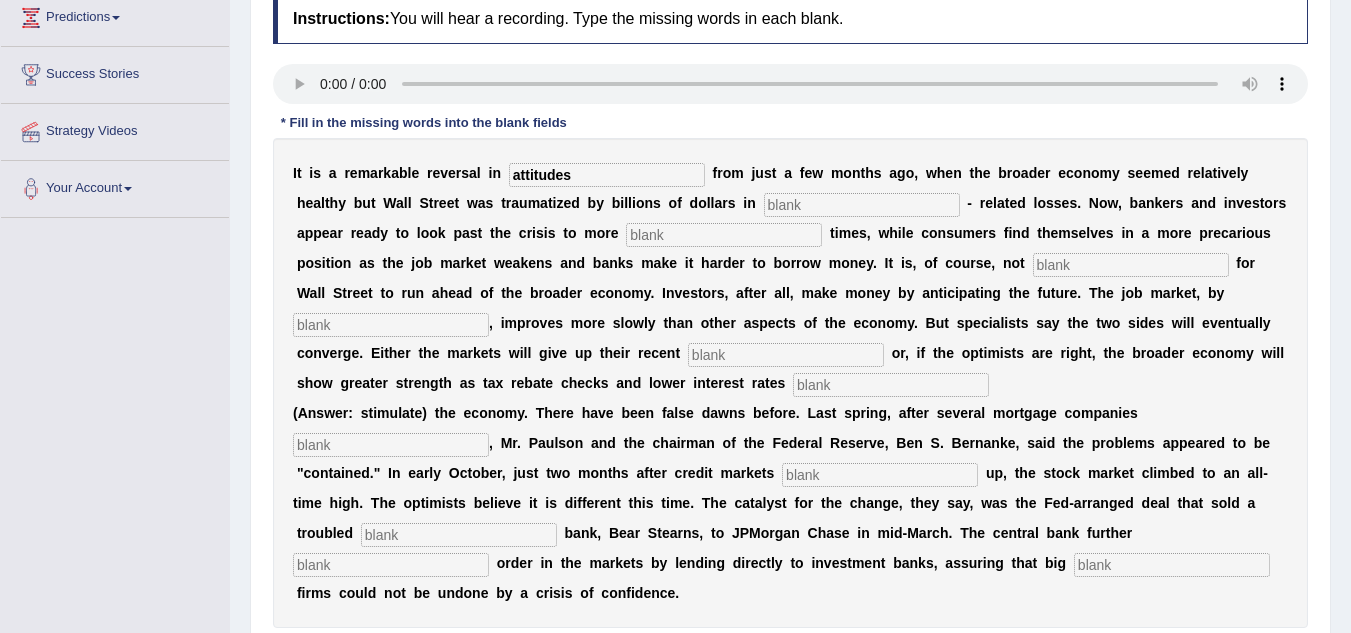 type on "attitudes" 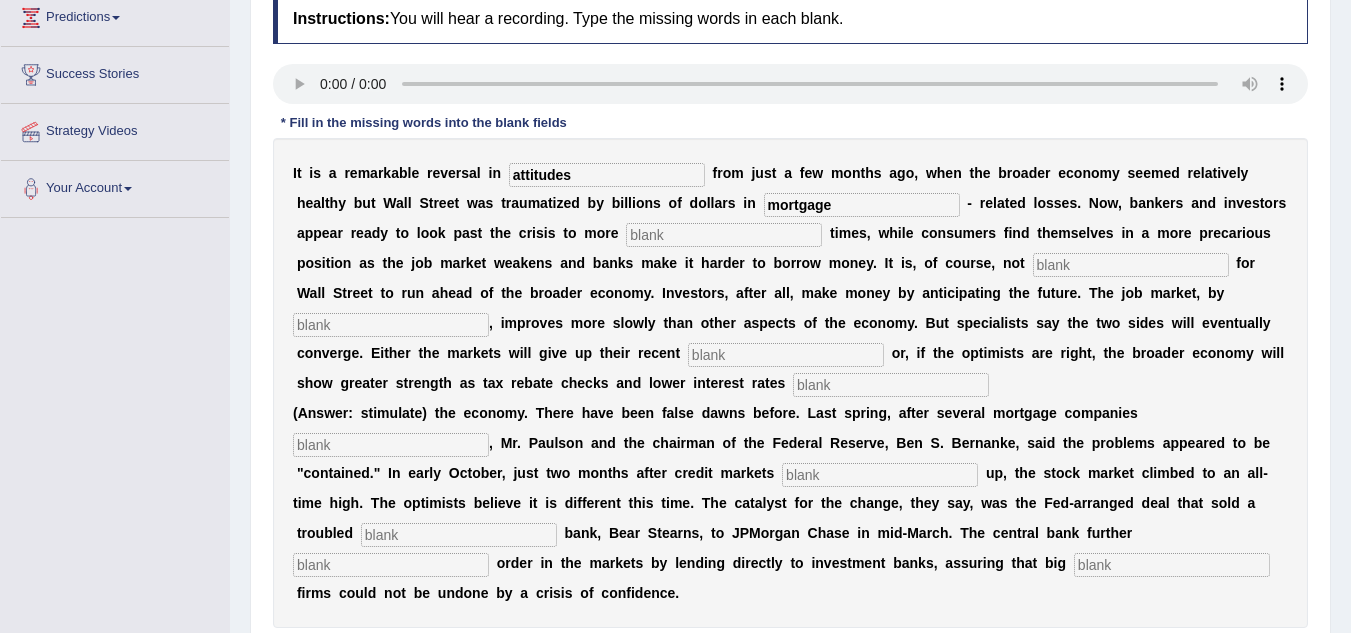 type on "mortgage" 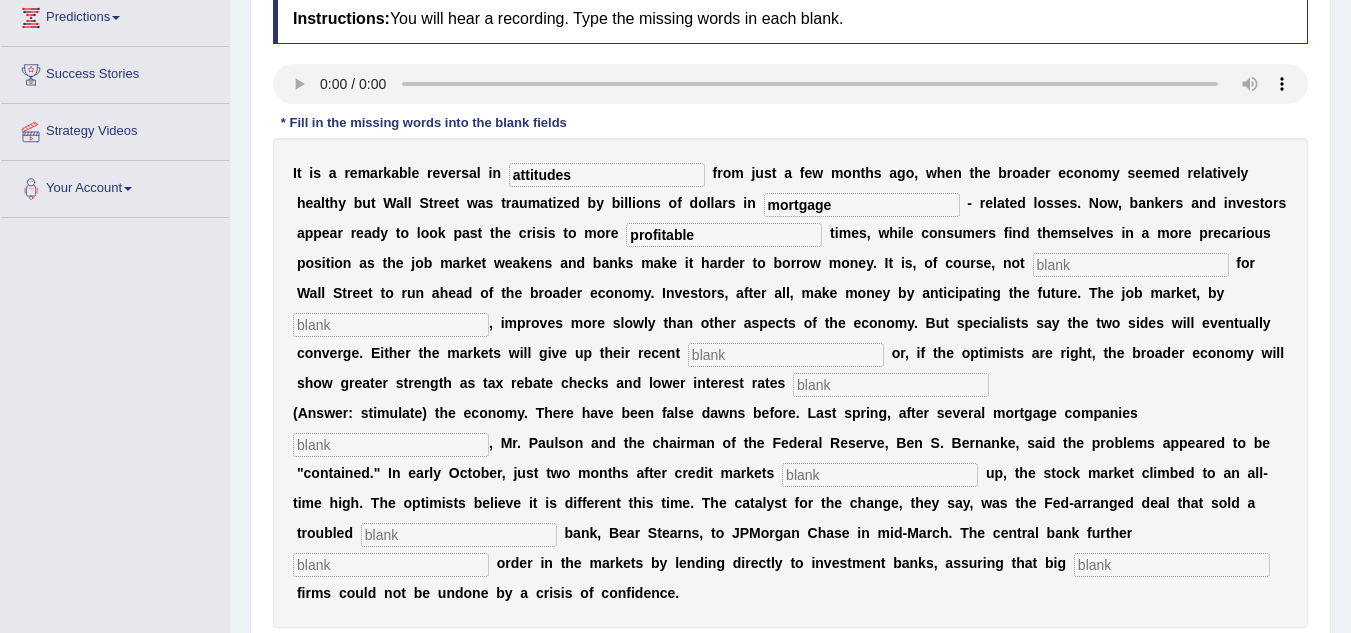 type on "profitable" 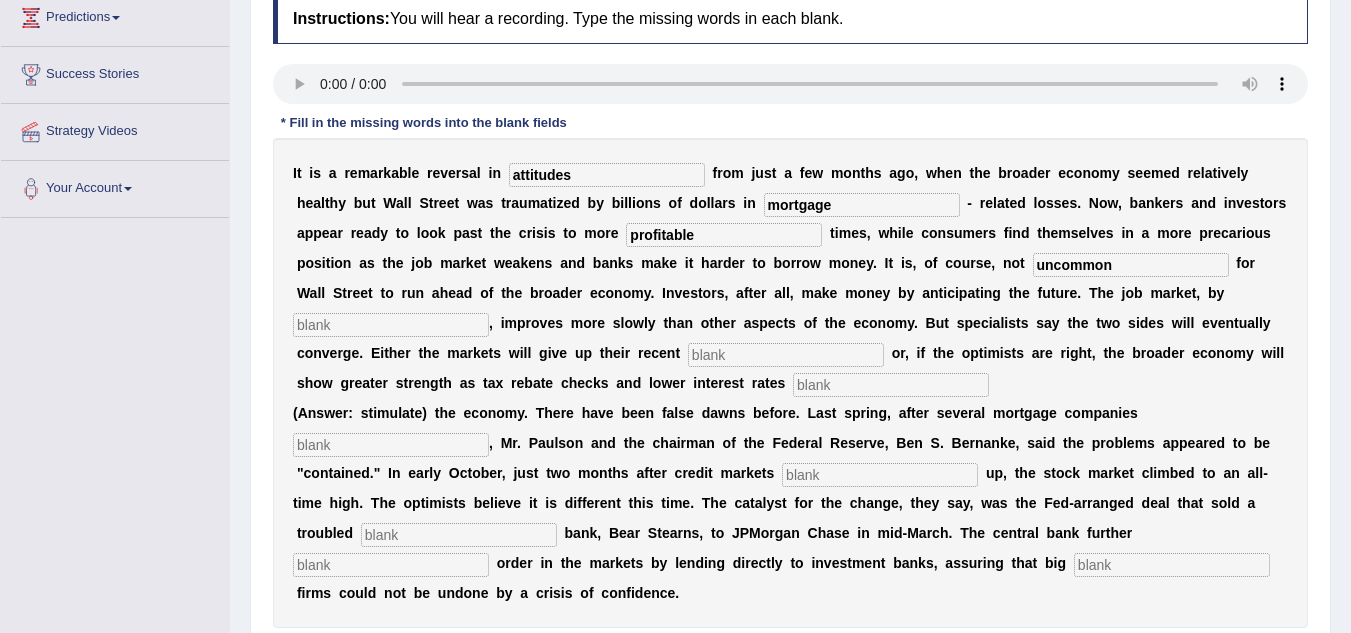 type on "uncommon" 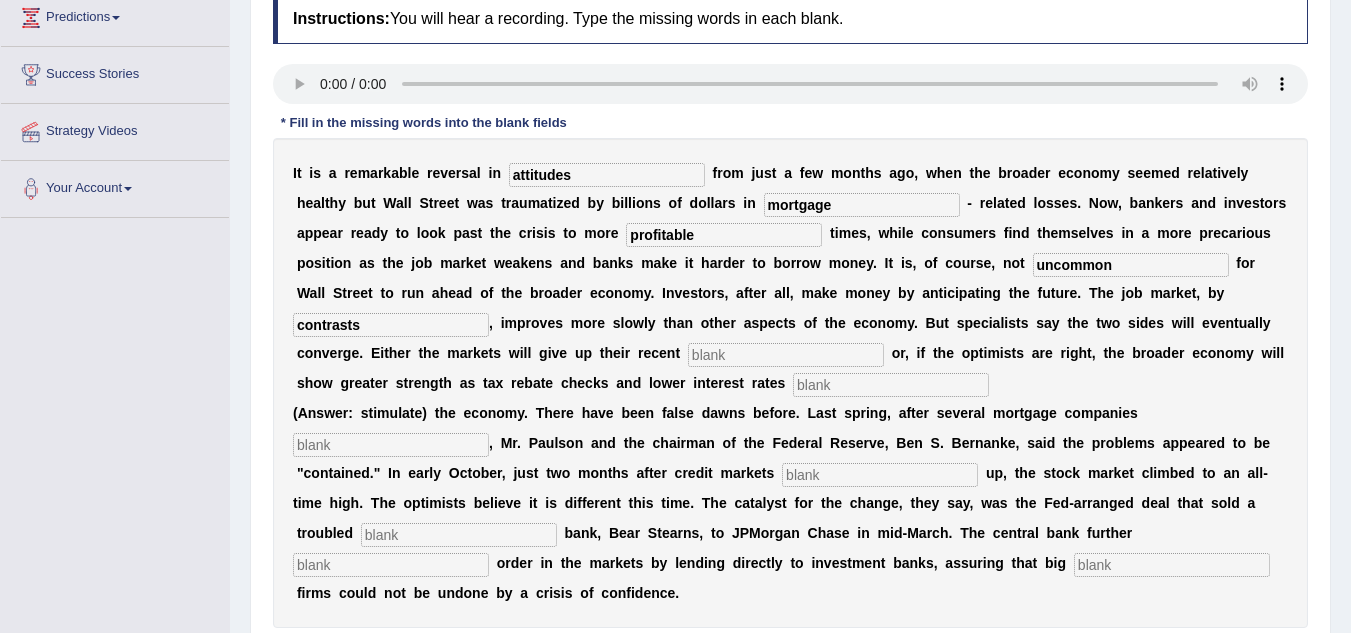type on "contrasts" 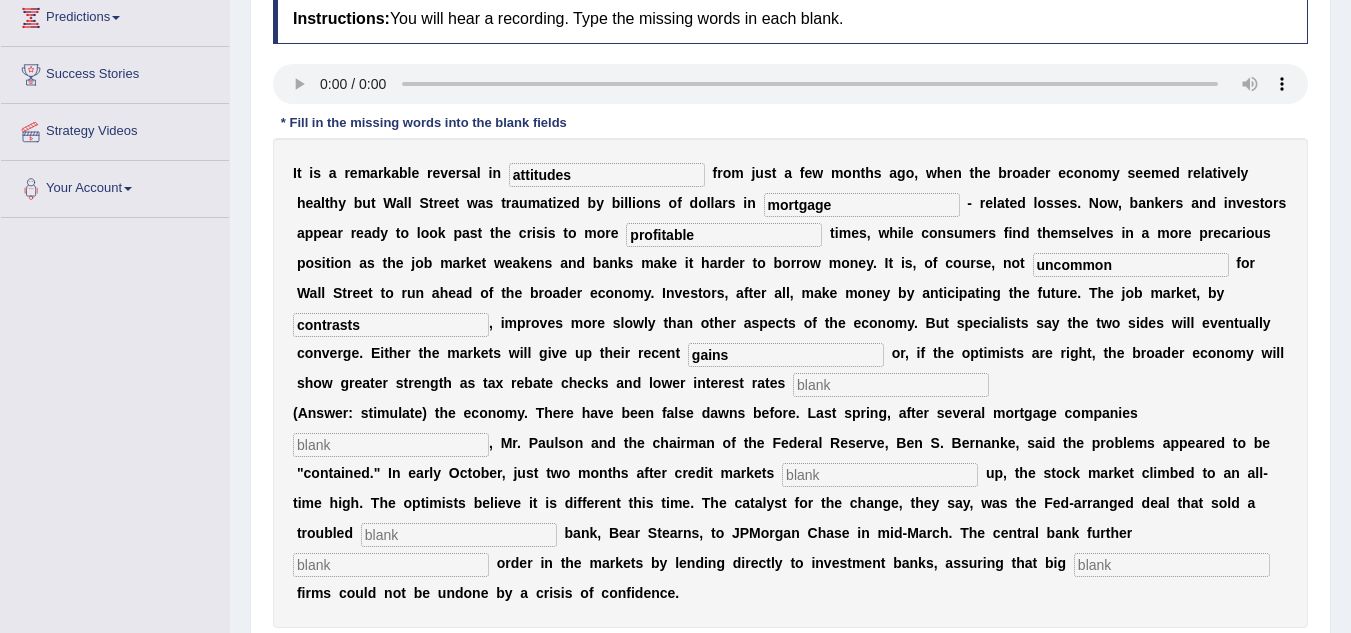 type on "gains" 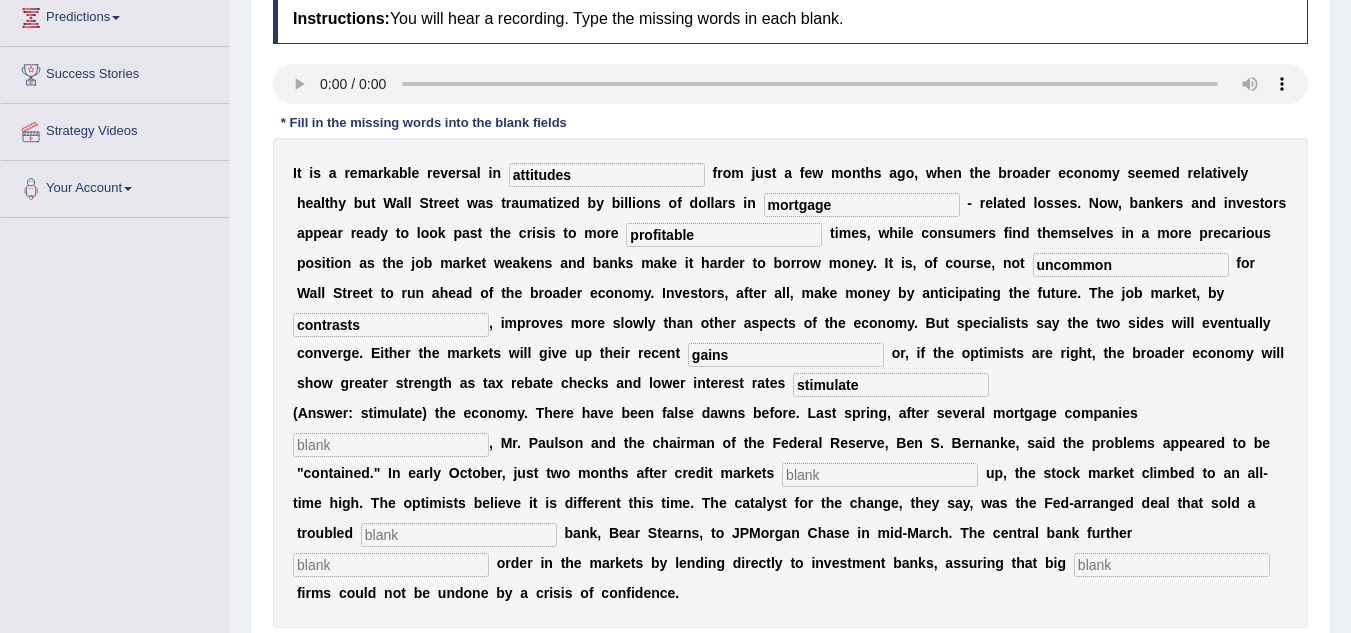 type on "stimulate" 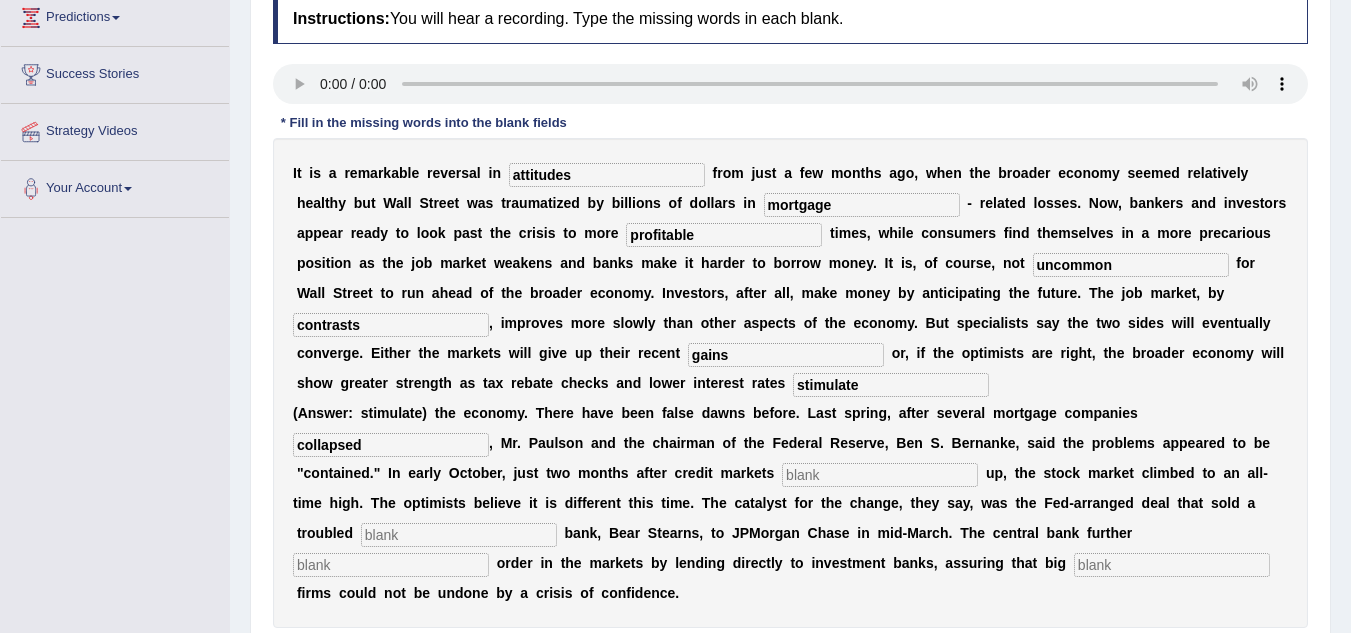 type on "collapsed" 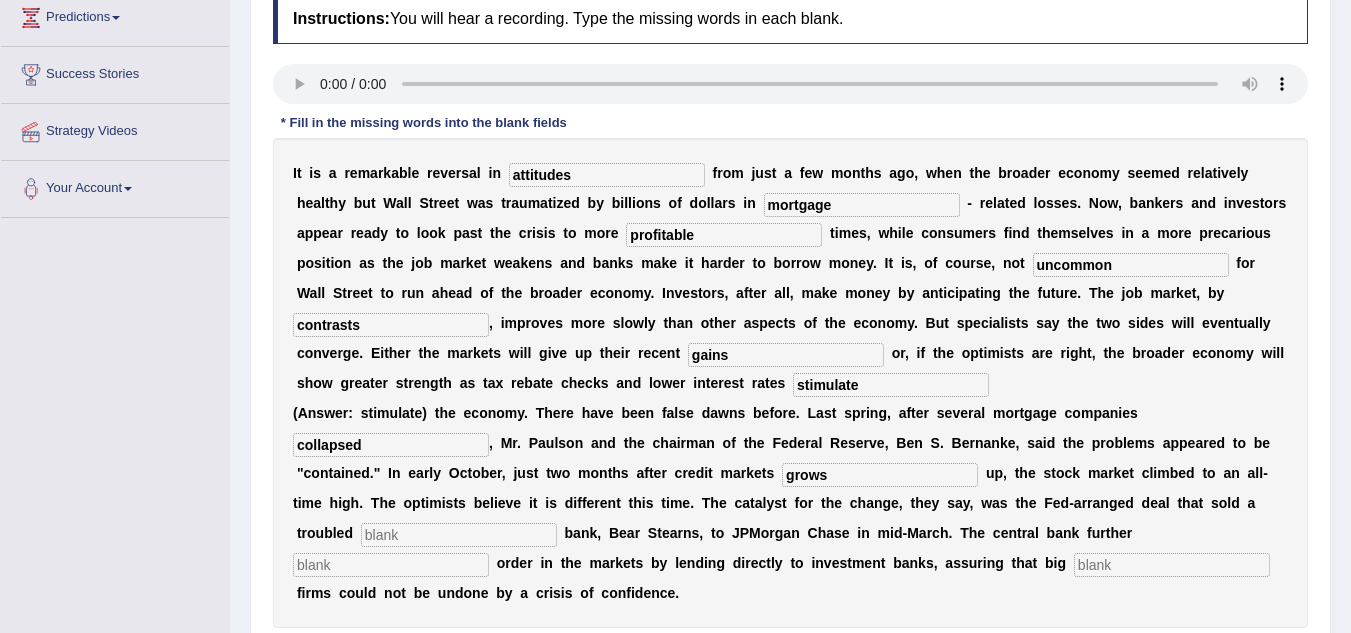 type on "grows" 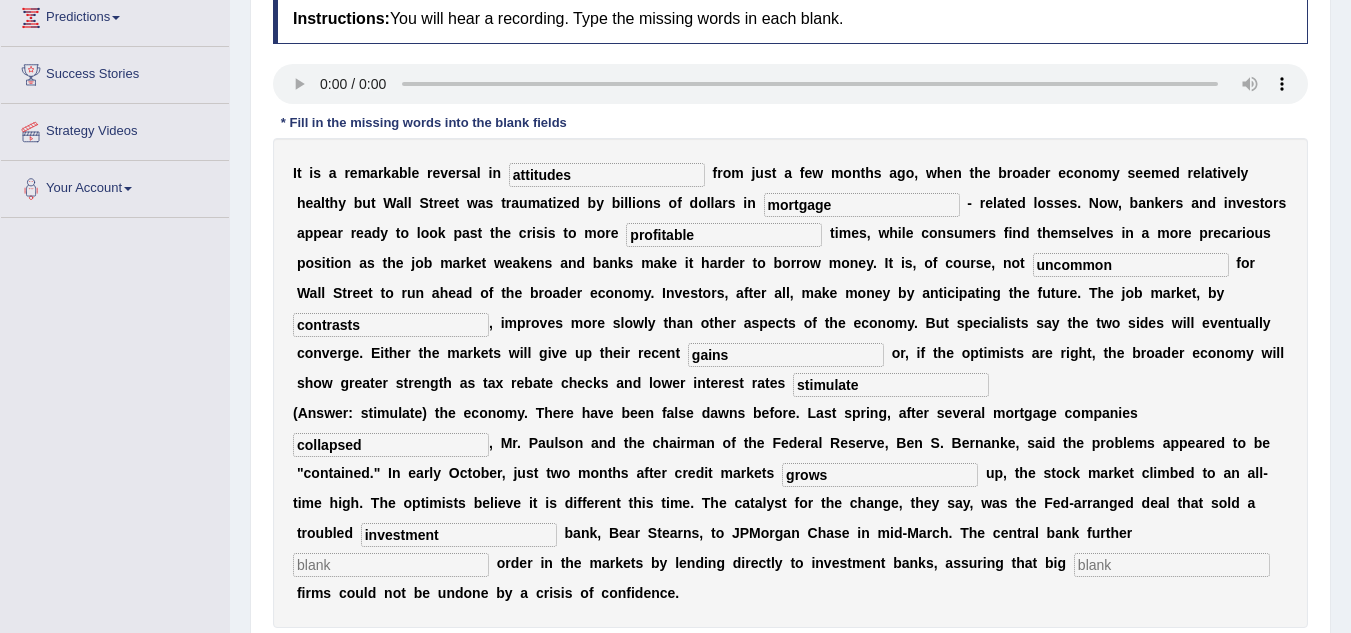 type on "investment" 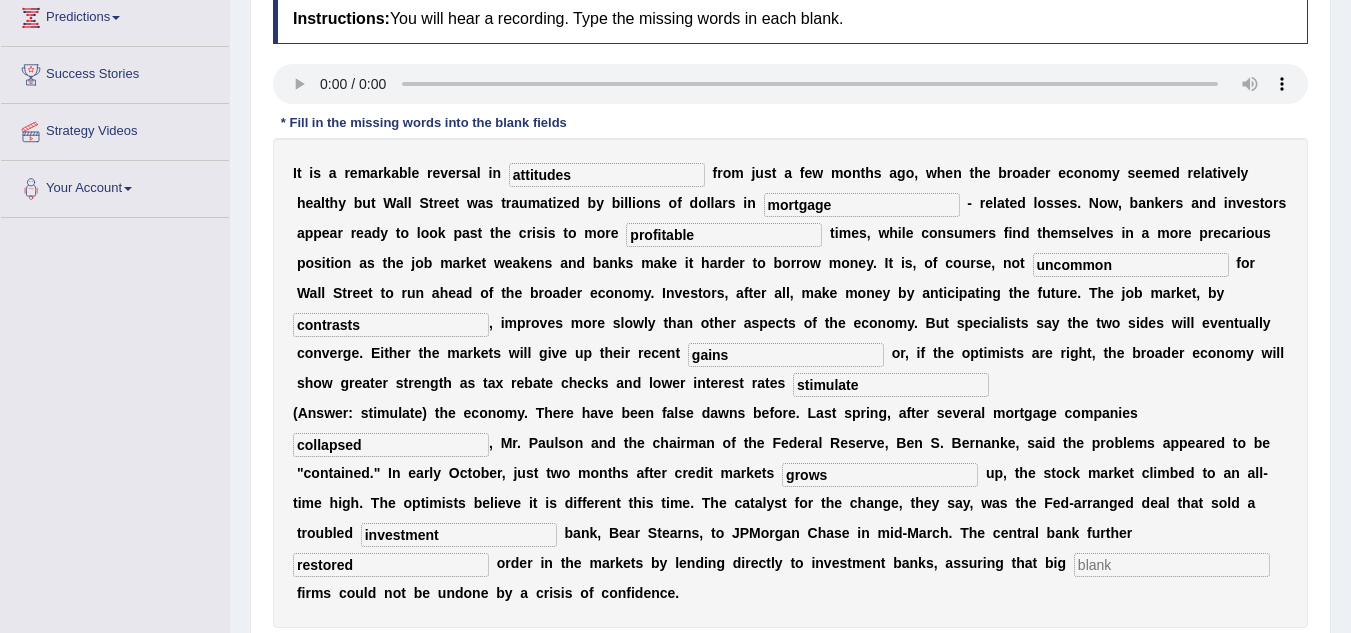 type on "restored" 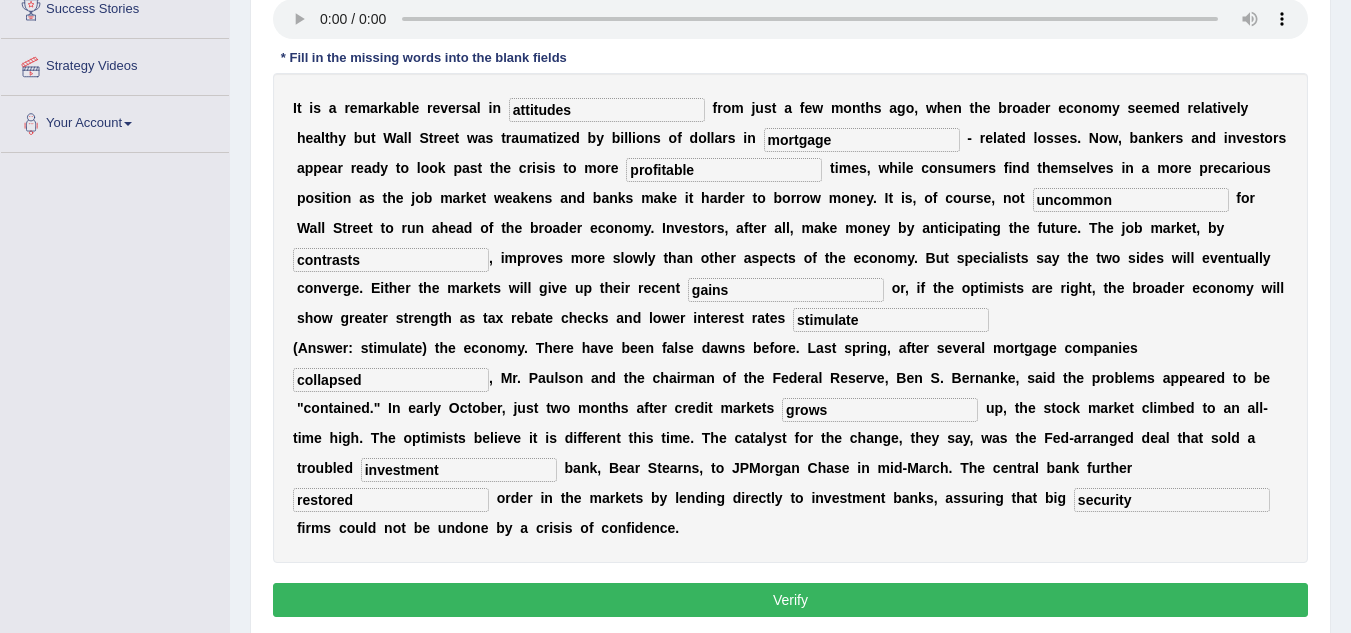 scroll, scrollTop: 358, scrollLeft: 0, axis: vertical 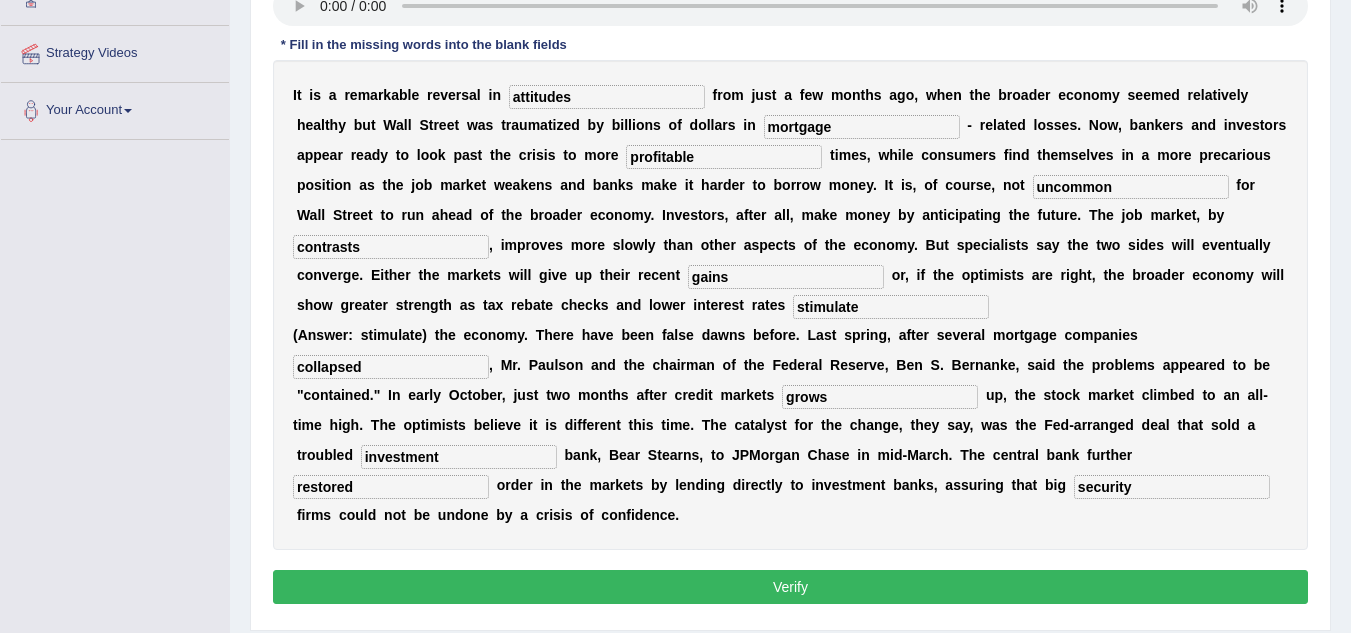 type on "security" 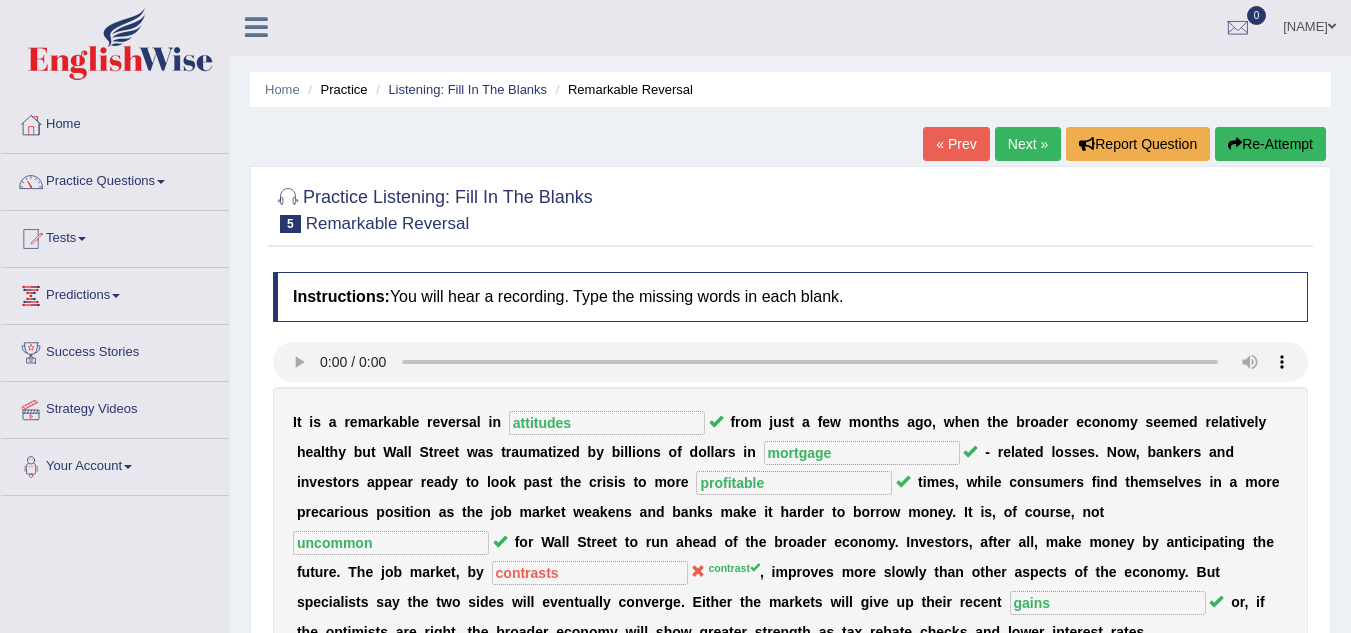 scroll, scrollTop: 0, scrollLeft: 0, axis: both 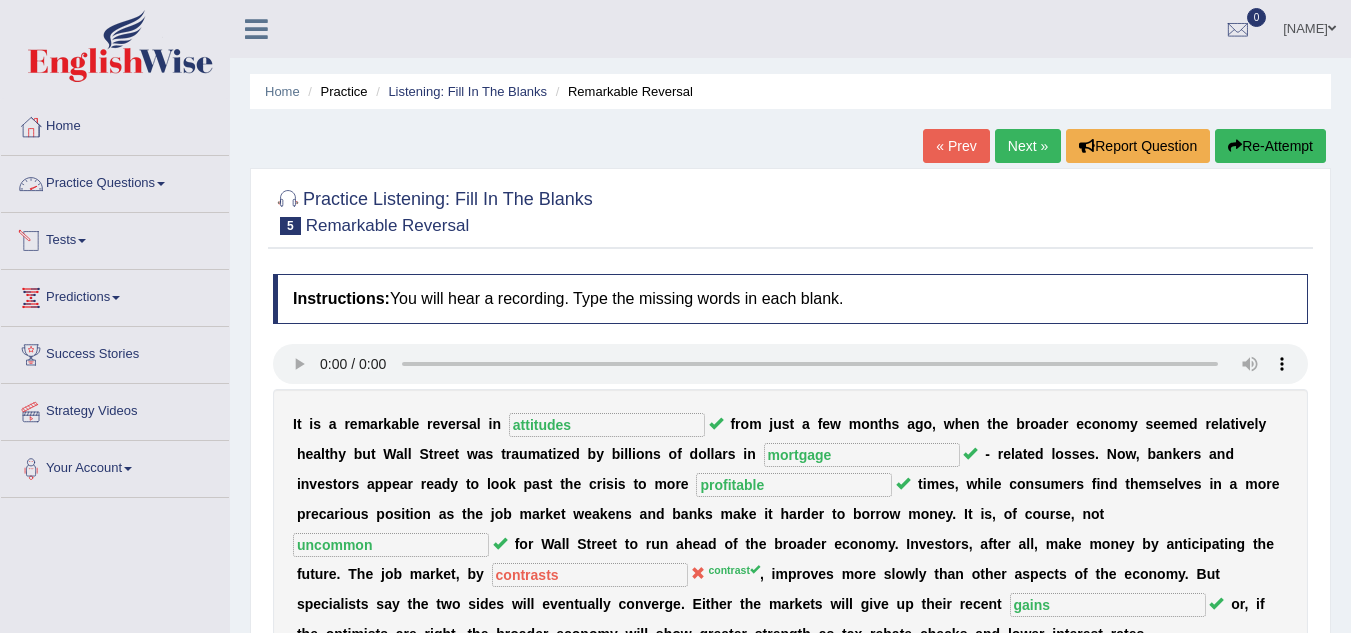 click on "Practice Questions" at bounding box center (115, 181) 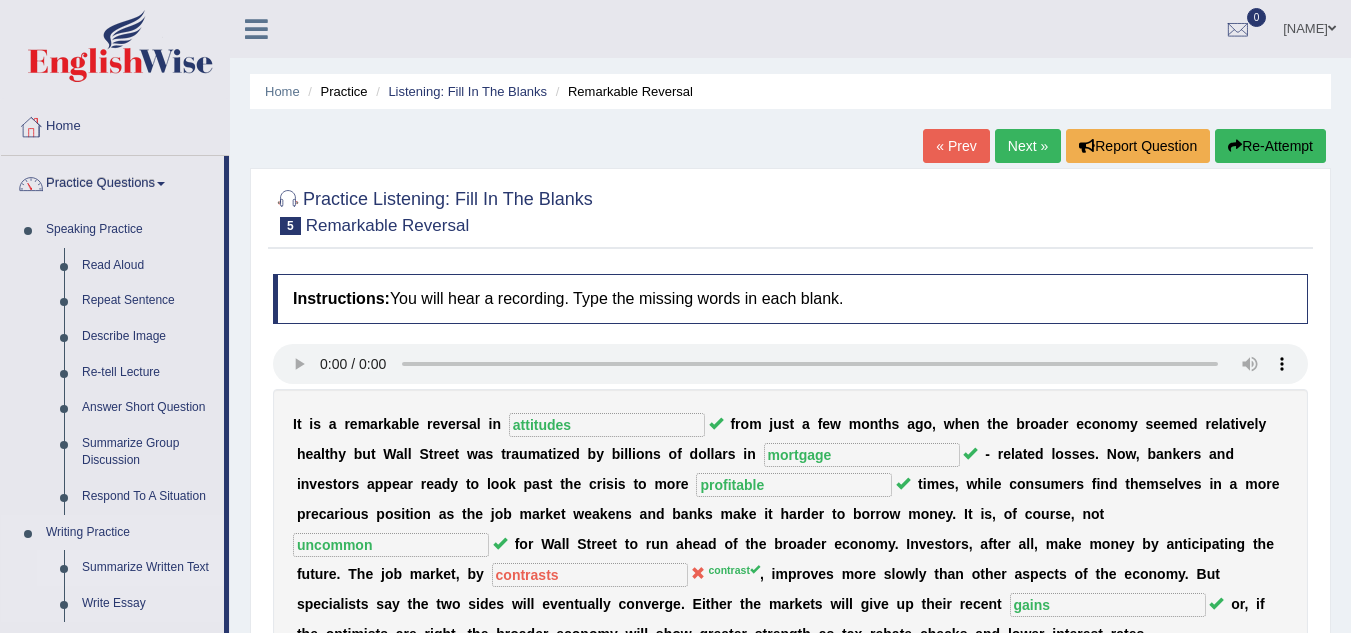 click on "Summarize Written Text" at bounding box center (148, 568) 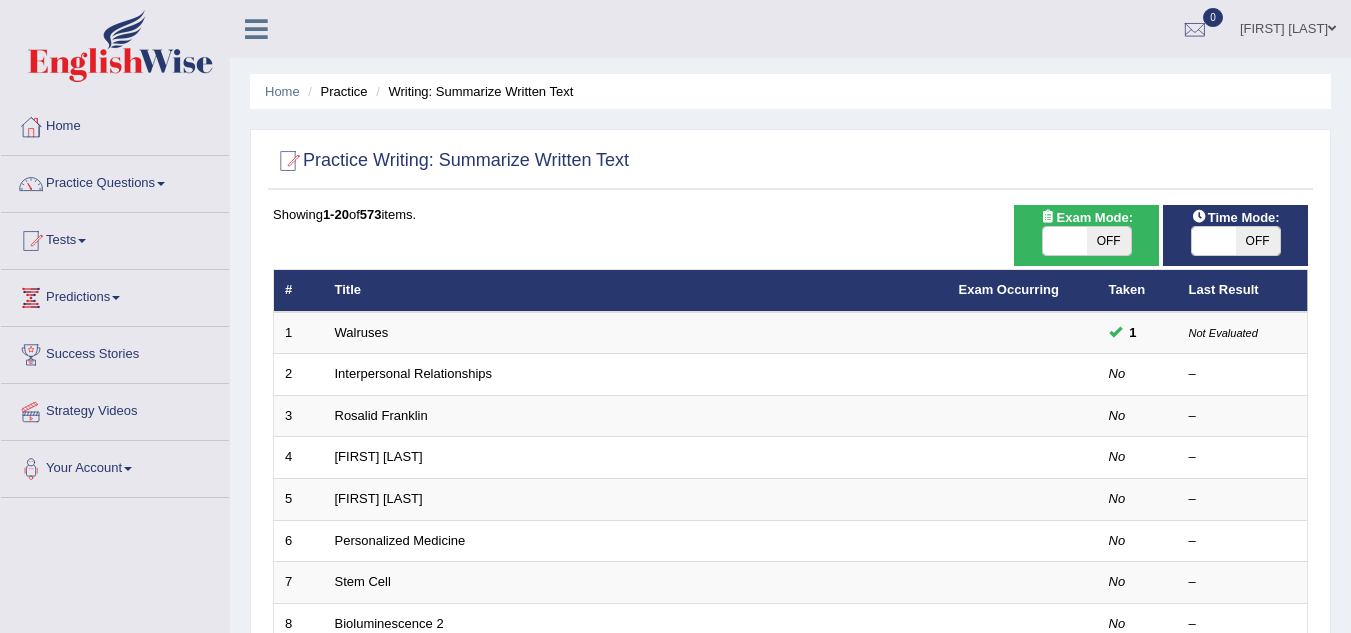 scroll, scrollTop: 0, scrollLeft: 0, axis: both 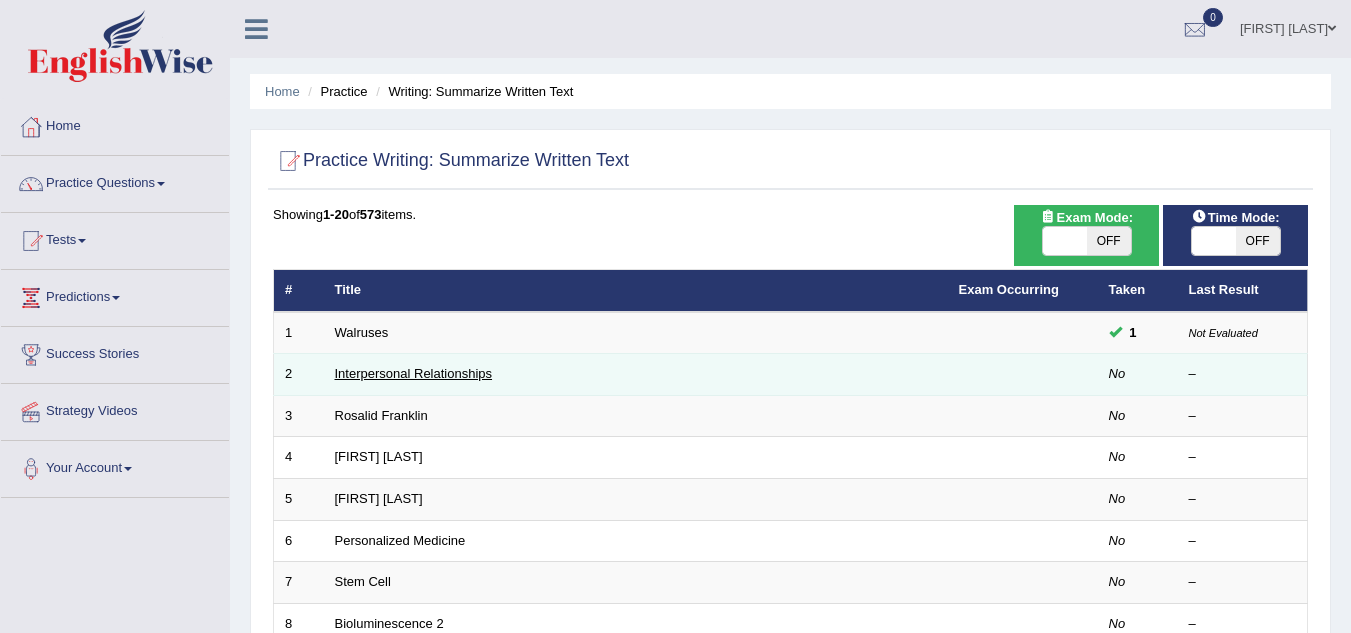 click on "Interpersonal Relationships" at bounding box center [414, 373] 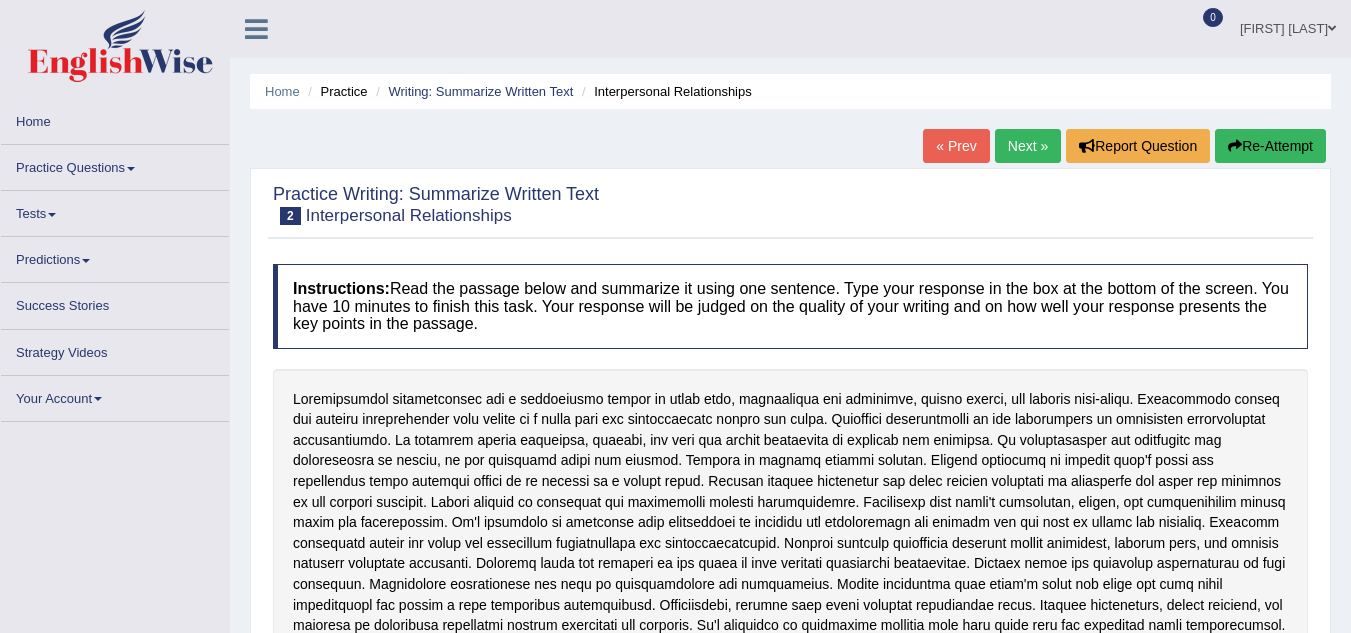 scroll, scrollTop: 0, scrollLeft: 0, axis: both 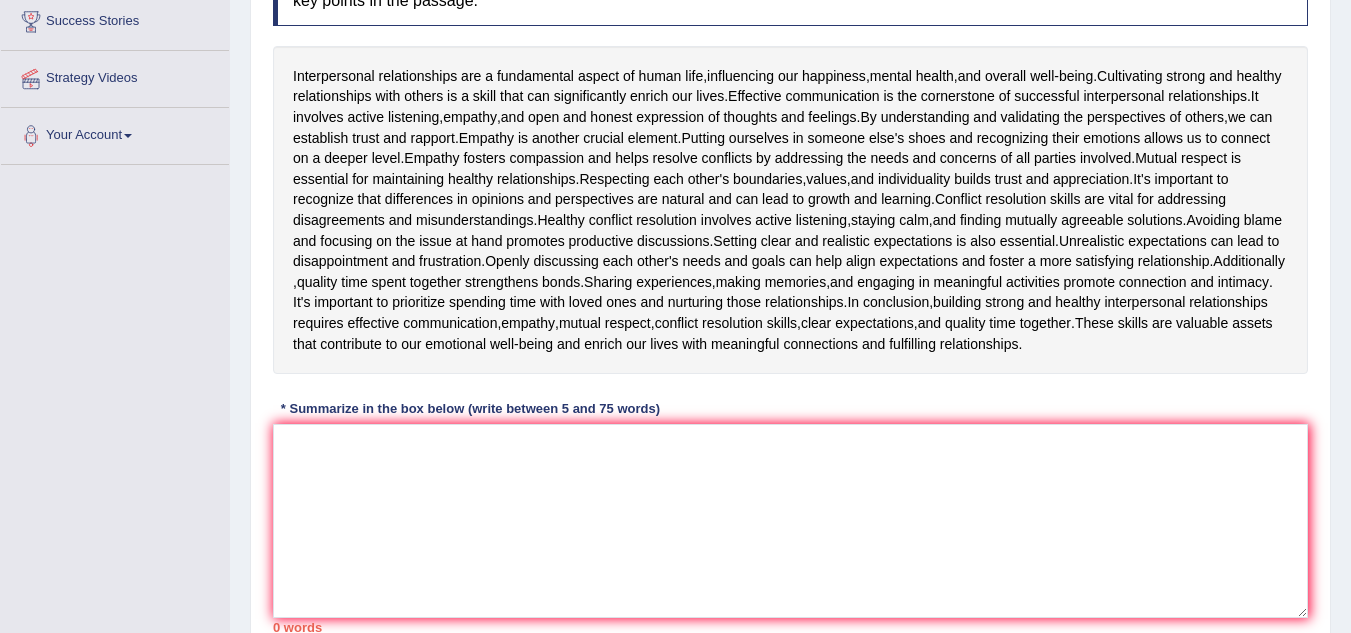 drag, startPoint x: 1365, startPoint y: 145, endPoint x: 1365, endPoint y: 323, distance: 178 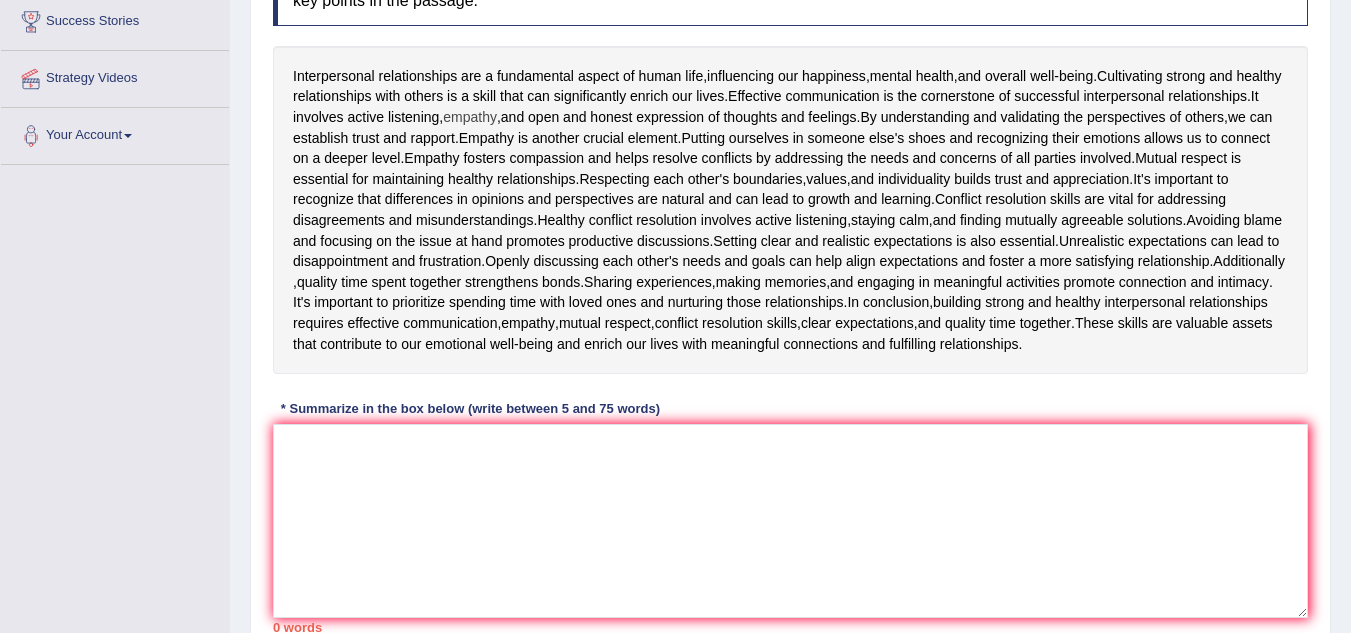 drag, startPoint x: 294, startPoint y: 70, endPoint x: 551, endPoint y: 115, distance: 260.90994 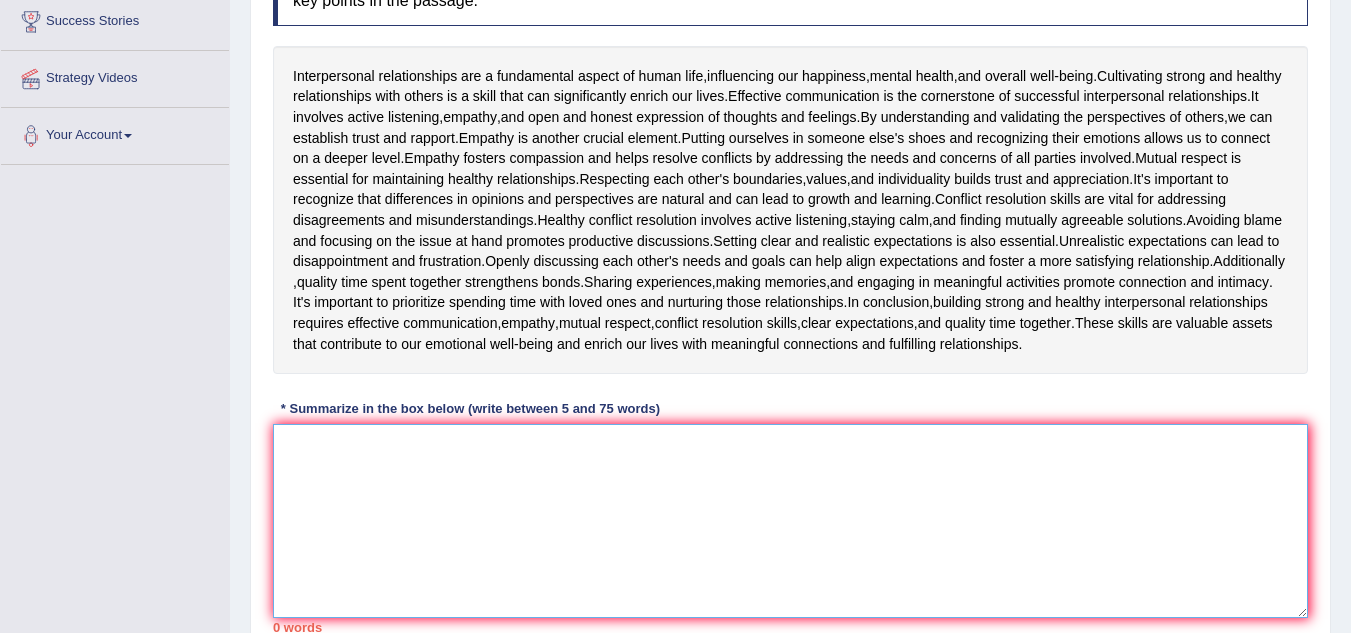 click at bounding box center [790, 521] 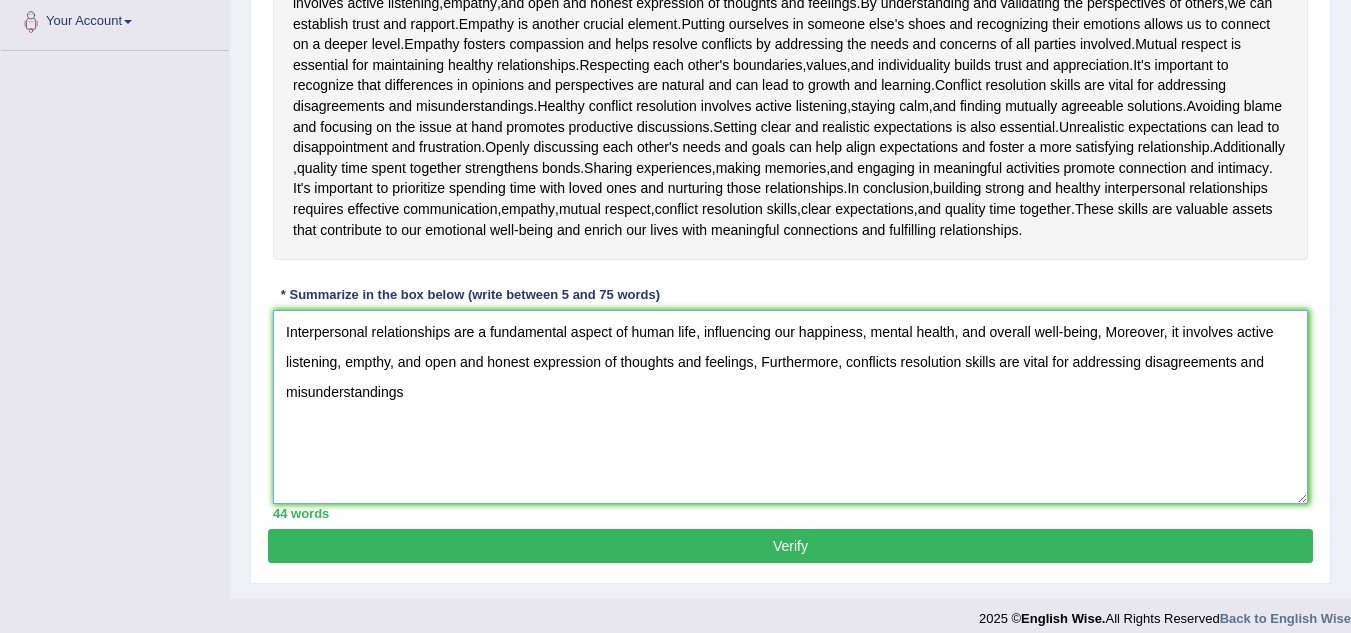 scroll, scrollTop: 448, scrollLeft: 0, axis: vertical 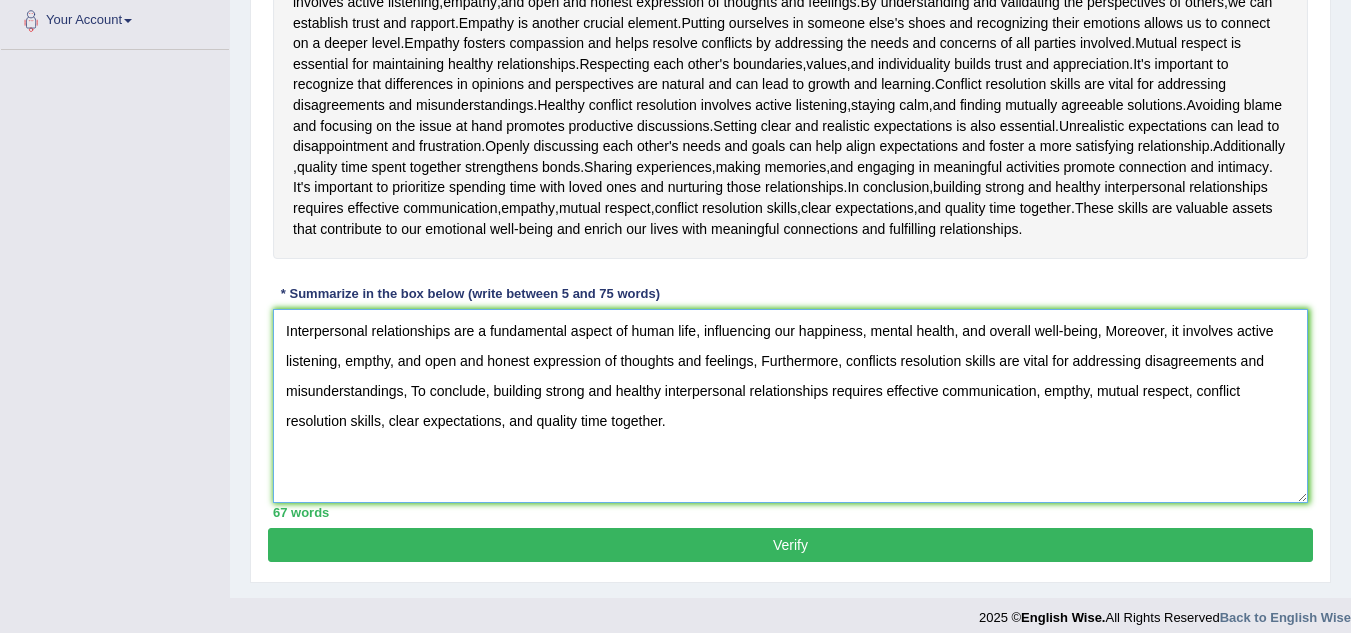 drag, startPoint x: 287, startPoint y: 350, endPoint x: 722, endPoint y: 465, distance: 449.94443 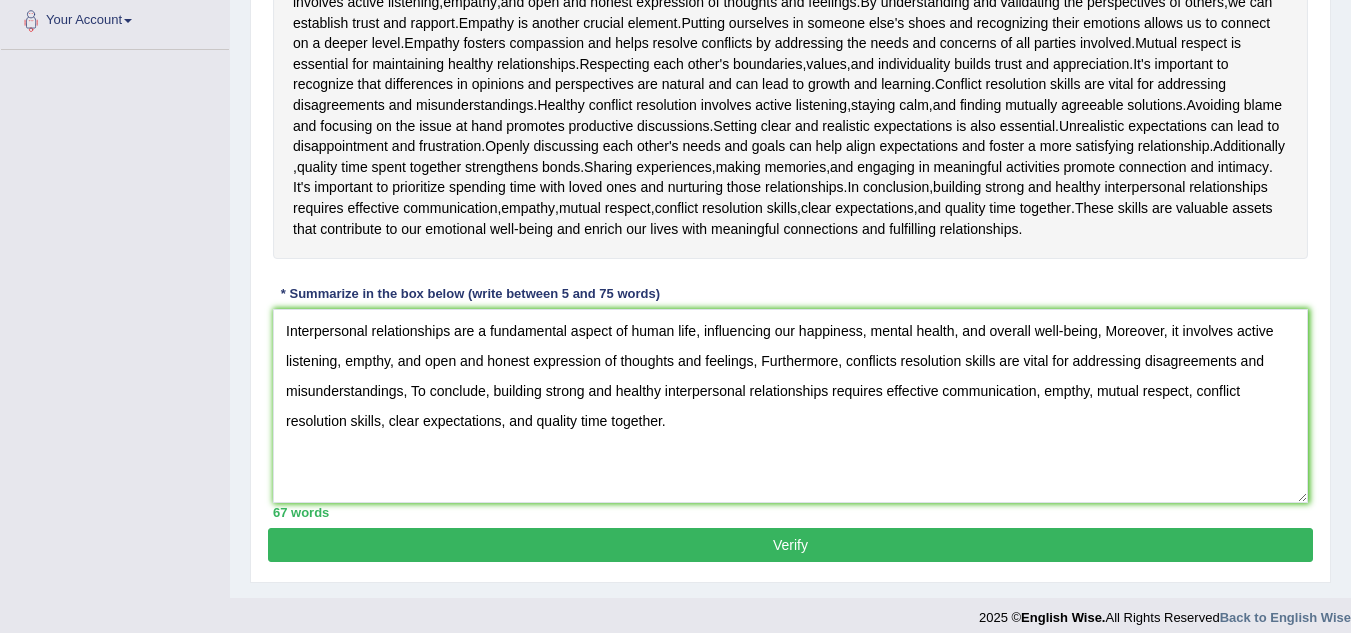 click on "Verify" at bounding box center [790, 545] 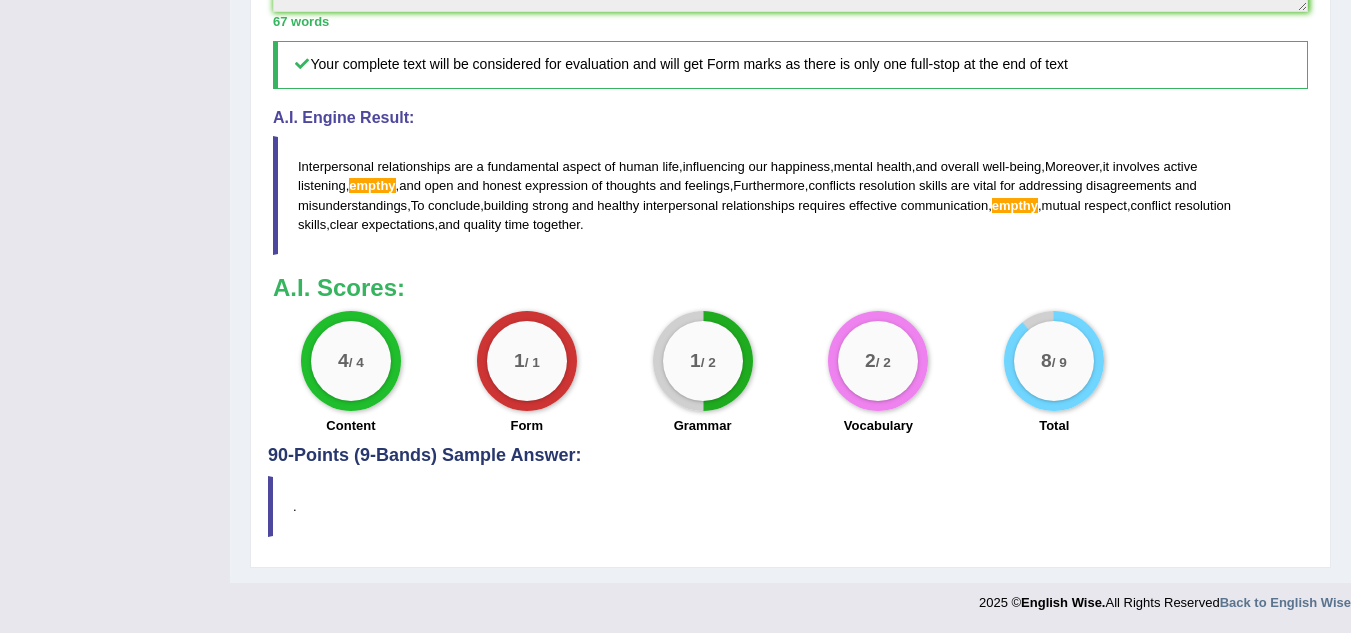 scroll, scrollTop: 925, scrollLeft: 0, axis: vertical 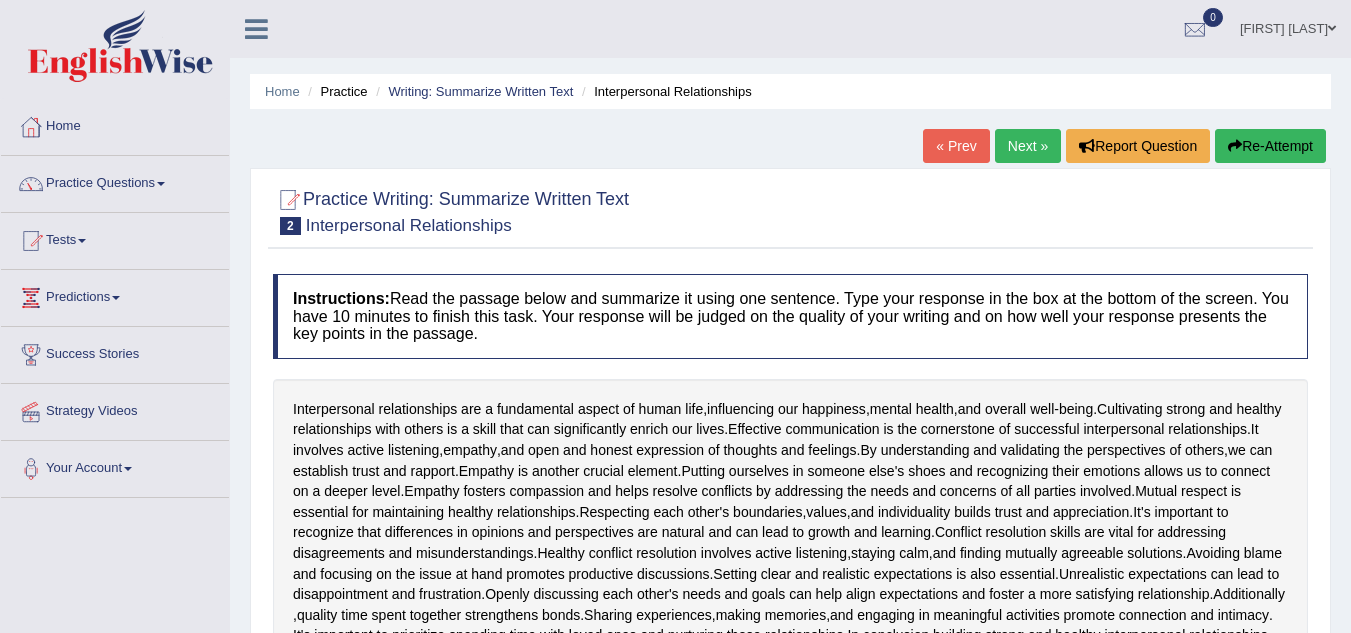 click on "Re-Attempt" at bounding box center (1270, 146) 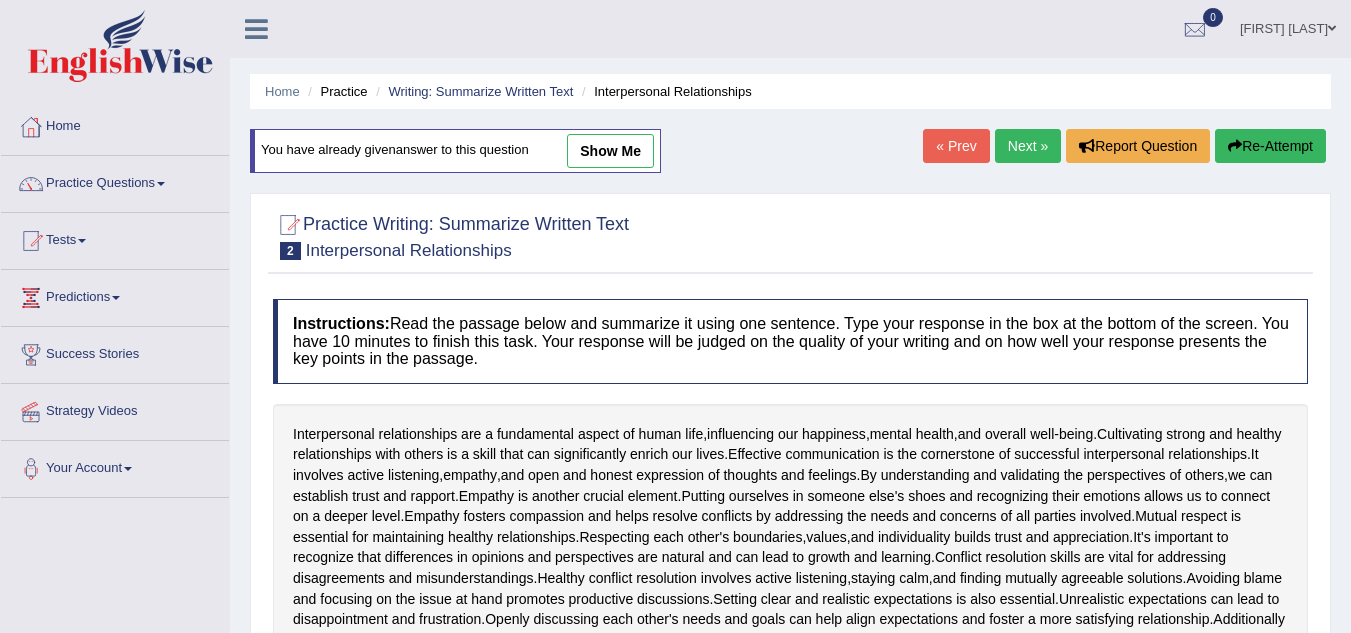 scroll, scrollTop: 0, scrollLeft: 0, axis: both 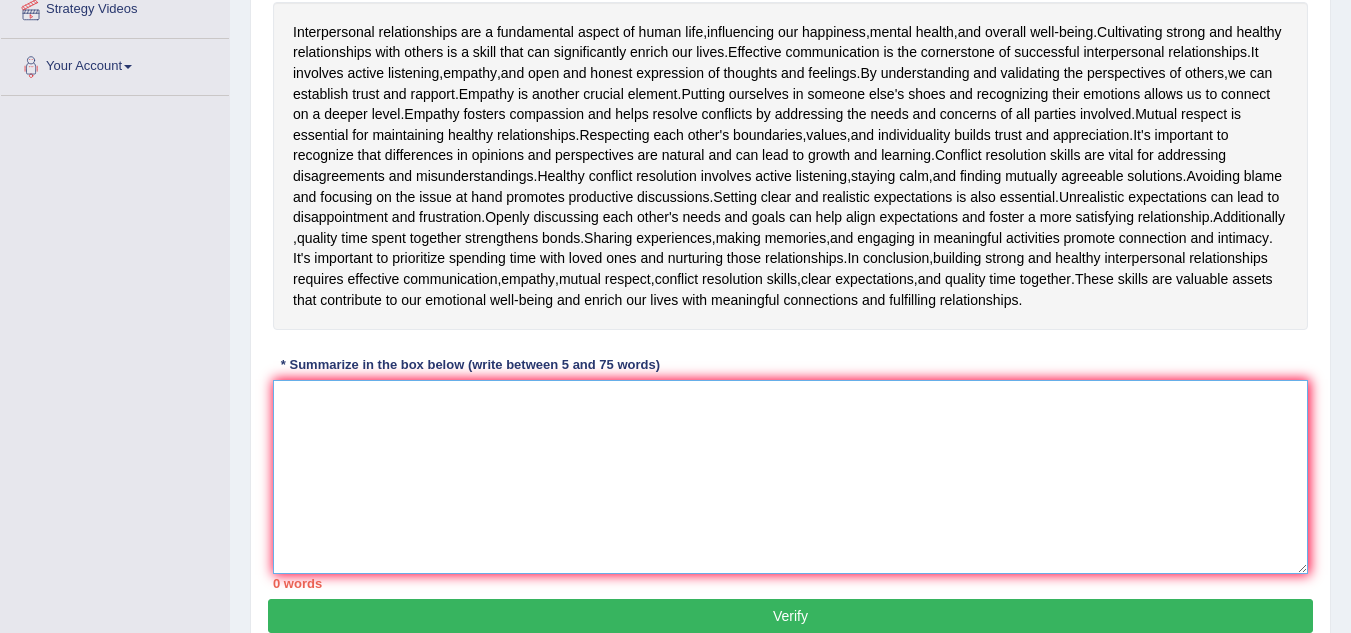 click at bounding box center [790, 477] 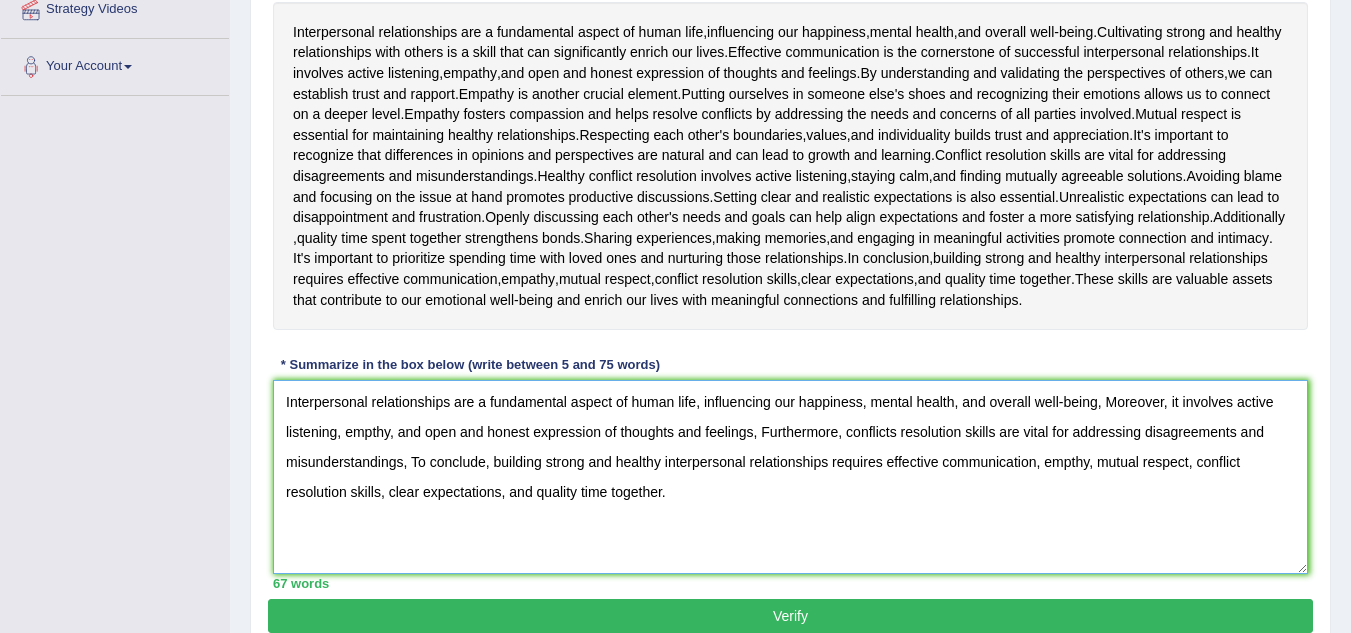 click on "Interpersonal relationships are a fundamental aspect of human life, influencing our happiness, mental health, and overall well-being, Moreover, it involves active listening, empthy, and open and honest expression of thoughts and feelings, Furthermore, conflicts resolution skills are vital for addressing disagreements and misunderstandings, To conclude, building strong and healthy interpersonal relationships requires effective communication, empthy, mutual respect, conflict resolution skills, clear expectations, and quality time together." at bounding box center (790, 477) 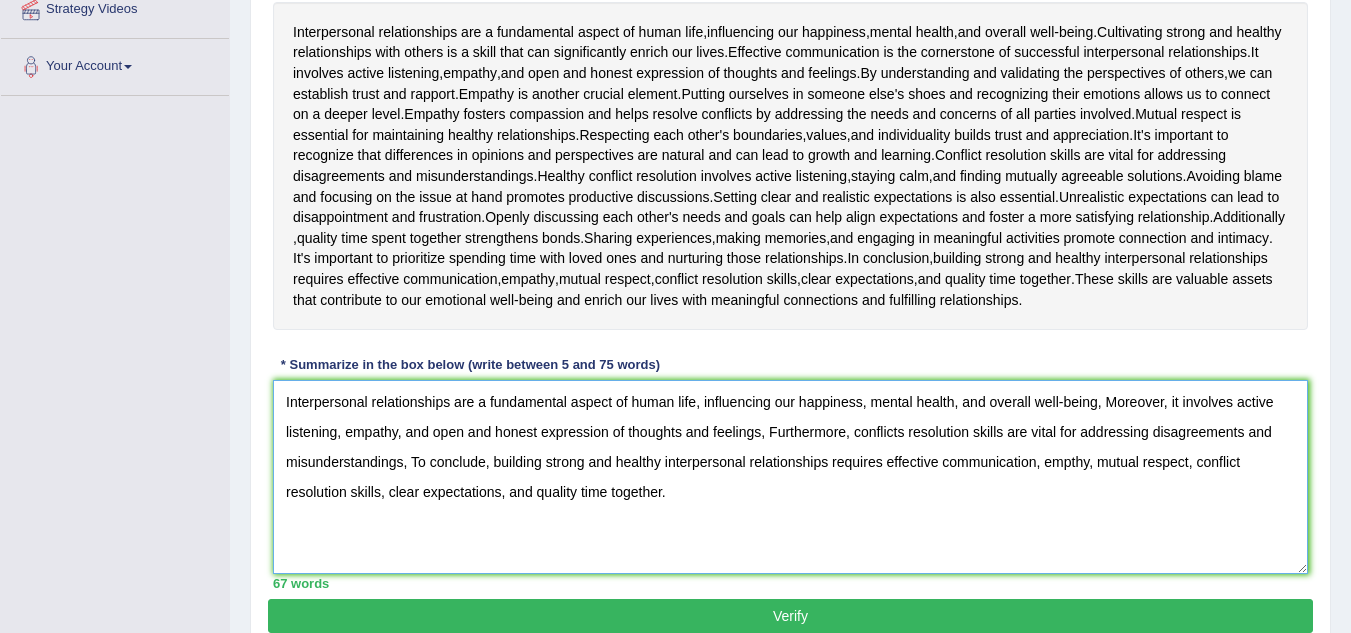 click on "Interpersonal relationships are a fundamental aspect of human life, influencing our happiness, mental health, and overall well-being, Moreover, it involves active listening, empathy, and open and honest expression of thoughts and feelings, Furthermore, conflicts resolution skills are vital for addressing disagreements and misunderstandings, To conclude, building strong and healthy interpersonal relationships requires effective communication, empthy, mutual respect, conflict resolution skills, clear expectations, and quality time together." at bounding box center [790, 477] 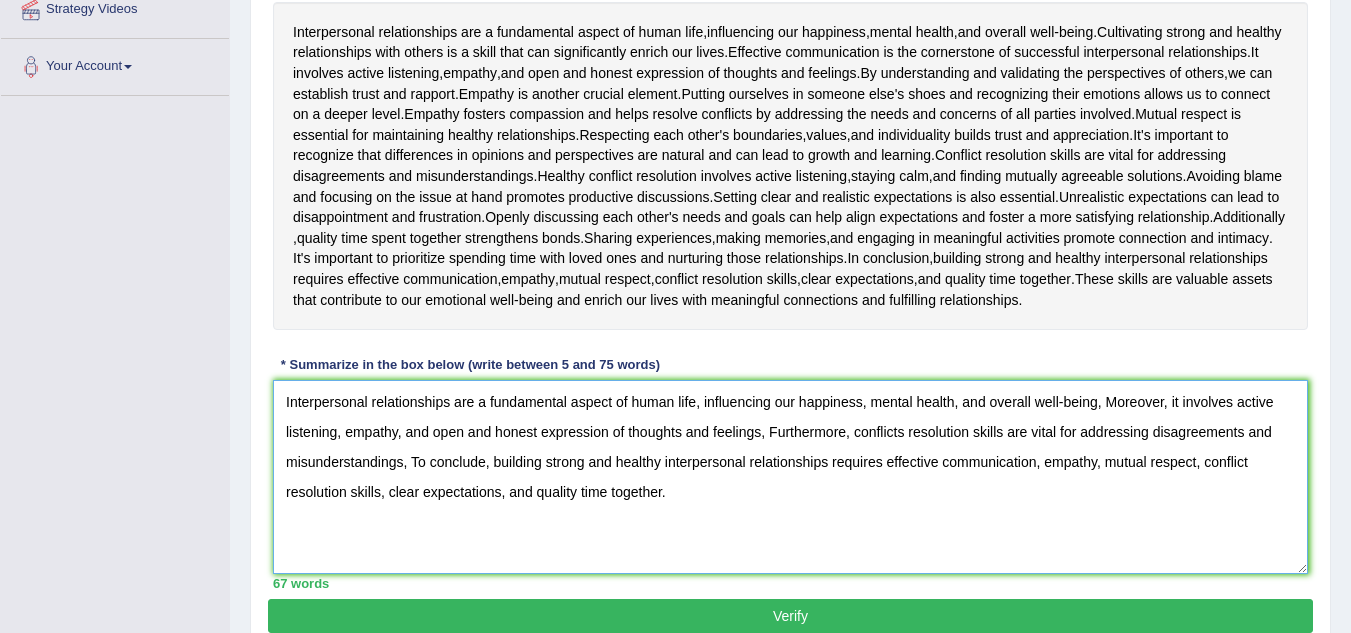 type on "Interpersonal relationships are a fundamental aspect of human life, influencing our happiness, mental health, and overall well-being, Moreover, it involves active listening, empathy, and open and honest expression of thoughts and feelings, Furthermore, conflicts resolution skills are vital for addressing disagreements and misunderstandings, To conclude, building strong and healthy interpersonal relationships requires effective communication, empathy, mutual respect, conflict resolution skills, clear expectations, and quality time together." 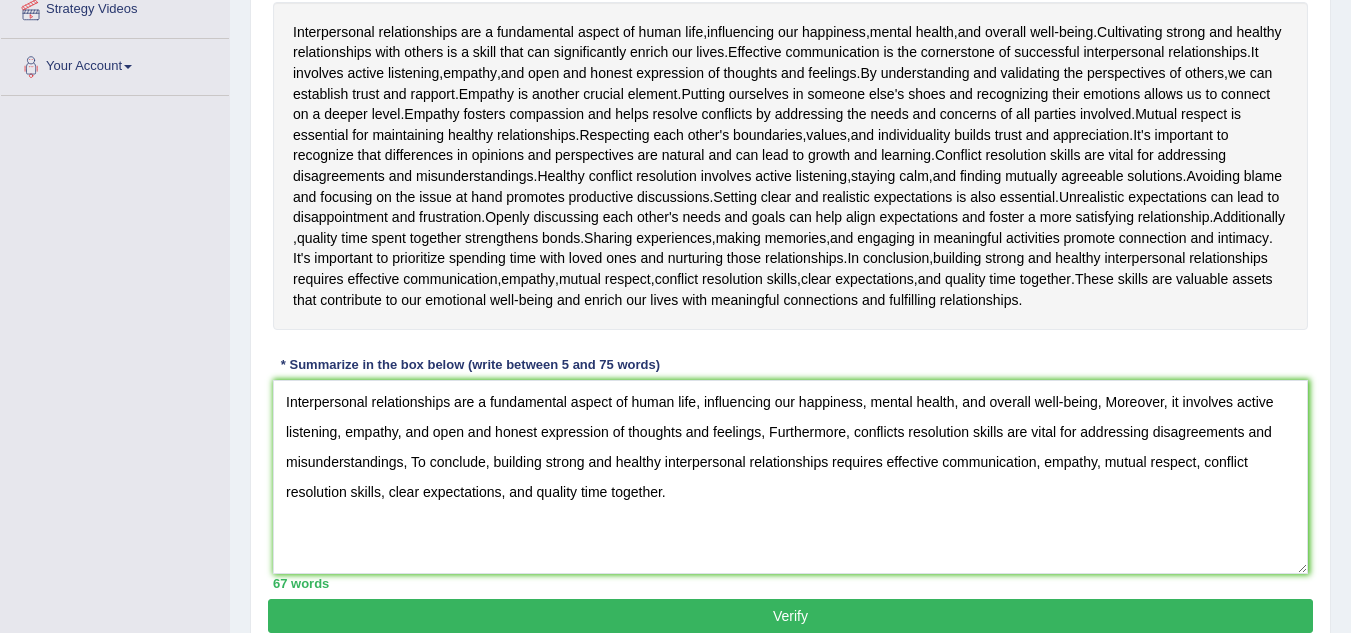 click on "Verify" at bounding box center (790, 616) 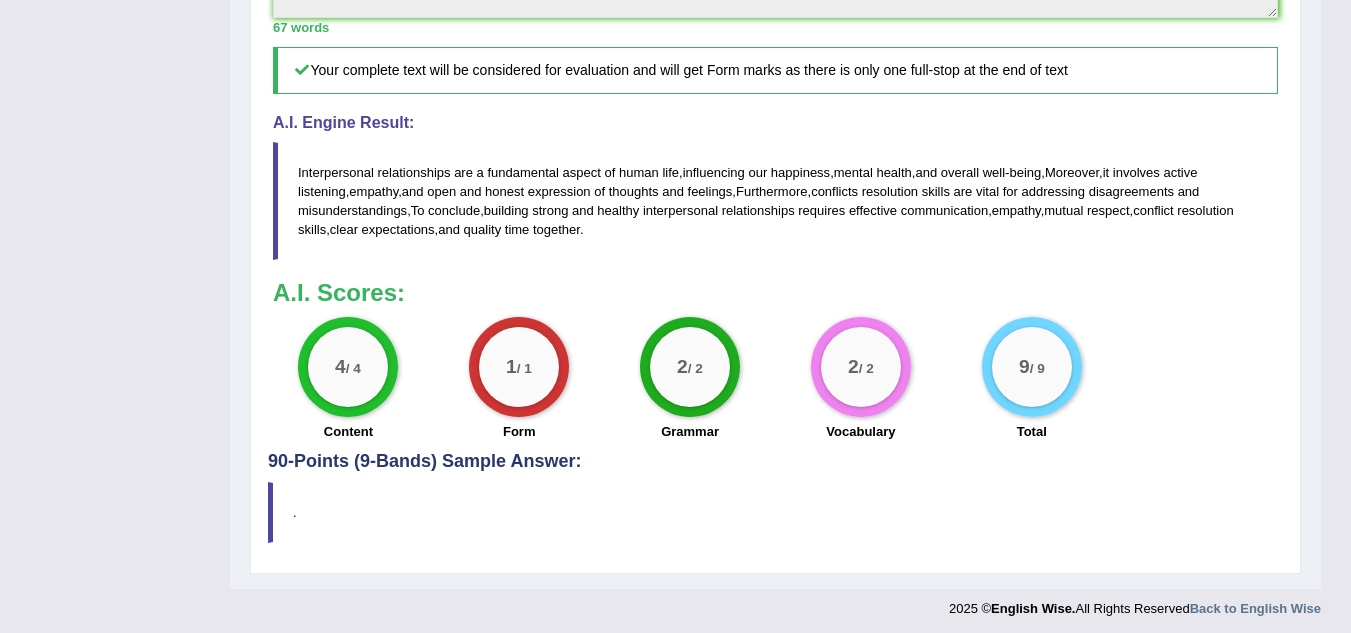 scroll, scrollTop: 934, scrollLeft: 0, axis: vertical 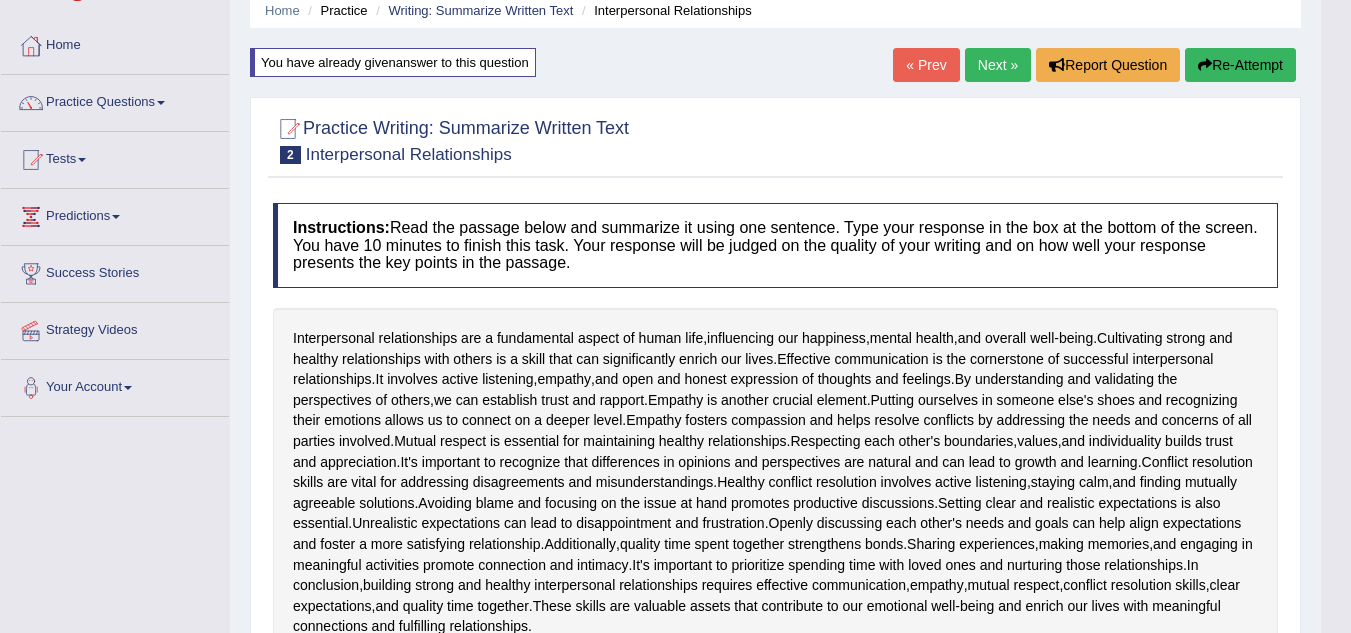click on "Re-Attempt" at bounding box center (1240, 65) 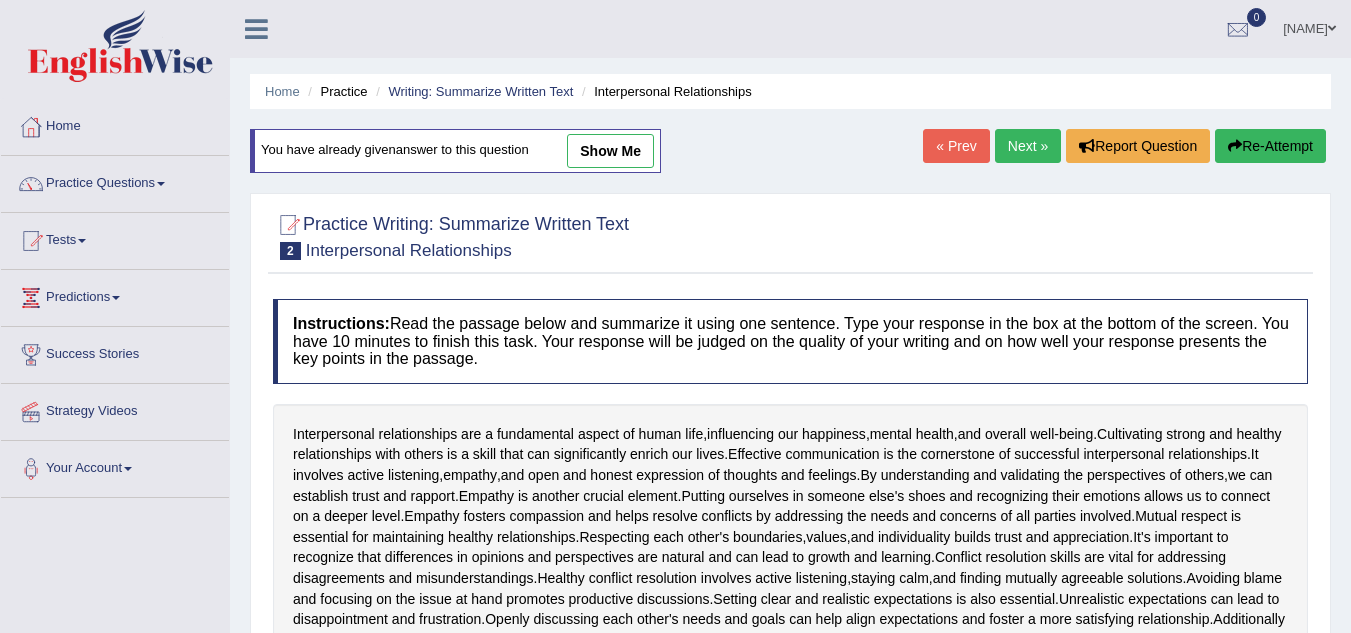 scroll, scrollTop: 81, scrollLeft: 0, axis: vertical 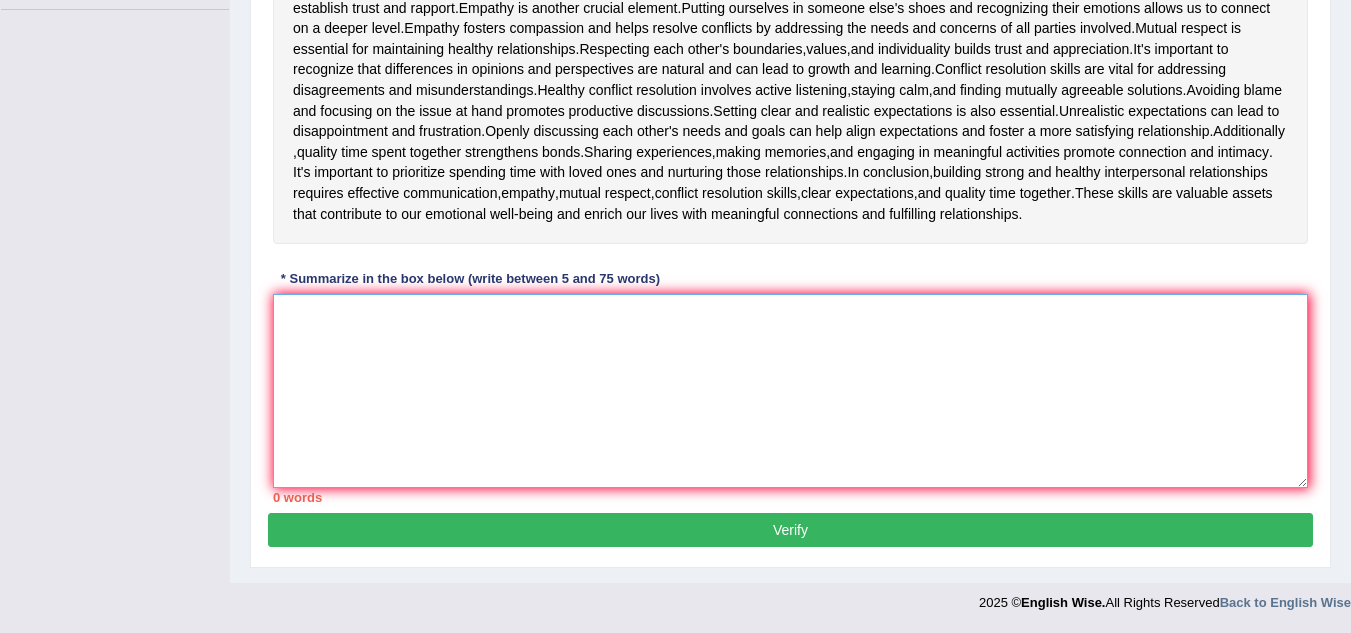 click at bounding box center (790, 391) 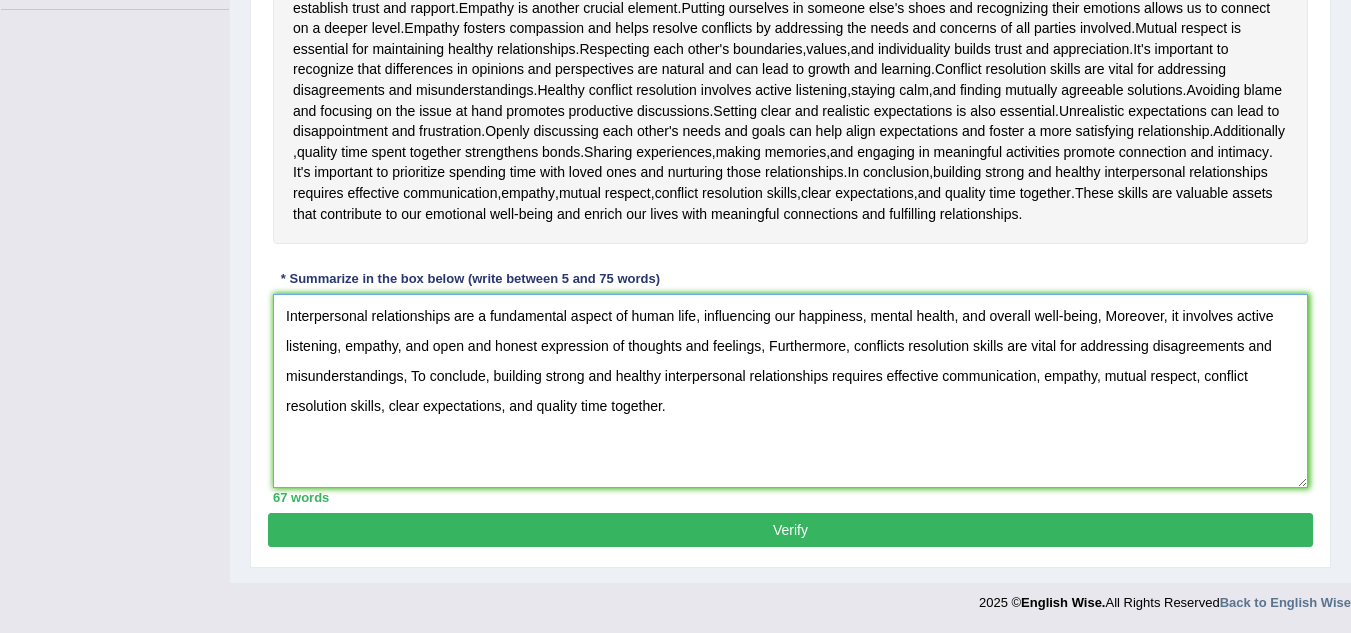 click on "Interpersonal relationships are a fundamental aspect of human life, influencing our happiness, mental health, and overall well-being, Moreover, it involves active listening, empathy, and open and honest expression of thoughts and feelings, Furthermore, conflicts resolution skills are vital for addressing disagreements and misunderstandings, To conclude, building strong and healthy interpersonal relationships requires effective communication, empathy, mutual respect, conflict resolution skills, clear expectations, and quality time together." at bounding box center (790, 391) 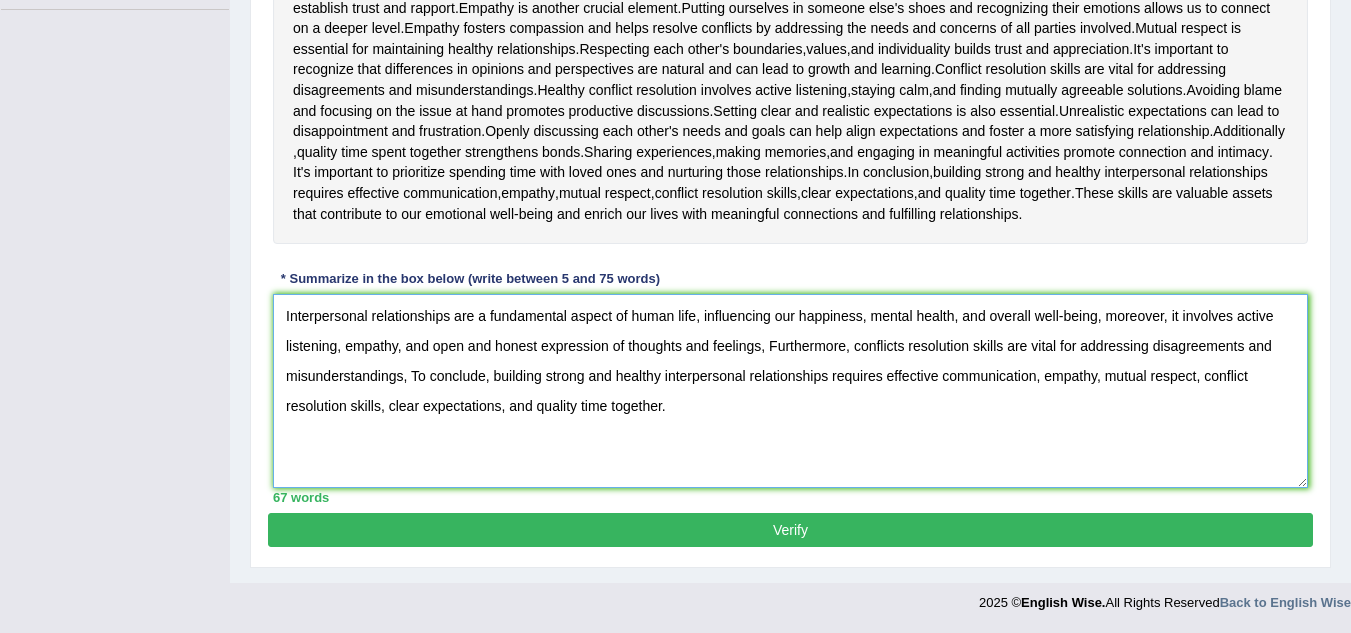 click on "Interpersonal relationships are a fundamental aspect of human life, influencing our happiness, mental health, and overall well-being, moreover, it involves active listening, empathy, and open and honest expression of thoughts and feelings, Furthermore, conflicts resolution skills are vital for addressing disagreements and misunderstandings, To conclude, building strong and healthy interpersonal relationships requires effective communication, empathy, mutual respect, conflict resolution skills, clear expectations, and quality time together." at bounding box center [790, 391] 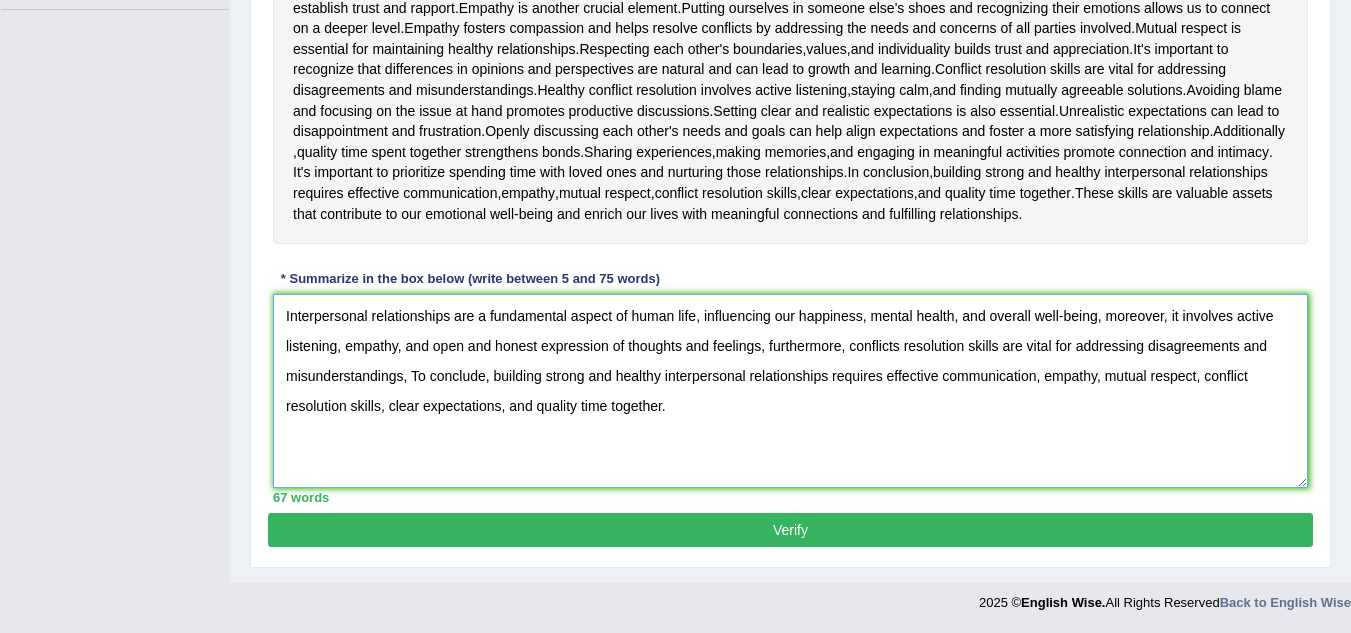 click on "Interpersonal relationships are a fundamental aspect of human life, influencing our happiness, mental health, and overall well-being, moreover, it involves active listening, empathy, and open and honest expression of thoughts and feelings, furthermore, conflicts resolution skills are vital for addressing disagreements and misunderstandings, To conclude, building strong and healthy interpersonal relationships requires effective communication, empathy, mutual respect, conflict resolution skills, clear expectations, and quality time together." at bounding box center [790, 391] 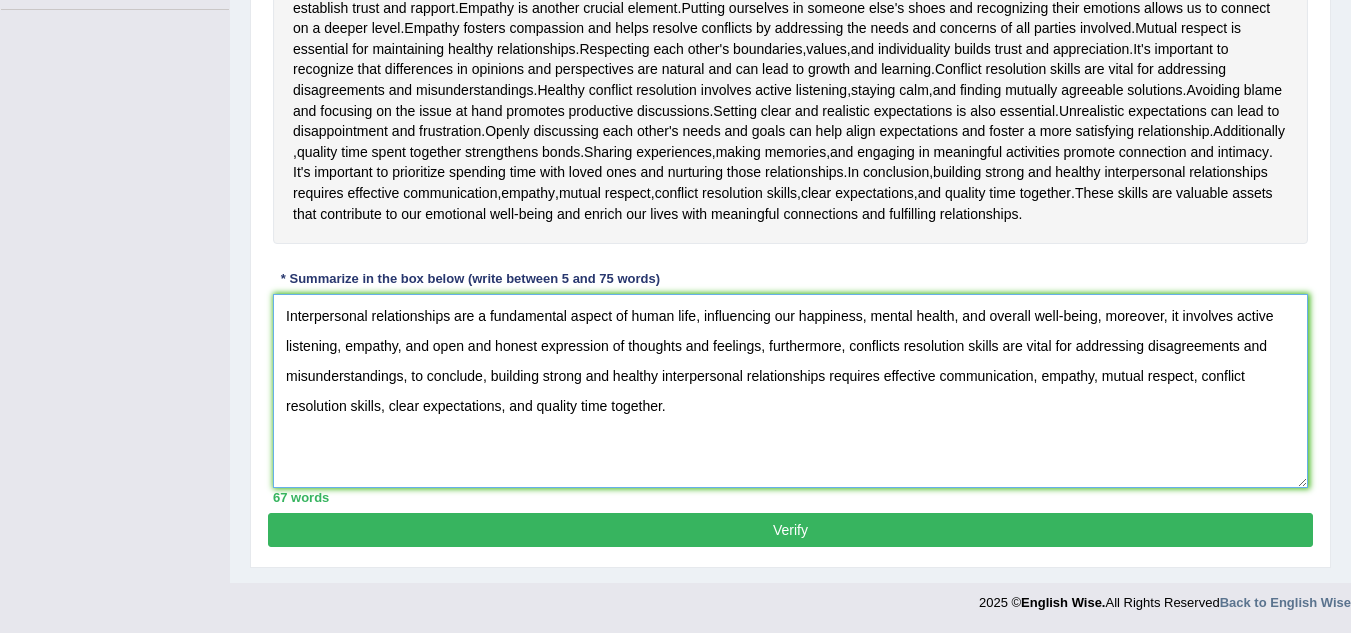 type on "Interpersonal relationships are a fundamental aspect of human life, influencing our happiness, mental health, and overall well-being, moreover, it involves active listening, empathy, and open and honest expression of thoughts and feelings, furthermore, conflicts resolution skills are vital for addressing disagreements and misunderstandings, to conclude, building strong and healthy interpersonal relationships requires effective communication, empathy, mutual respect, conflict resolution skills, clear expectations, and quality time together." 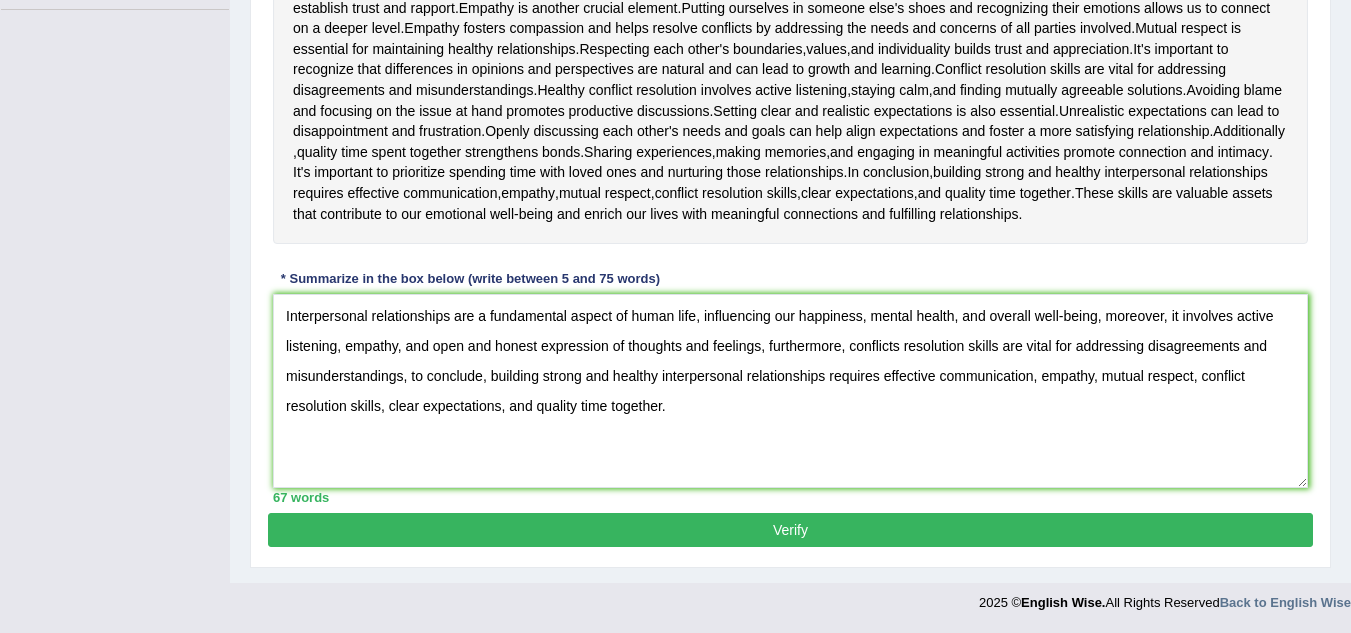 click on "Verify" at bounding box center (790, 530) 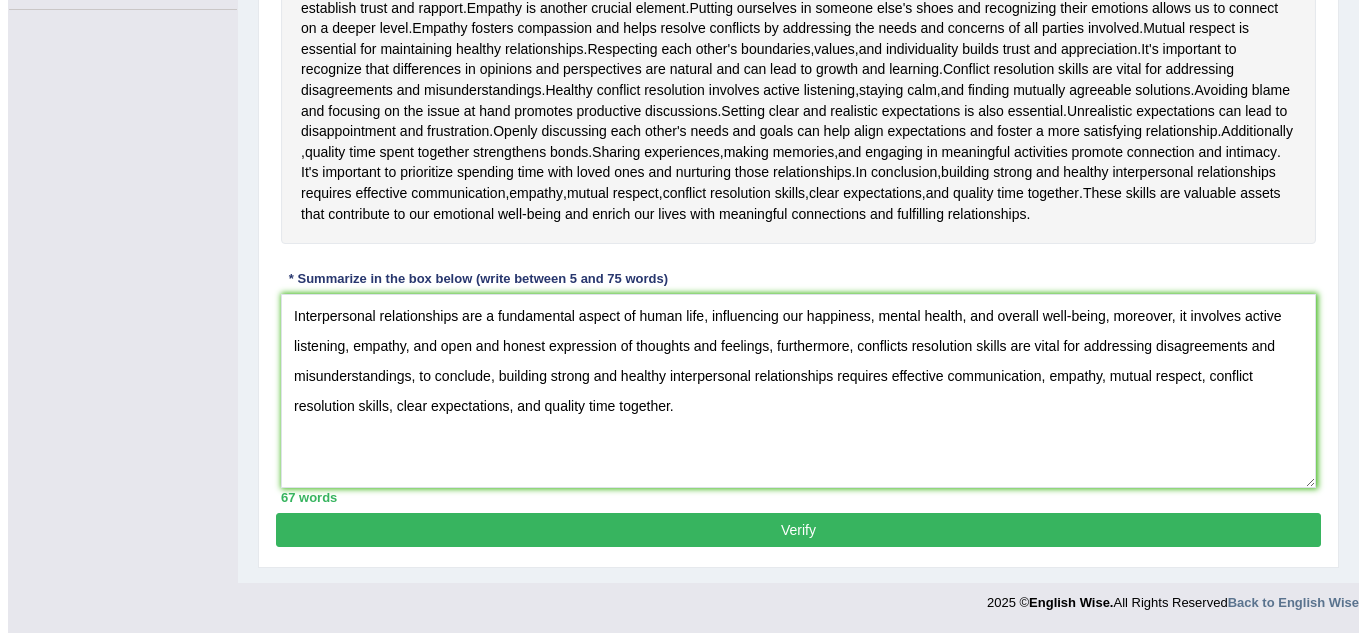 scroll, scrollTop: 482, scrollLeft: 0, axis: vertical 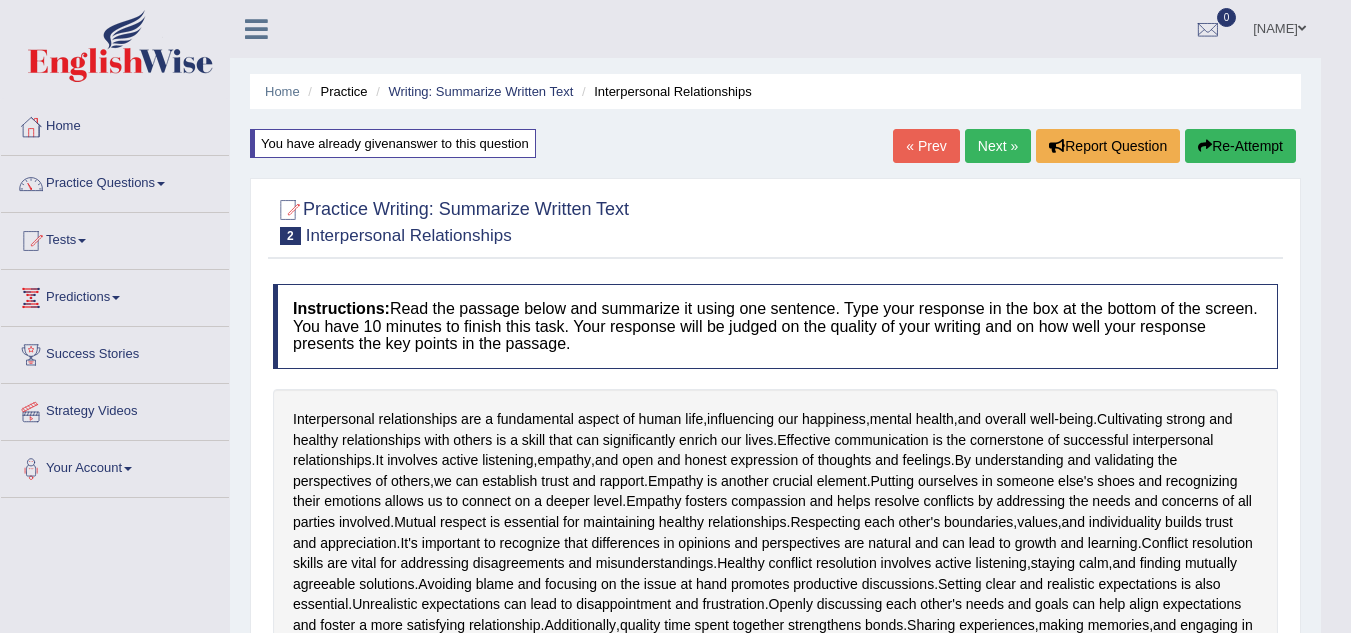 click on "Practice Questions" at bounding box center [115, 181] 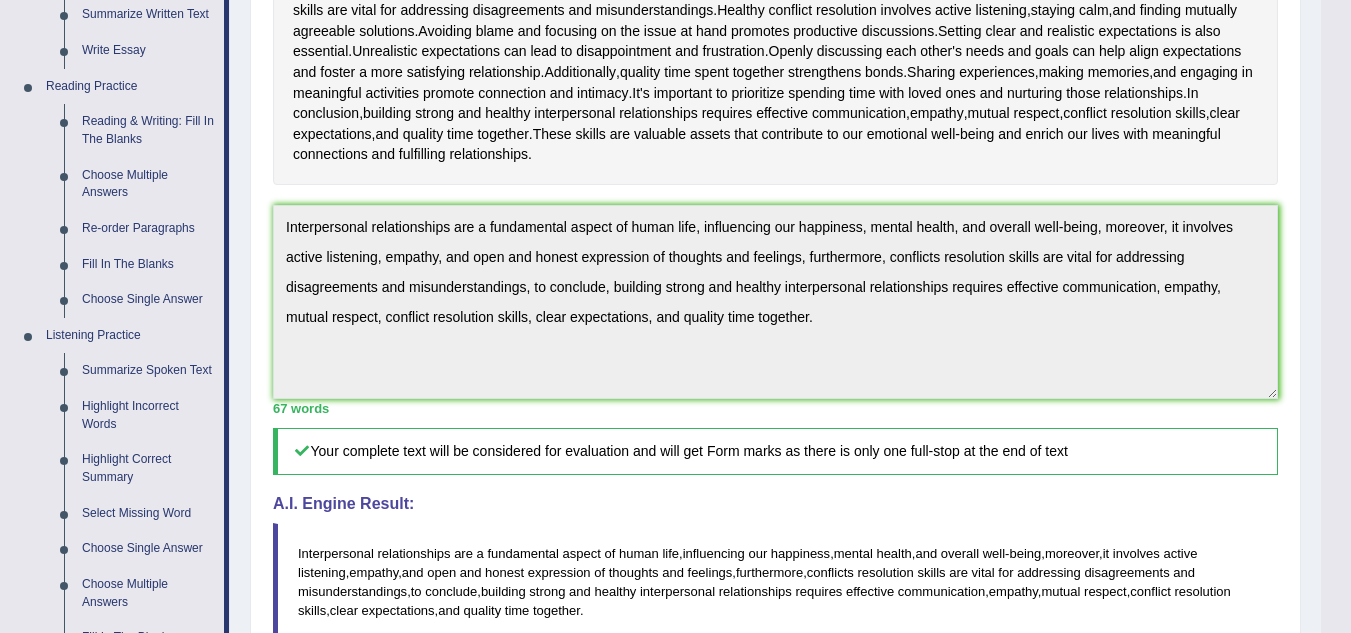 scroll, scrollTop: 548, scrollLeft: 0, axis: vertical 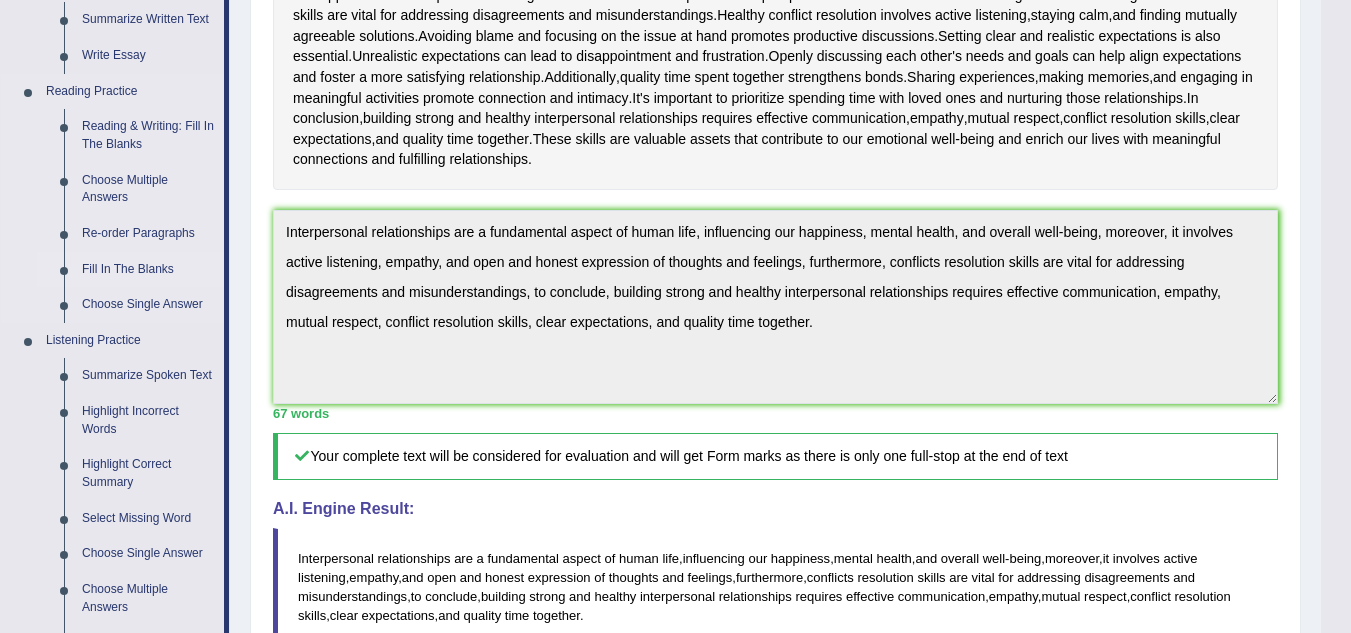 click on "Fill In The Blanks" at bounding box center (148, 270) 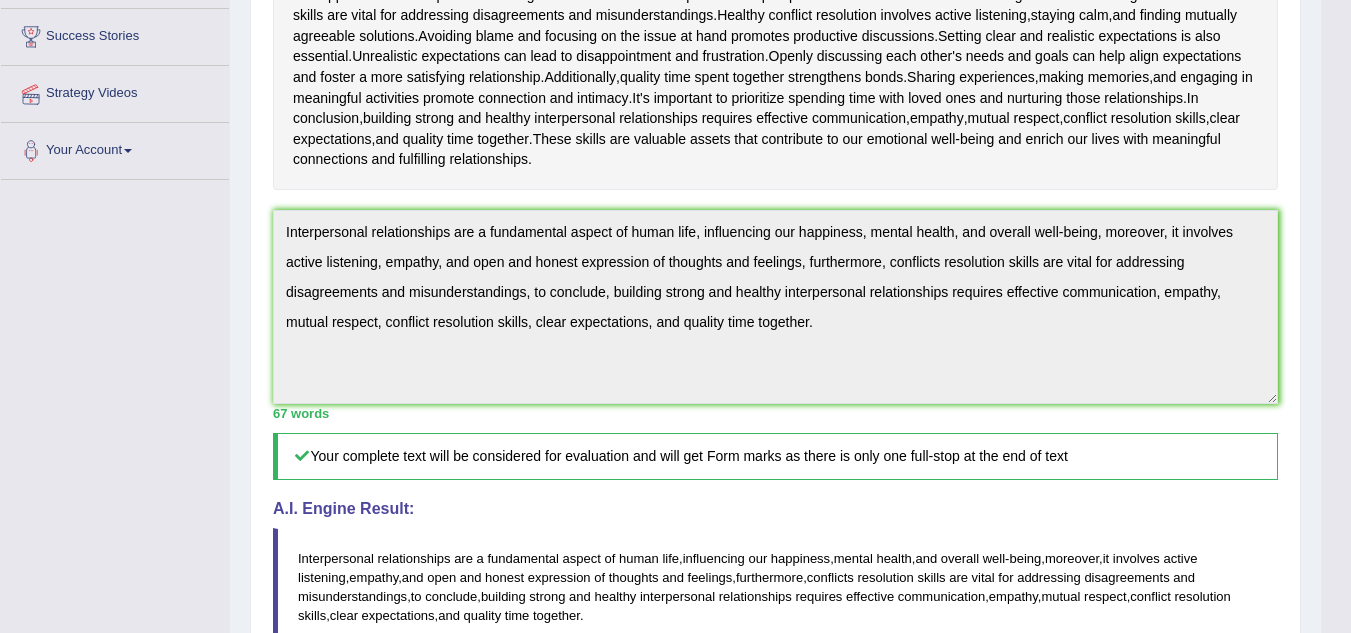 scroll, scrollTop: 265, scrollLeft: 0, axis: vertical 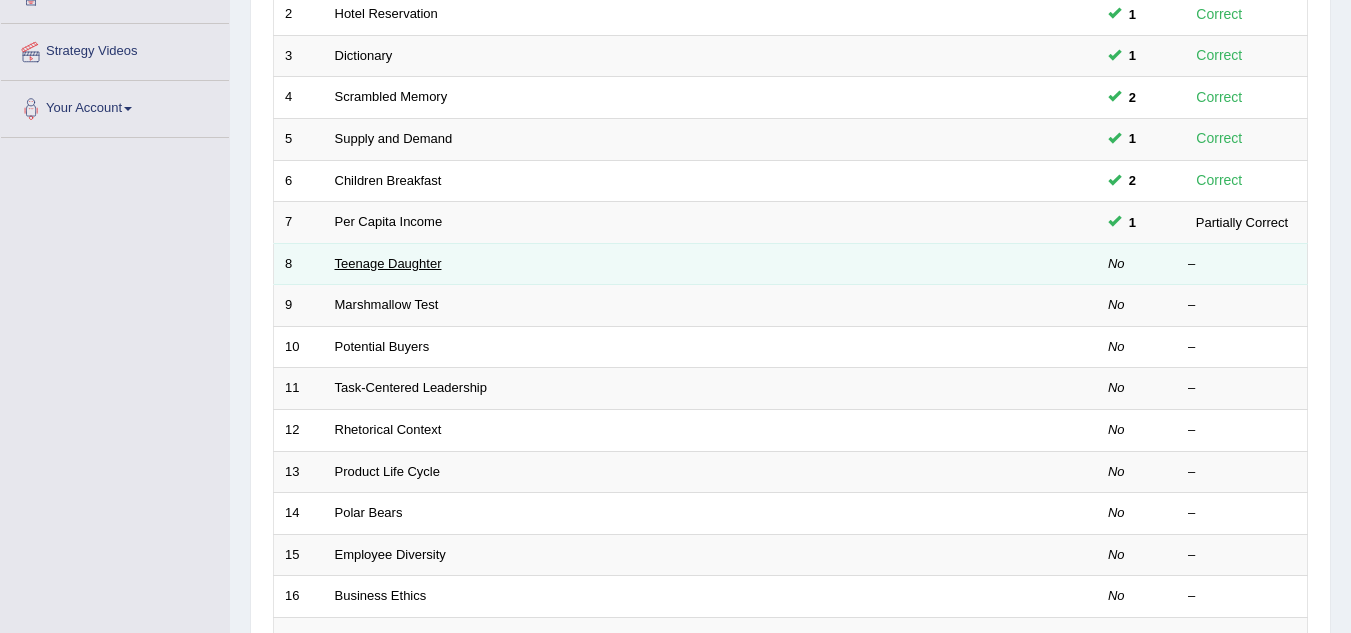 click on "Teenage Daughter" at bounding box center [388, 263] 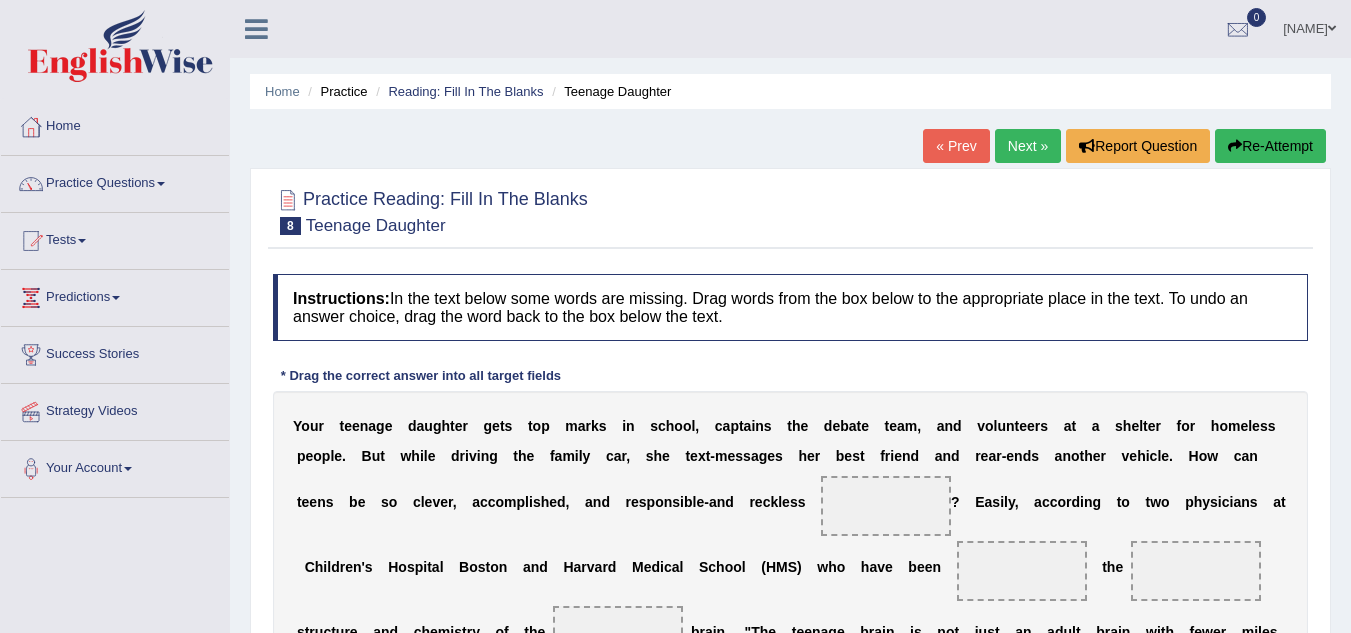 scroll, scrollTop: 0, scrollLeft: 0, axis: both 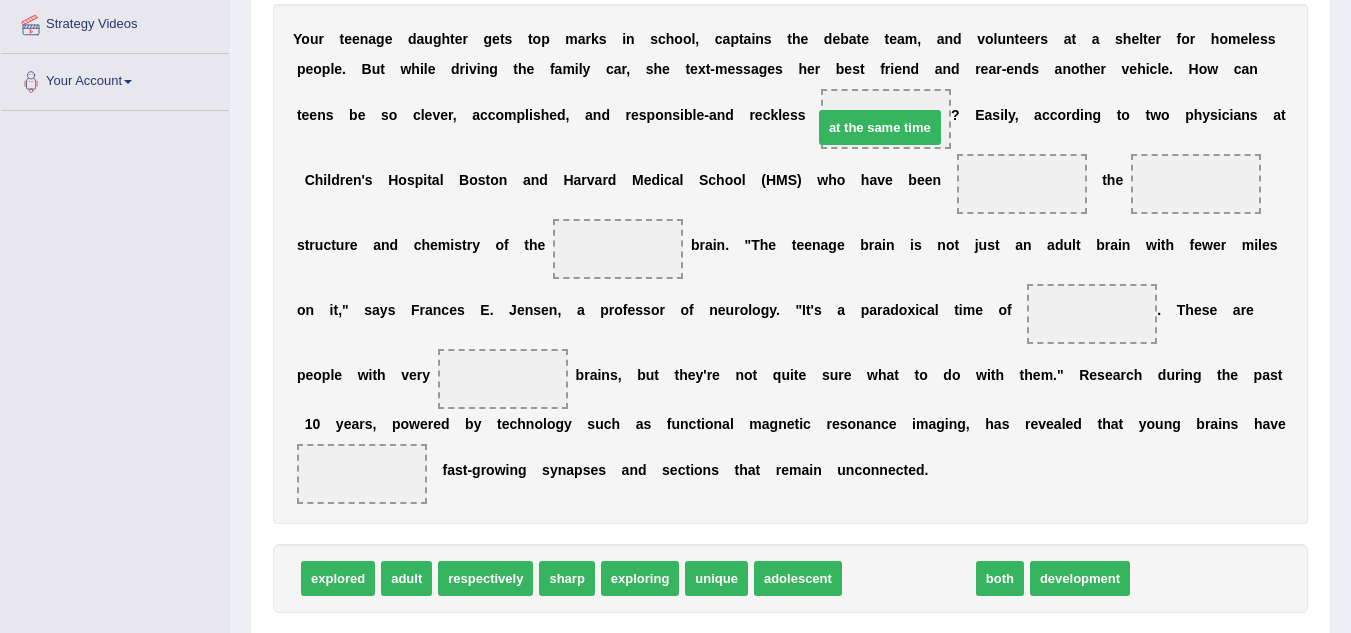 drag, startPoint x: 950, startPoint y: 586, endPoint x: 921, endPoint y: 134, distance: 452.92935 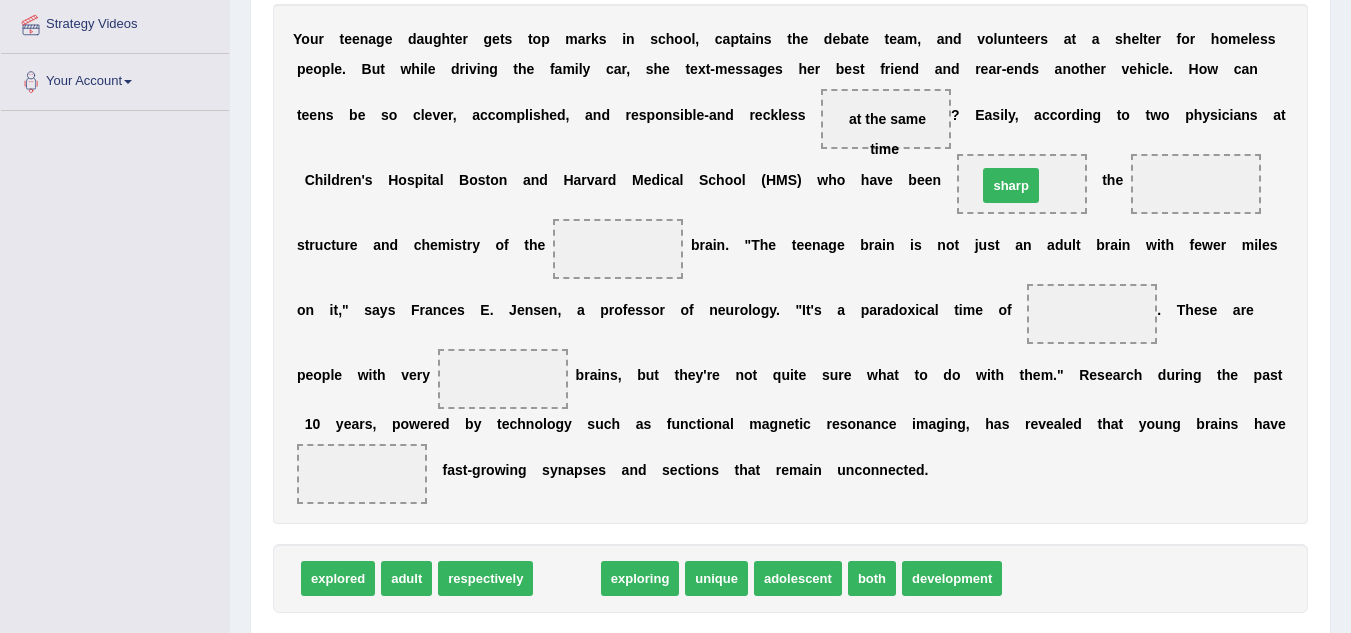 drag, startPoint x: 572, startPoint y: 587, endPoint x: 1016, endPoint y: 195, distance: 592.2837 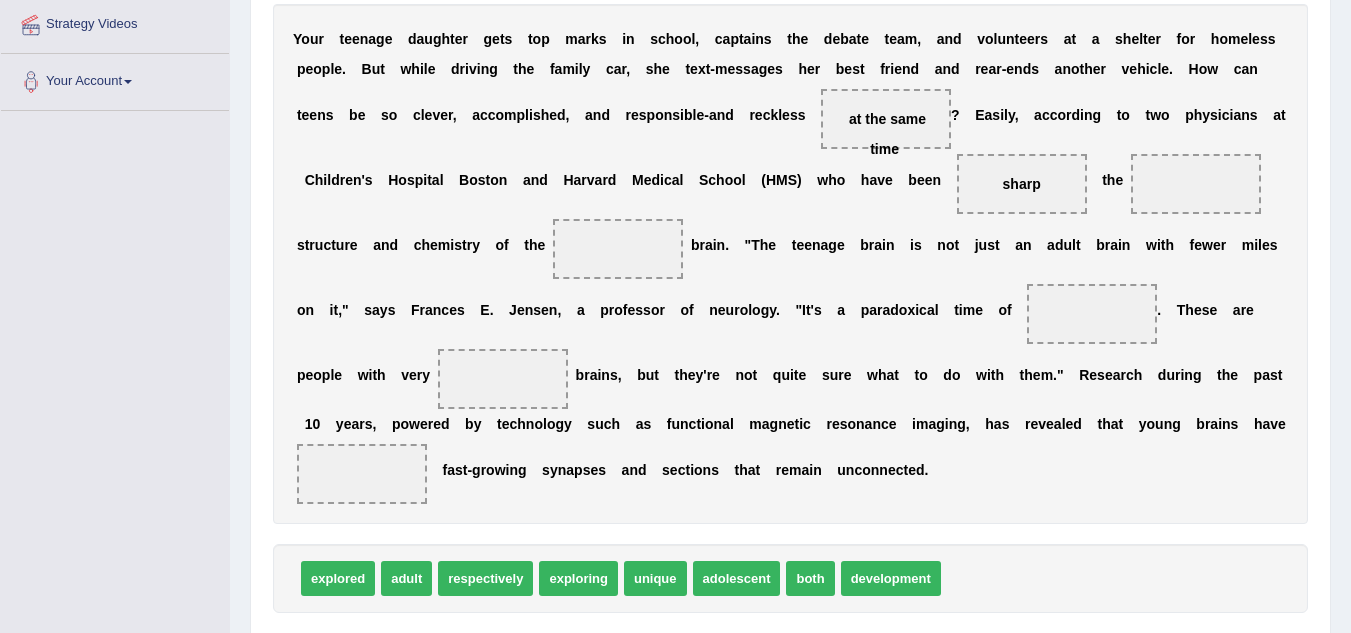 drag, startPoint x: 1037, startPoint y: 194, endPoint x: 1025, endPoint y: 345, distance: 151.47607 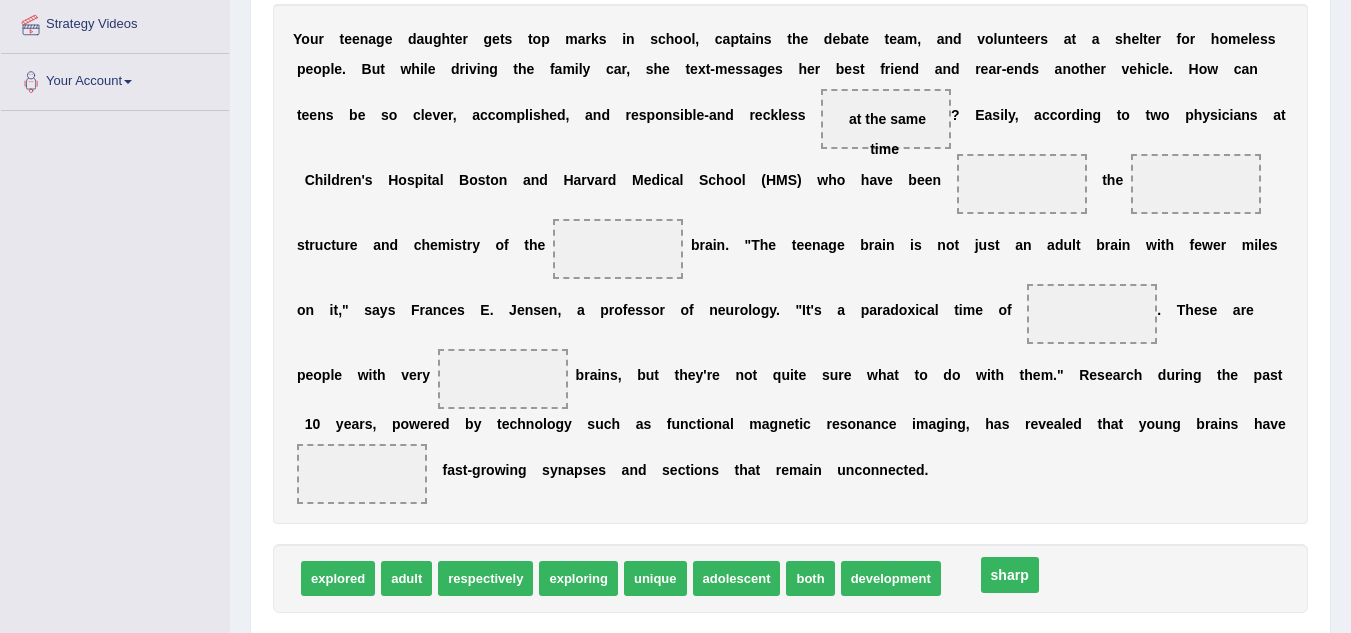 drag, startPoint x: 1029, startPoint y: 183, endPoint x: 1016, endPoint y: 584, distance: 401.21066 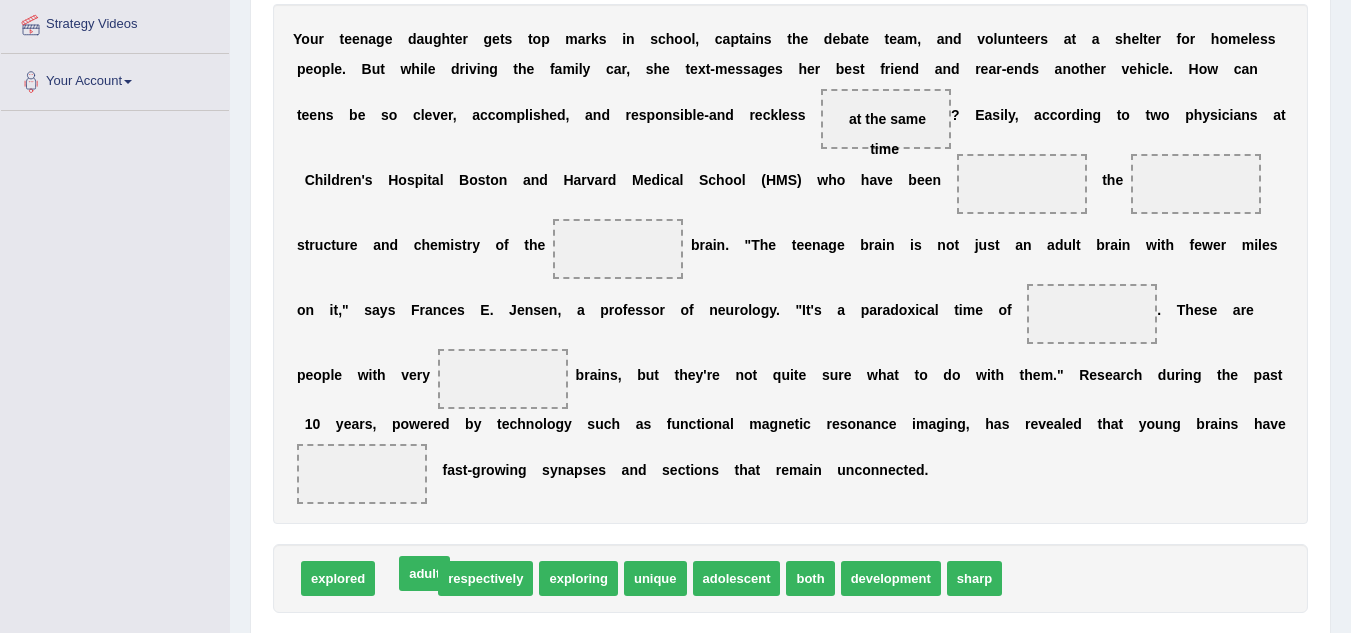 drag, startPoint x: 413, startPoint y: 576, endPoint x: 421, endPoint y: 583, distance: 10.630146 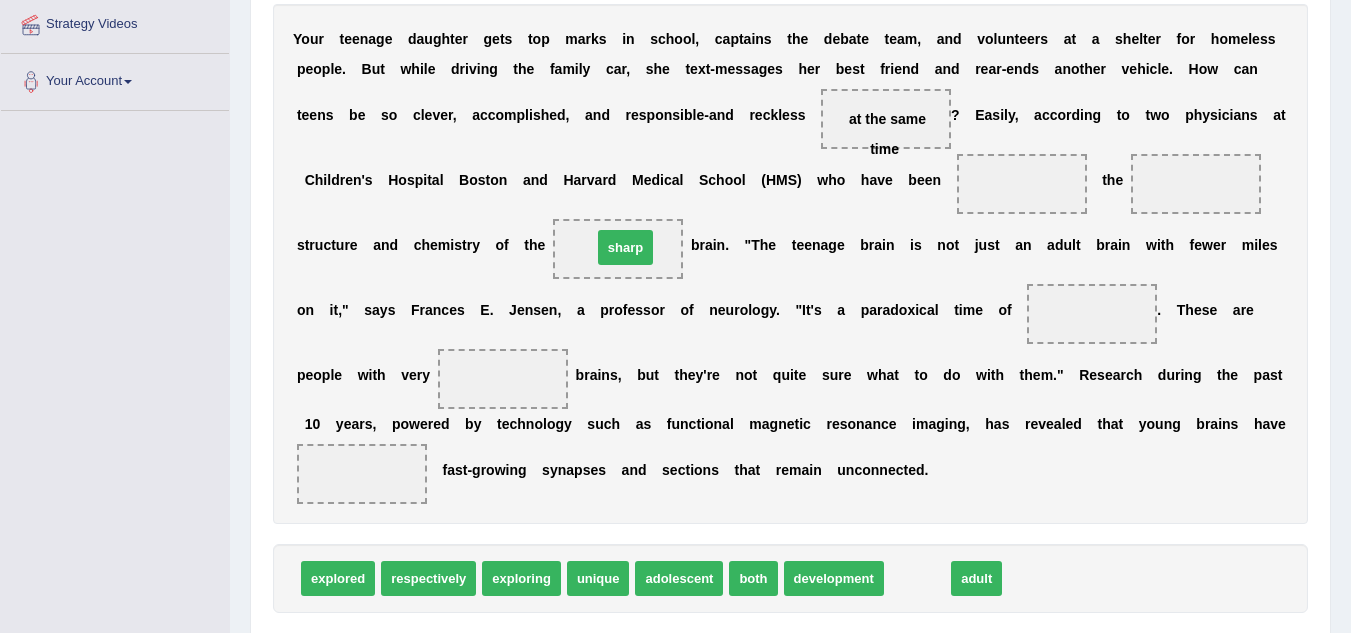 drag, startPoint x: 912, startPoint y: 581, endPoint x: 621, endPoint y: 251, distance: 439.9784 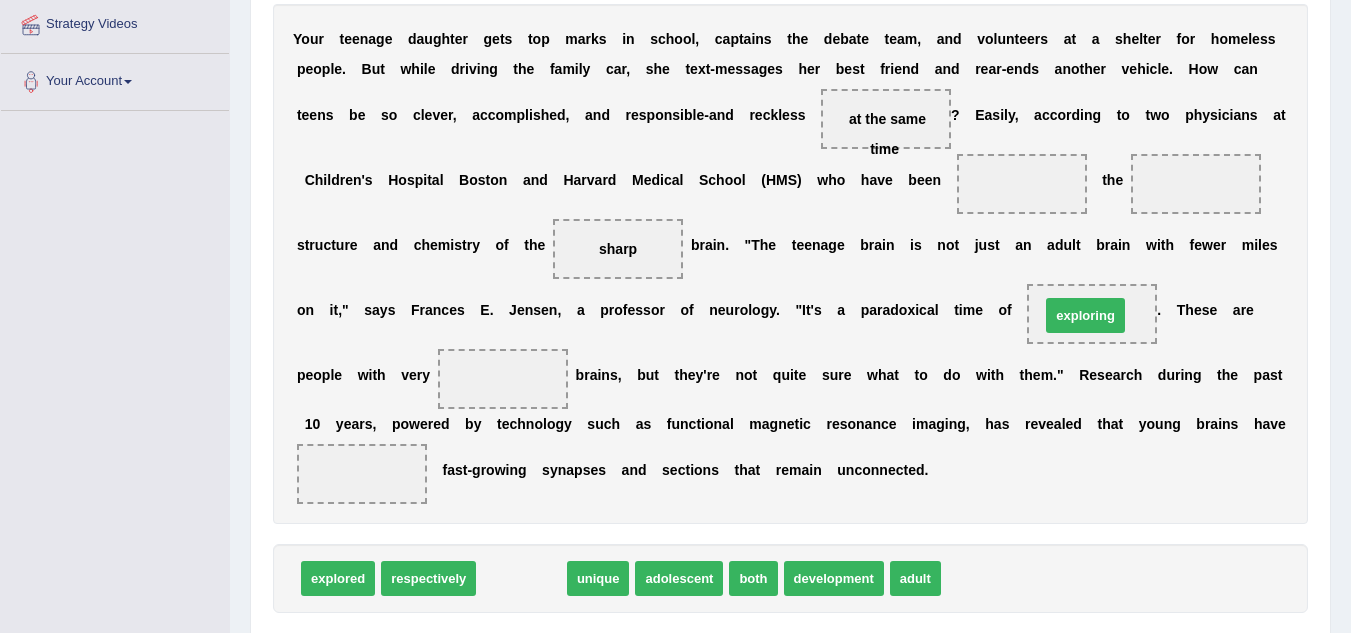 drag, startPoint x: 534, startPoint y: 578, endPoint x: 1099, endPoint y: 315, distance: 623.21265 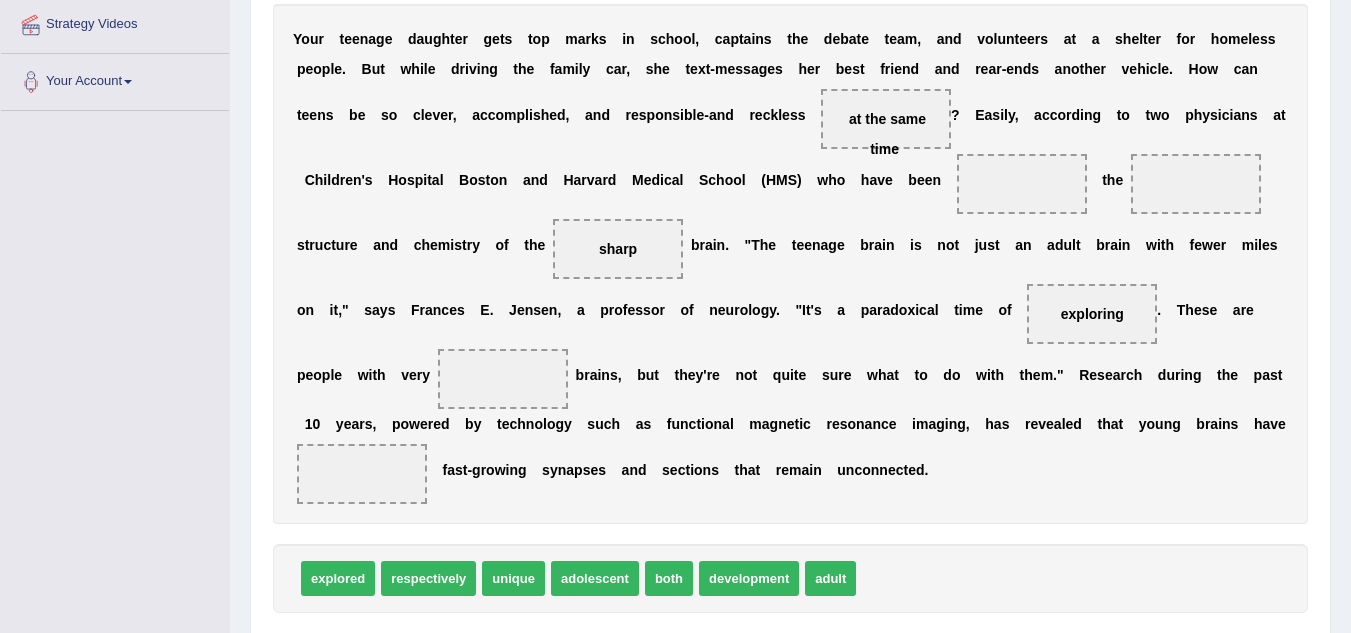 click on "Y o u r       t e e n a g e       d a u g h t e r       g e t s       t o p       m a r k s       i n       s c h o o l ,       c a p t a i n s       t h e       d e b a t e       t e a m ,       a n d       v o l u n t e e r s       a t       a       s h e l t e r       f o r       h o m e l e s s       p e o p l e .       B u t       w h i l e       d r i v i n g       t h e       f a m i l y       c a r ,       s h e       t e x t - m e s s a g e s       h e r       b e s t       f r i e n d       a n d       r e a r - e n d s       a n o t h e r       v e h i c l e .       H o w       c a n       t e e n s       b e       s o       c l e v e r ,       a c c o m p l i s h e d ,       a n d       r e s p o n s i b l e - a n d       r e c k l e s s       at the same time ?       E a s i l y ,       a c c o r d i n g       t o       t w o       p h y s i c i a n s       a t       C h i l d r e n ' s" at bounding box center (790, 264) 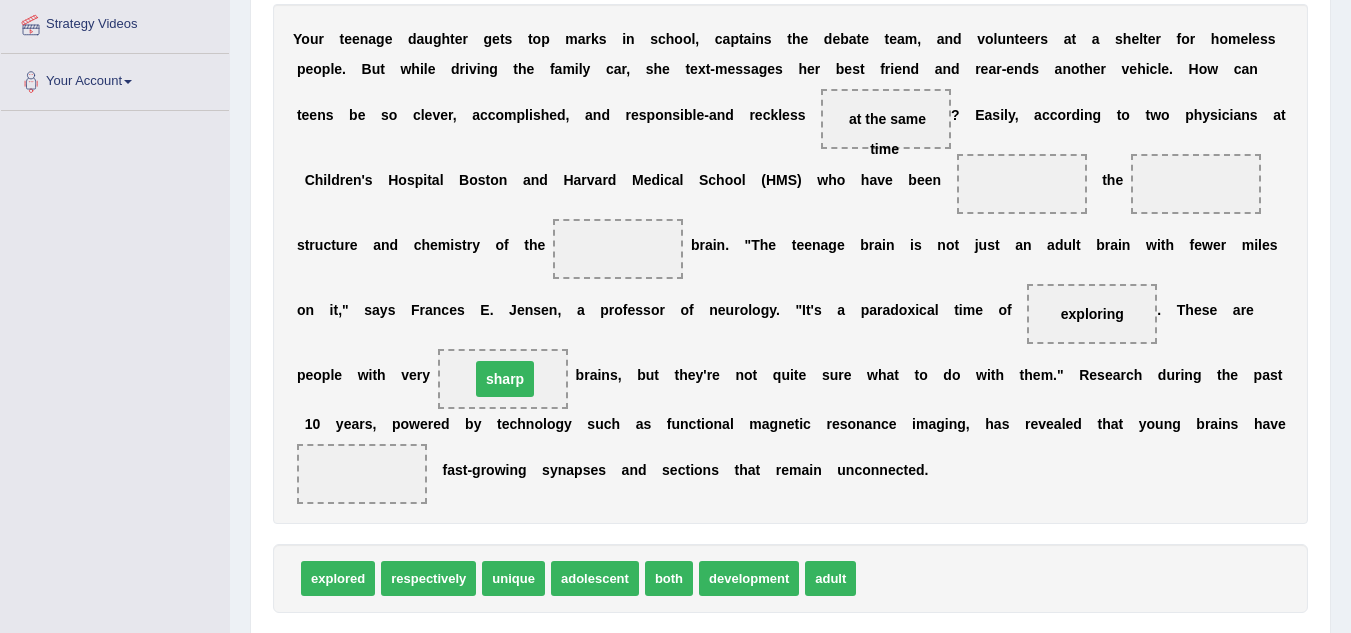 drag, startPoint x: 619, startPoint y: 254, endPoint x: 504, endPoint y: 387, distance: 175.82378 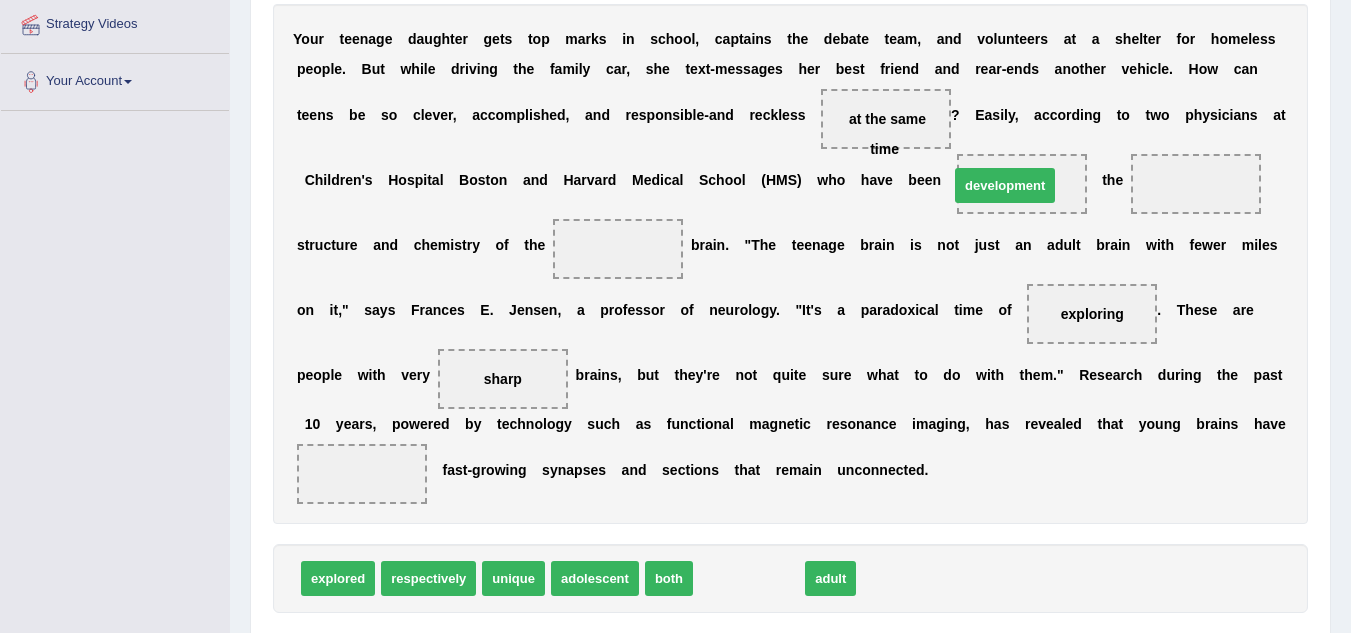 drag, startPoint x: 734, startPoint y: 579, endPoint x: 990, endPoint y: 186, distance: 469.02557 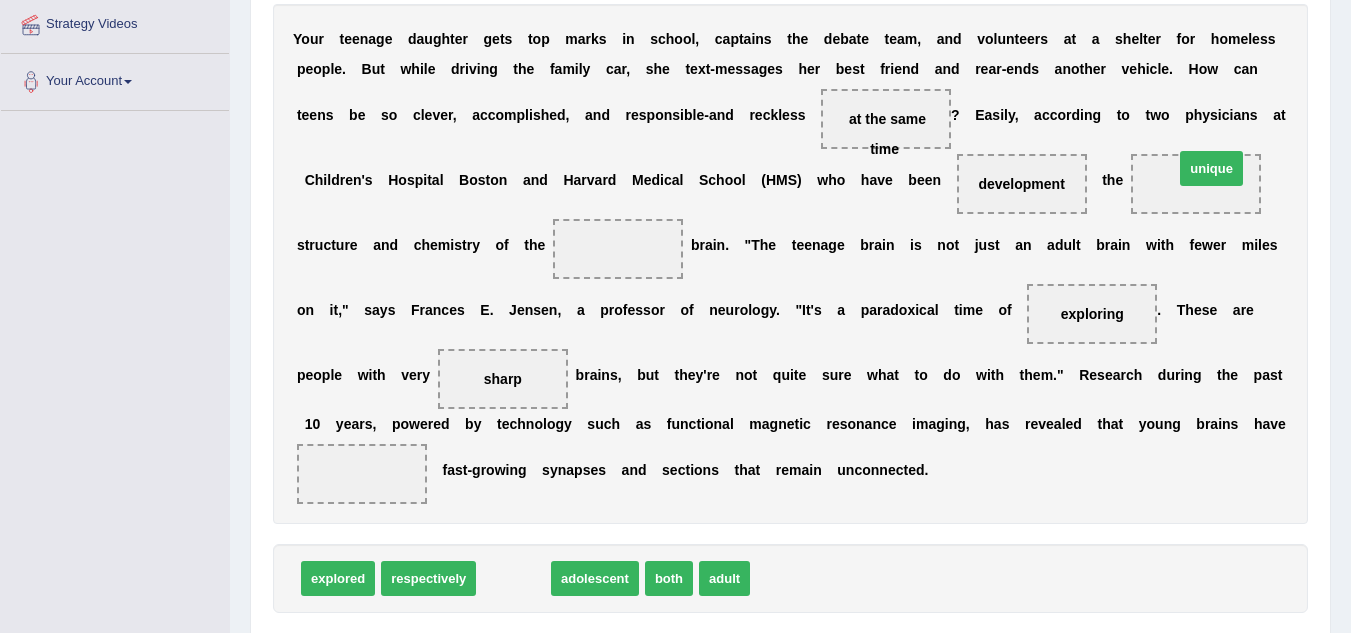 drag, startPoint x: 507, startPoint y: 585, endPoint x: 1205, endPoint y: 177, distance: 808.4974 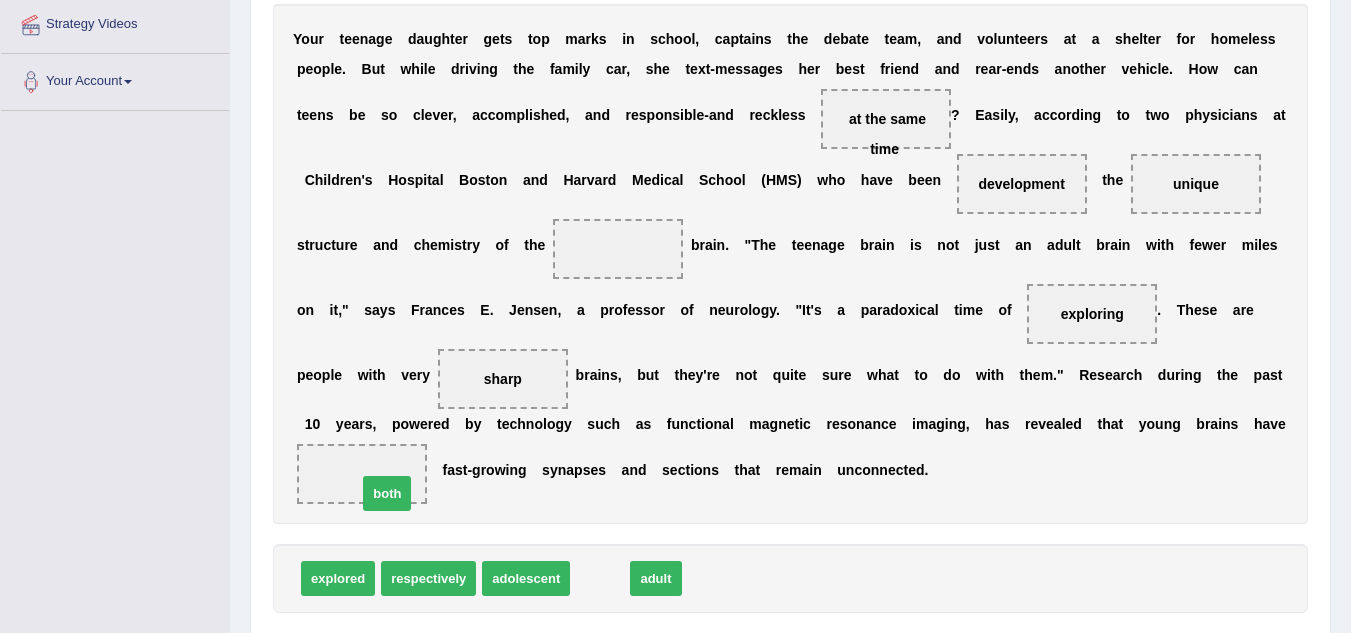 drag, startPoint x: 595, startPoint y: 571, endPoint x: 382, endPoint y: 486, distance: 229.33382 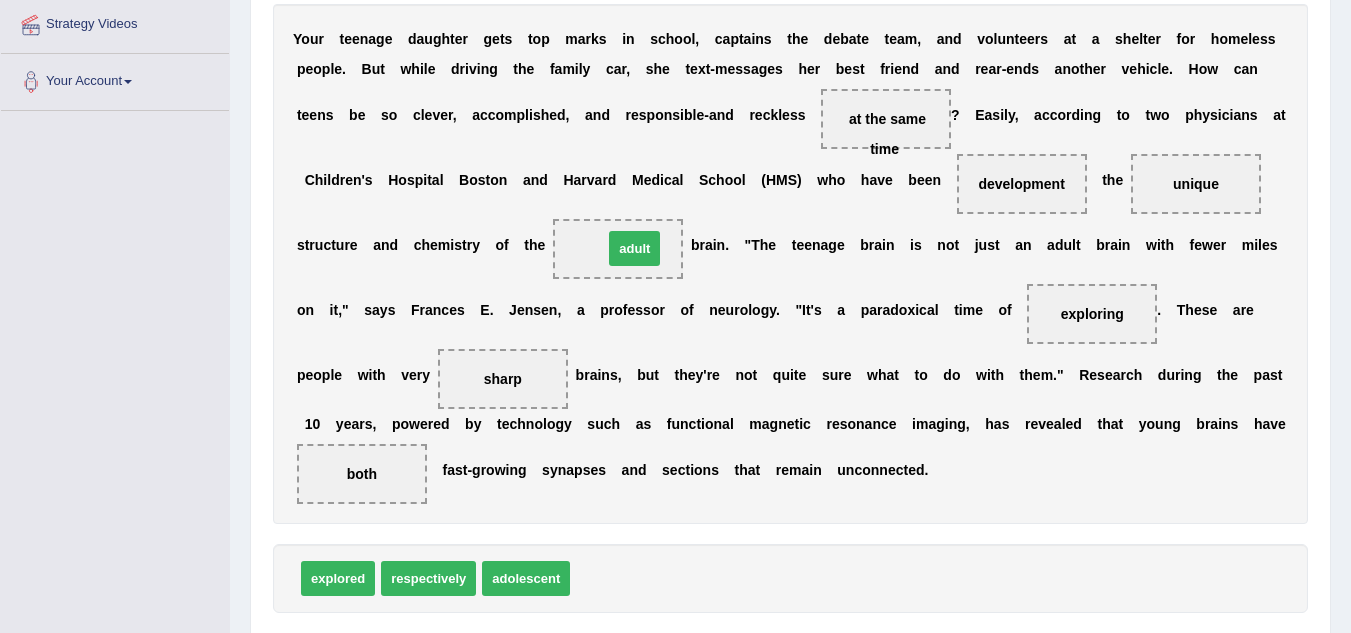 drag, startPoint x: 610, startPoint y: 562, endPoint x: 643, endPoint y: 239, distance: 324.6814 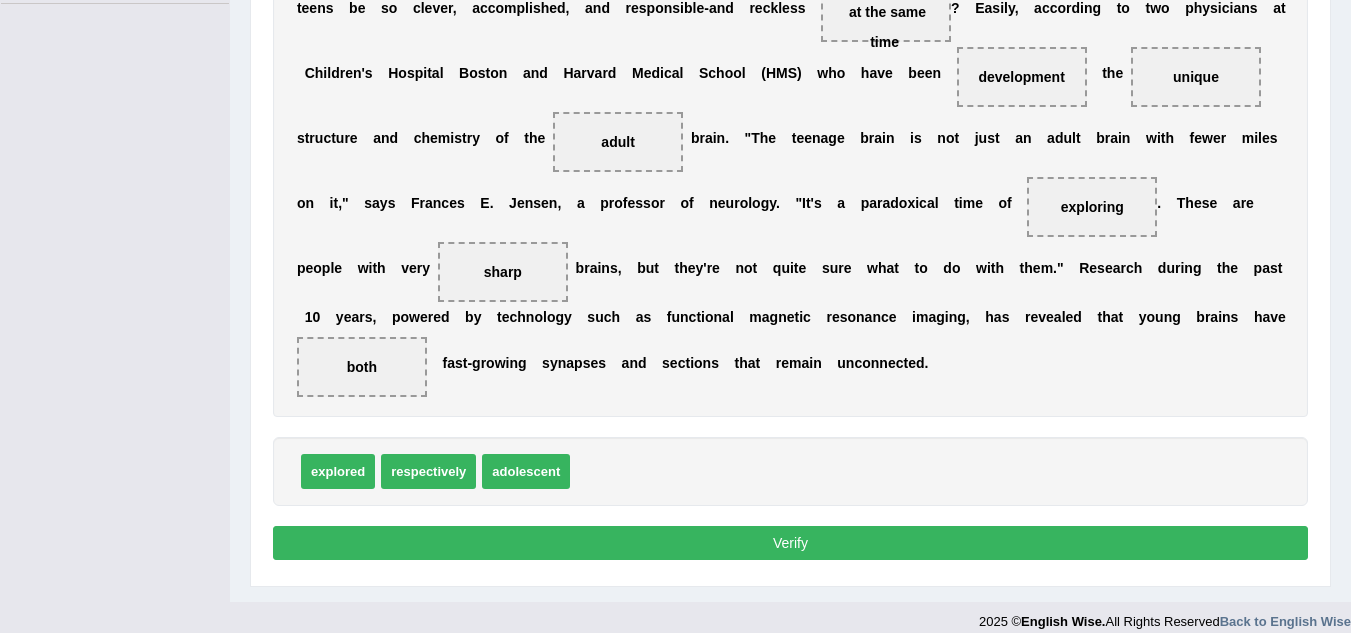 scroll, scrollTop: 496, scrollLeft: 0, axis: vertical 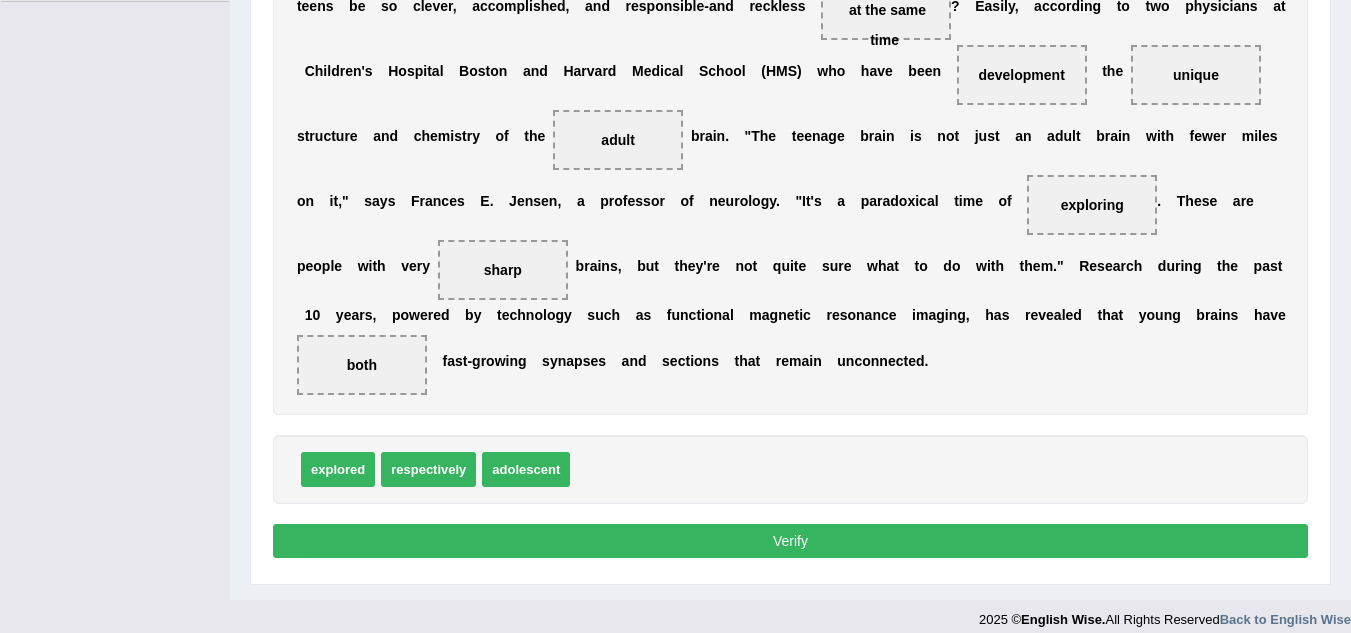 click on "Verify" at bounding box center [790, 541] 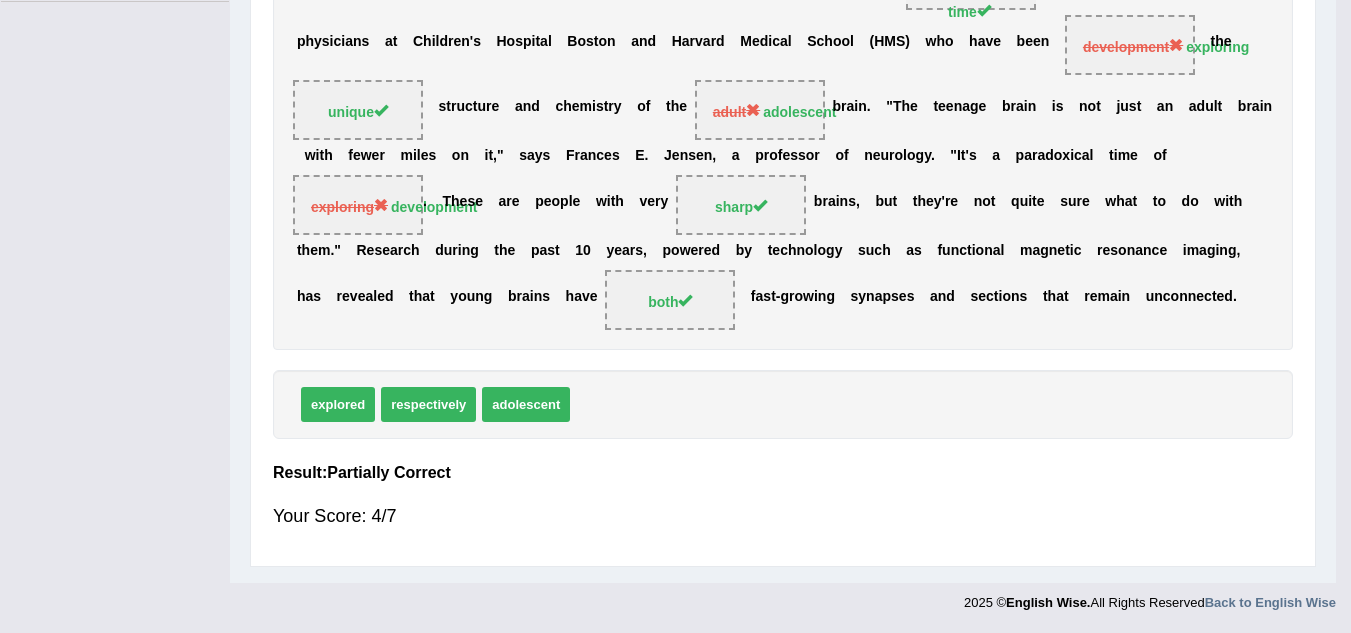 scroll, scrollTop: 450, scrollLeft: 0, axis: vertical 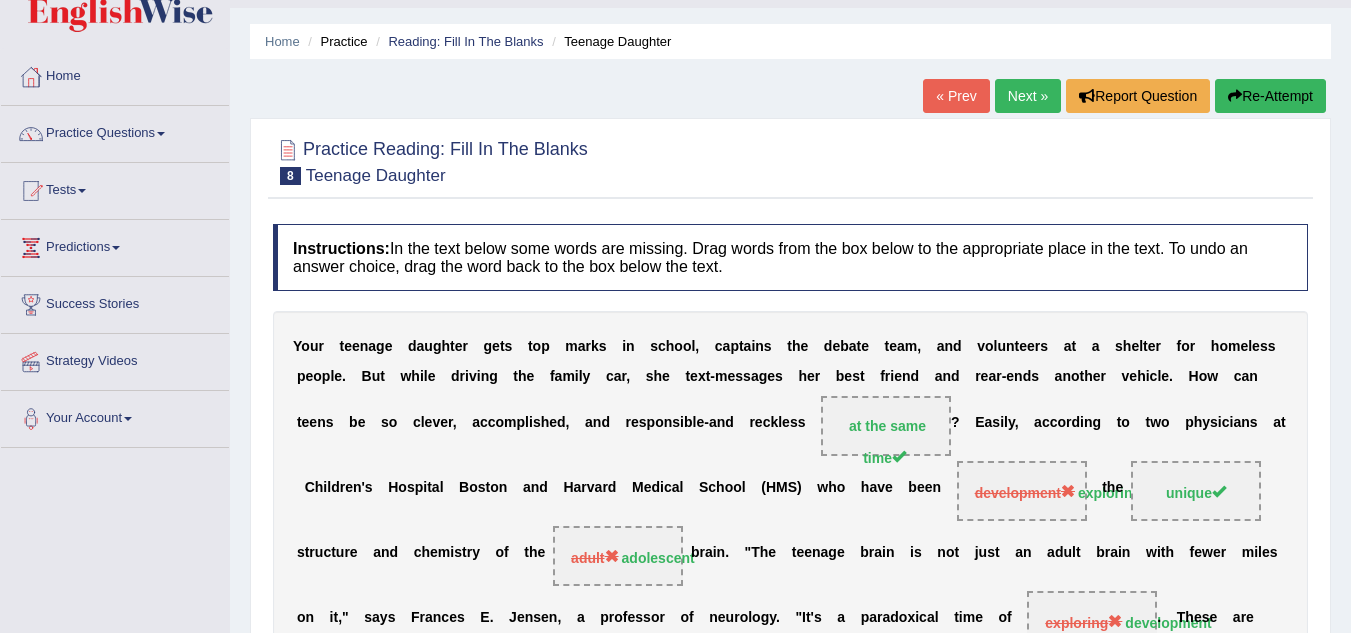 click on "Next »" at bounding box center [1028, 96] 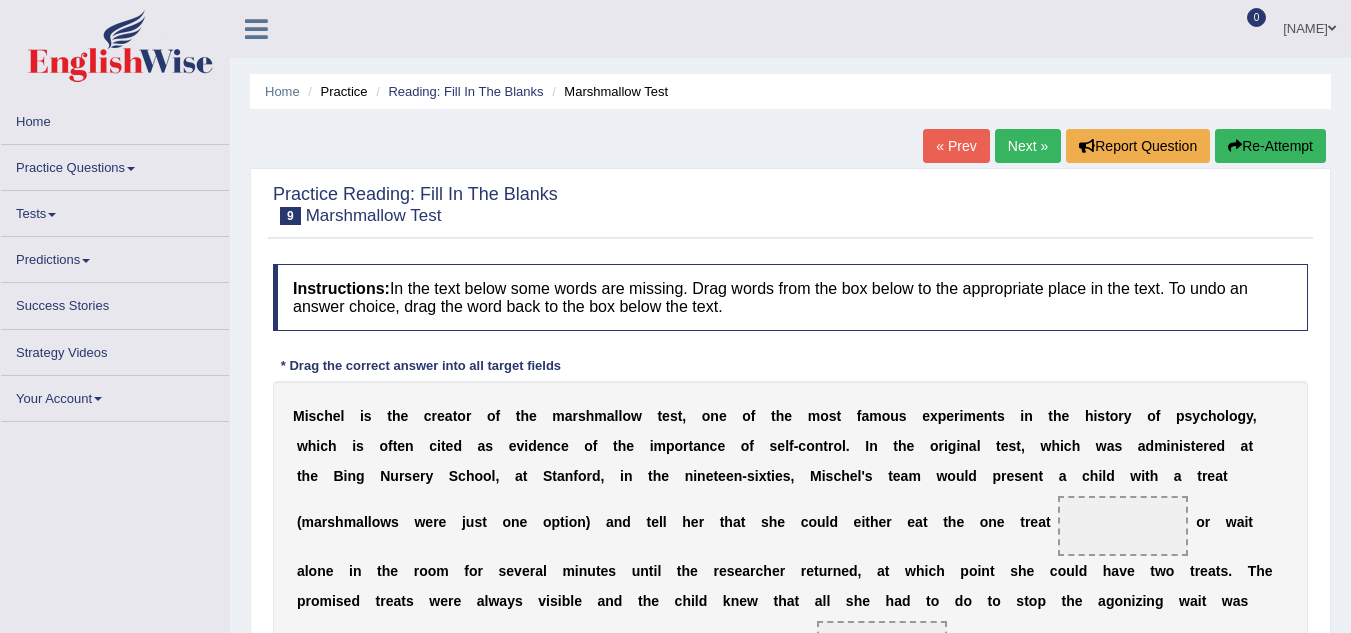 scroll, scrollTop: 74, scrollLeft: 0, axis: vertical 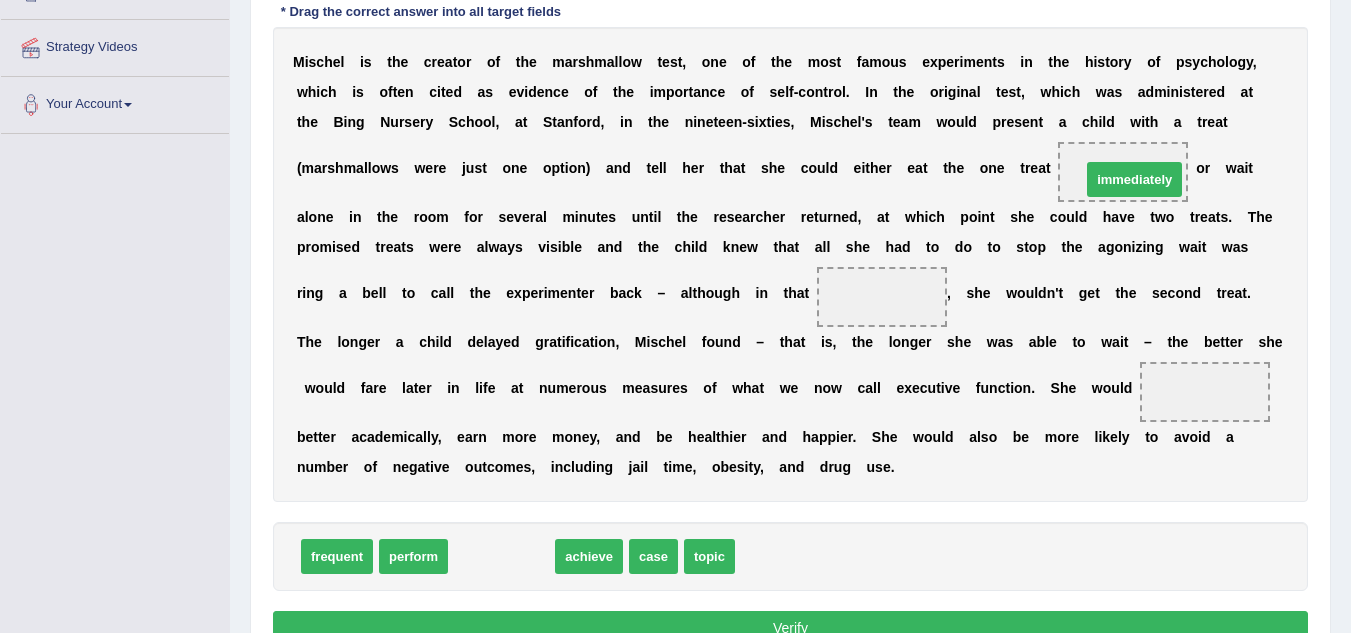 drag, startPoint x: 529, startPoint y: 542, endPoint x: 1162, endPoint y: 165, distance: 736.76184 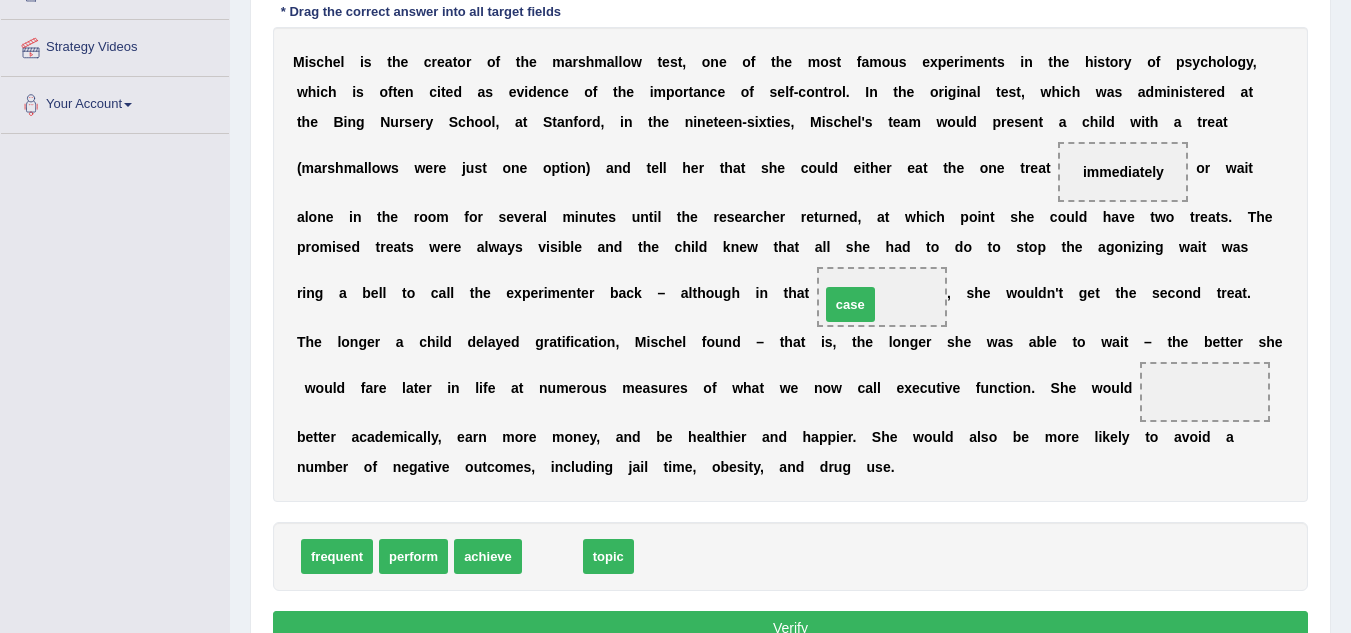 drag, startPoint x: 550, startPoint y: 560, endPoint x: 849, endPoint y: 308, distance: 391.0307 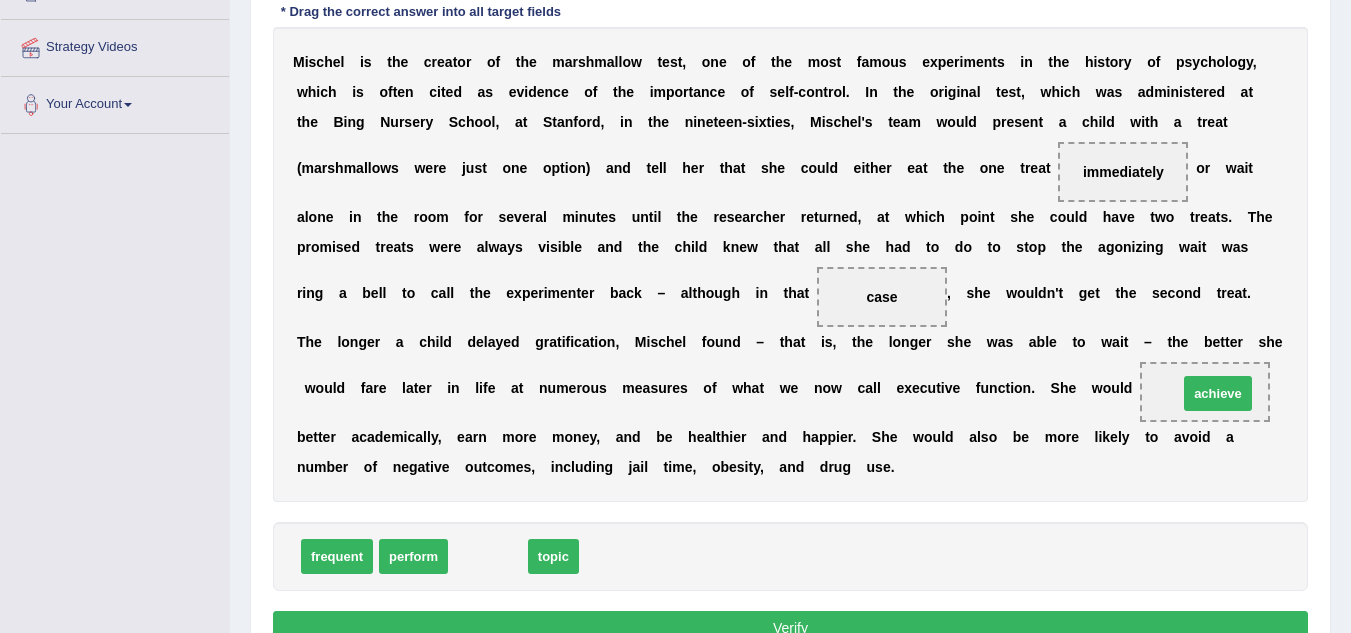 drag, startPoint x: 482, startPoint y: 556, endPoint x: 1212, endPoint y: 393, distance: 747.9766 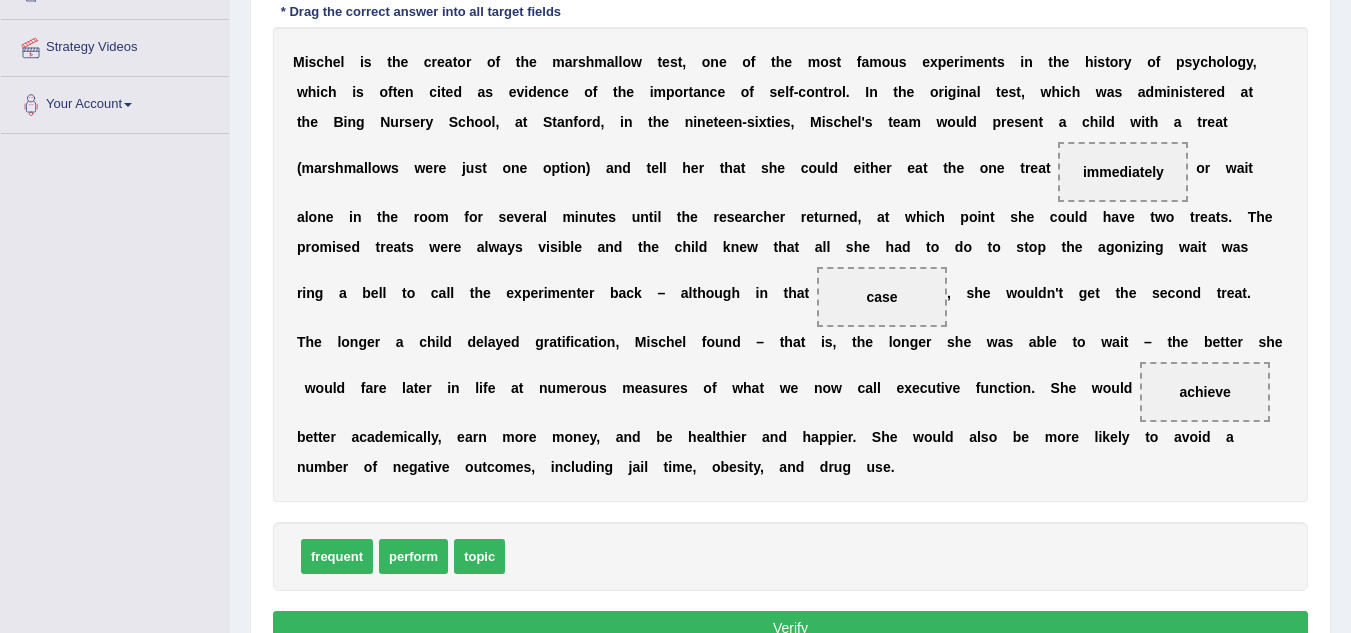 click on "Verify" at bounding box center (790, 628) 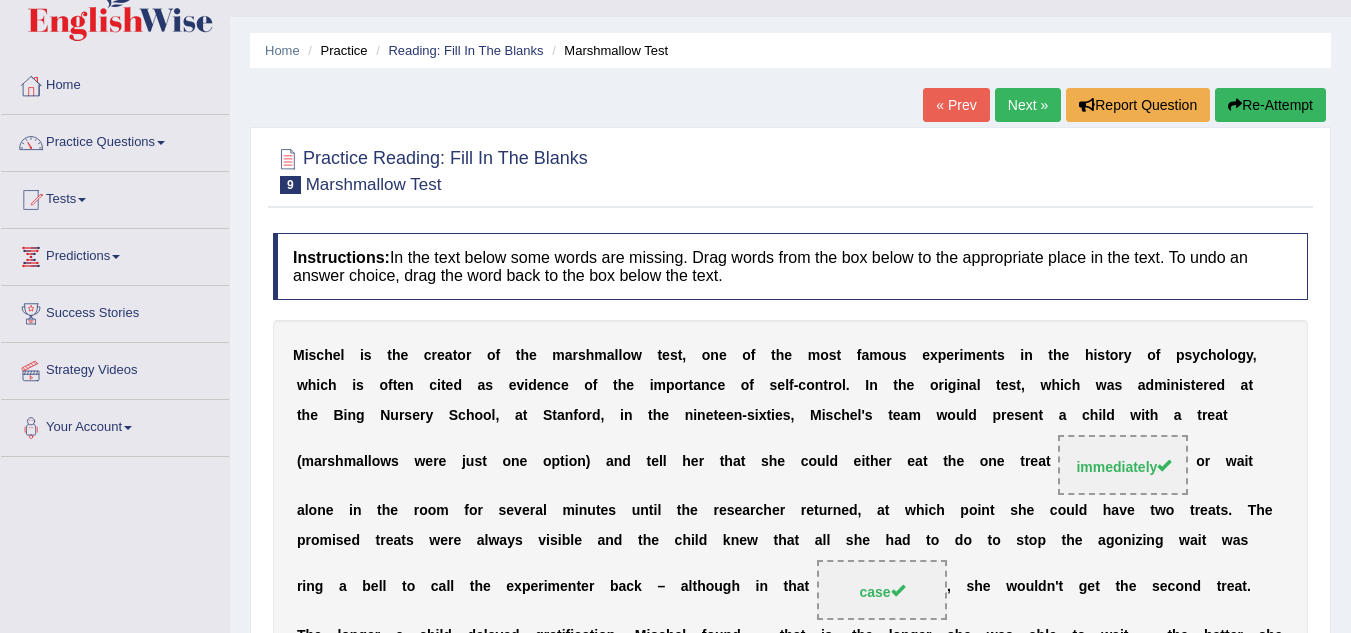 scroll, scrollTop: 4, scrollLeft: 0, axis: vertical 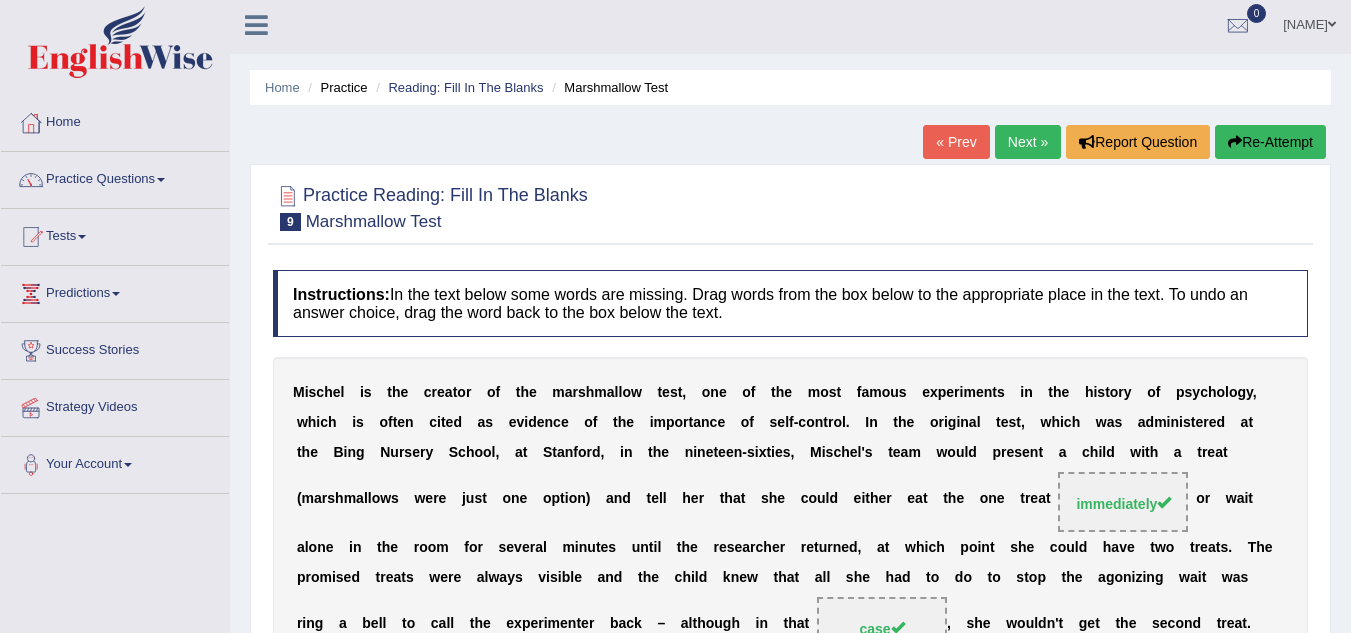 click on "Next »" at bounding box center [1028, 142] 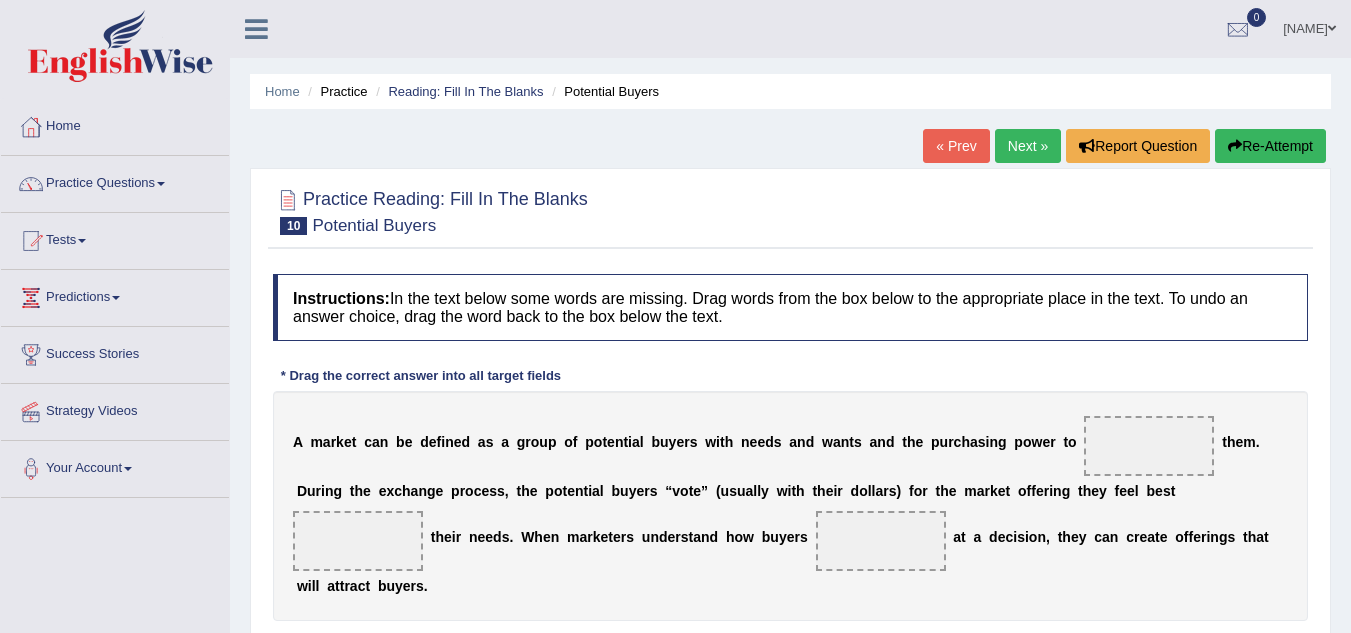 scroll, scrollTop: 0, scrollLeft: 0, axis: both 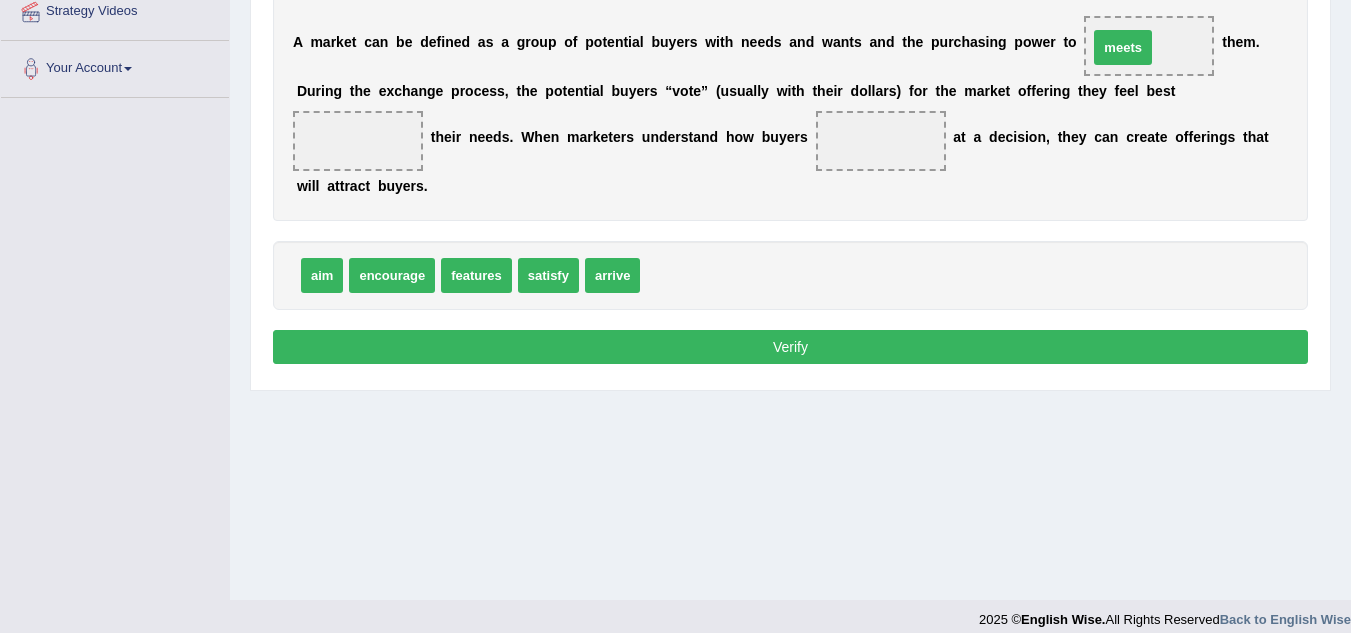 drag, startPoint x: 674, startPoint y: 273, endPoint x: 1123, endPoint y: 45, distance: 503.57224 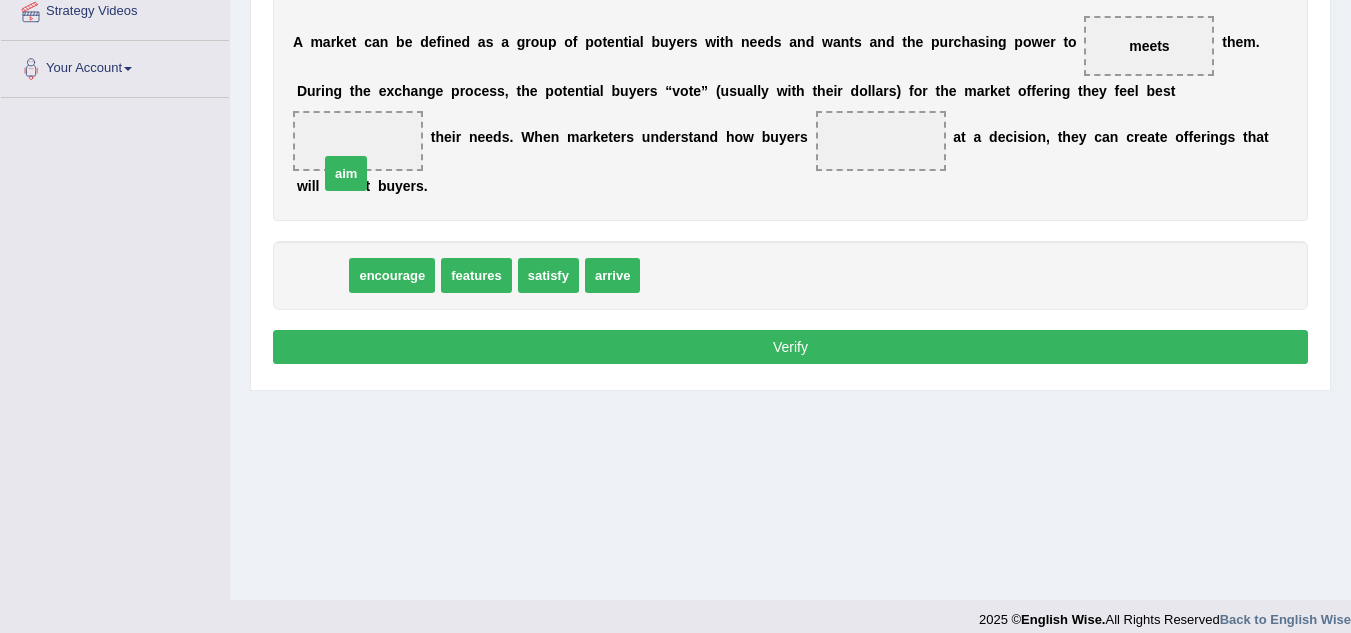 drag, startPoint x: 322, startPoint y: 280, endPoint x: 346, endPoint y: 178, distance: 104.78549 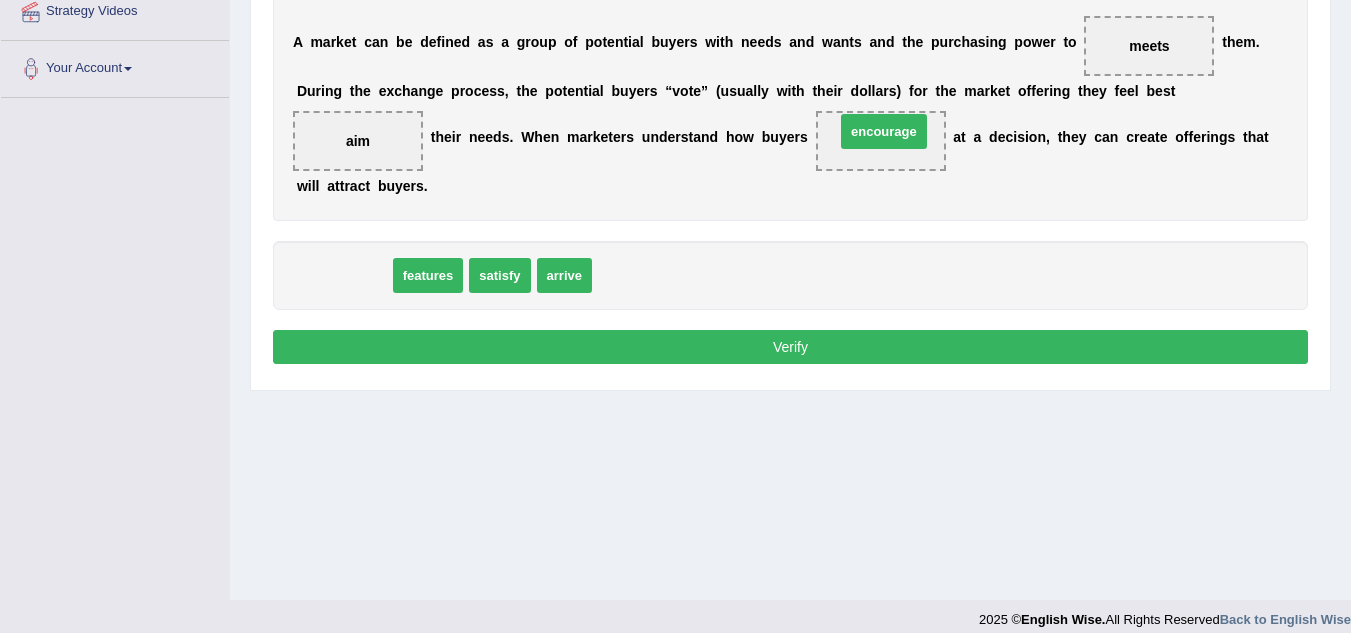 drag, startPoint x: 362, startPoint y: 280, endPoint x: 902, endPoint y: 136, distance: 558.8703 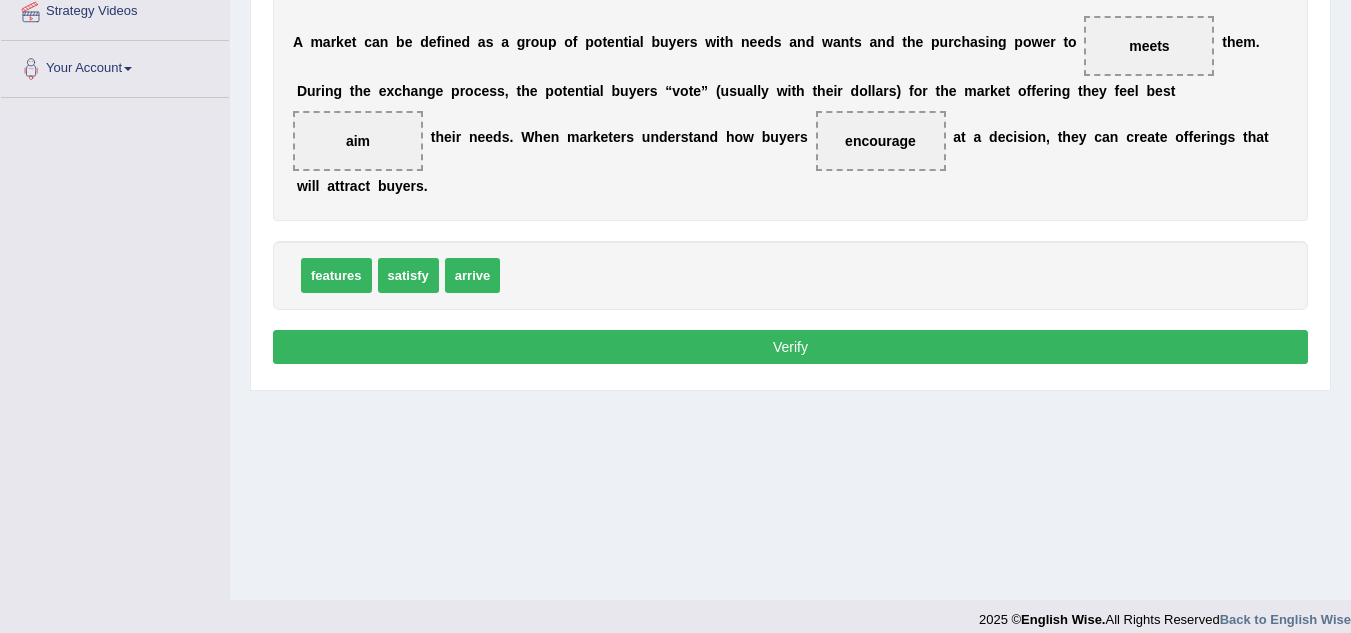 click on "Verify" at bounding box center (790, 347) 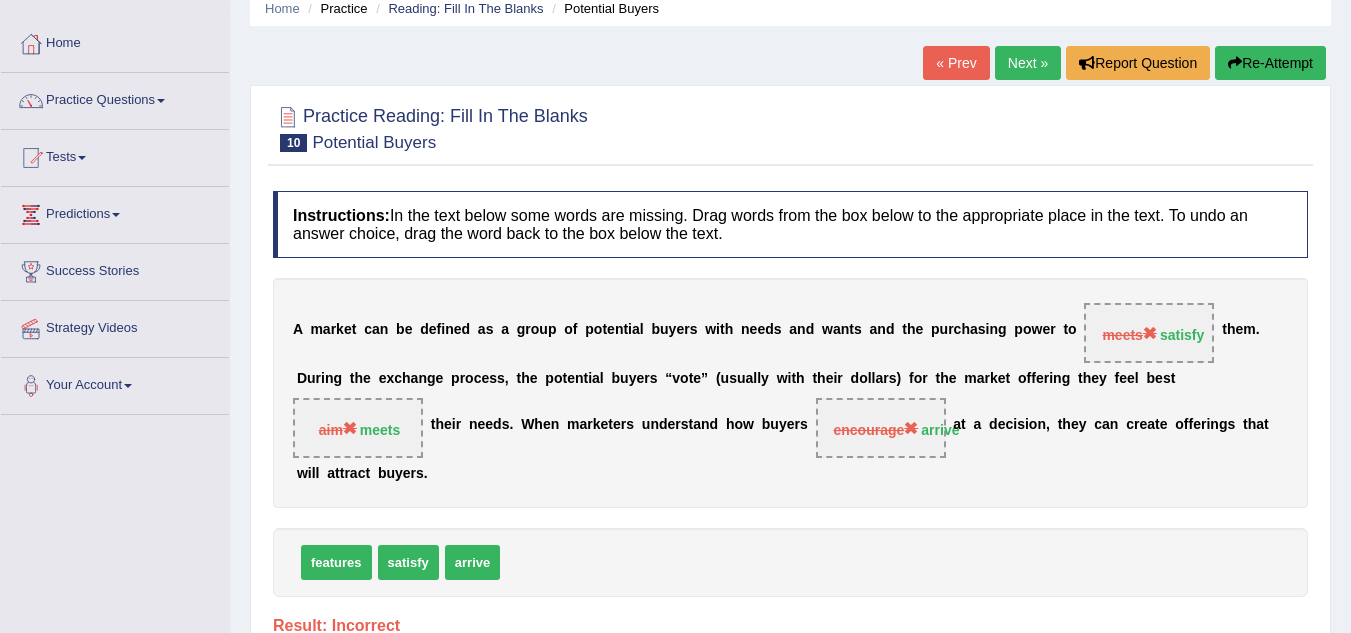 scroll, scrollTop: 80, scrollLeft: 0, axis: vertical 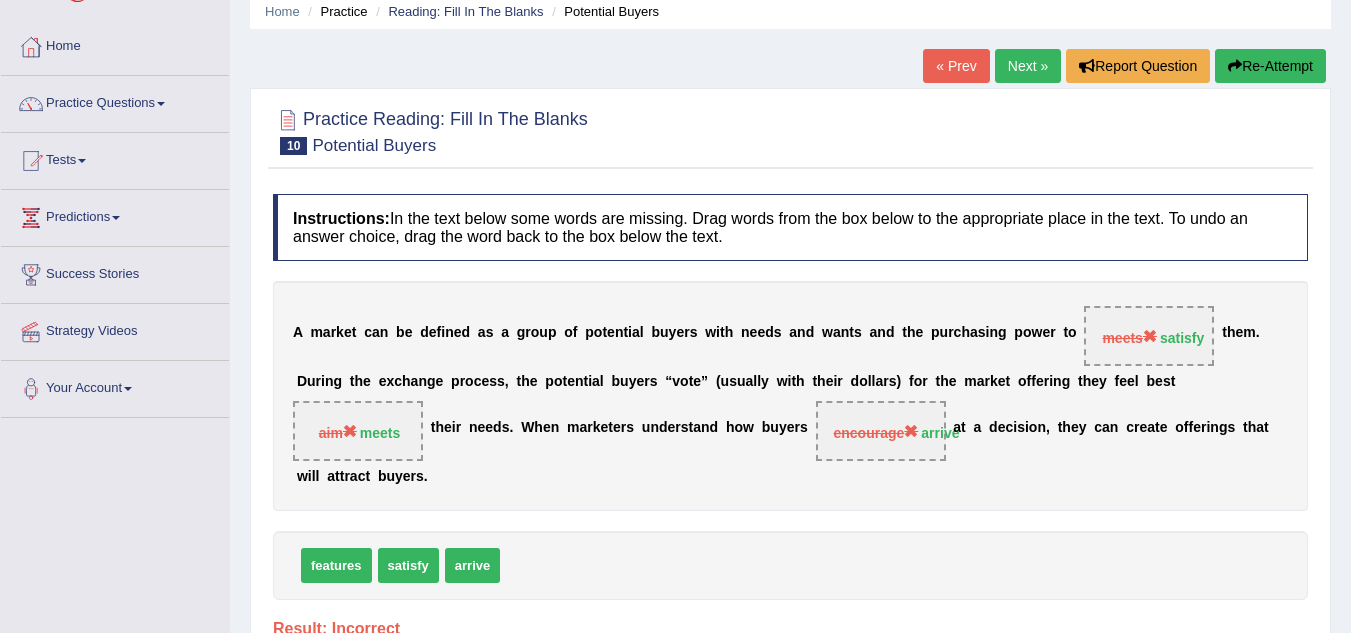 click on "Re-Attempt" at bounding box center (1270, 66) 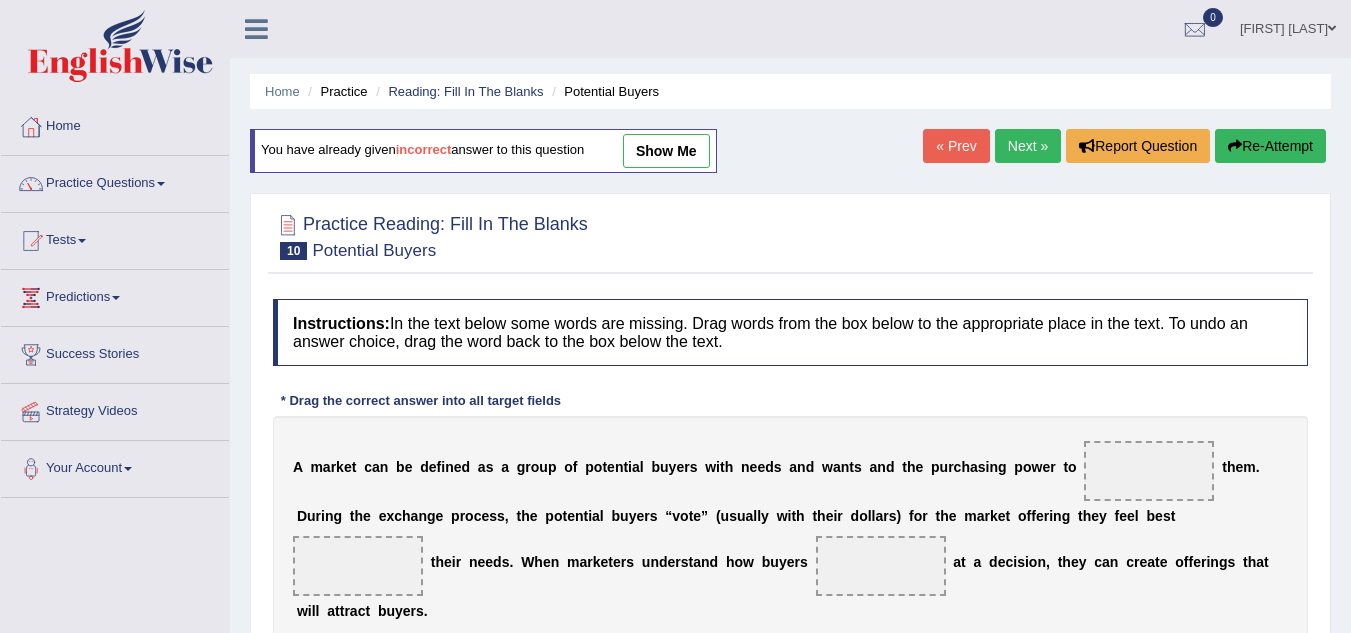 scroll, scrollTop: 80, scrollLeft: 0, axis: vertical 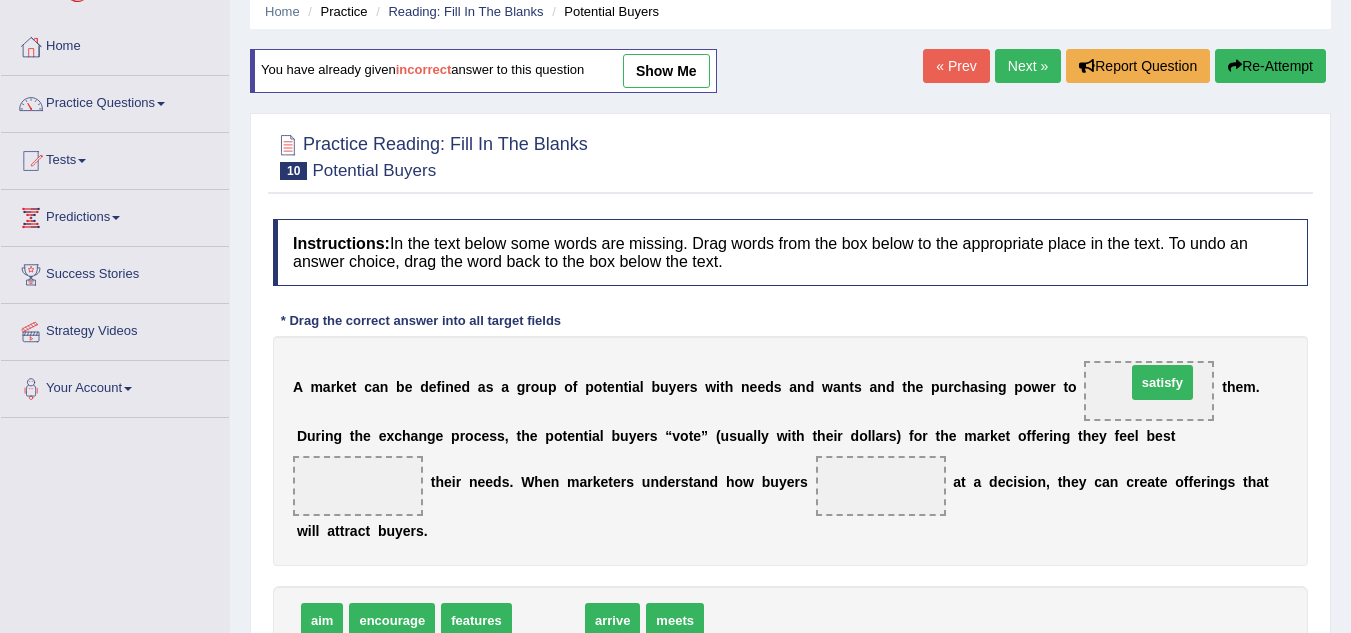 drag, startPoint x: 554, startPoint y: 625, endPoint x: 1168, endPoint y: 390, distance: 657.4352 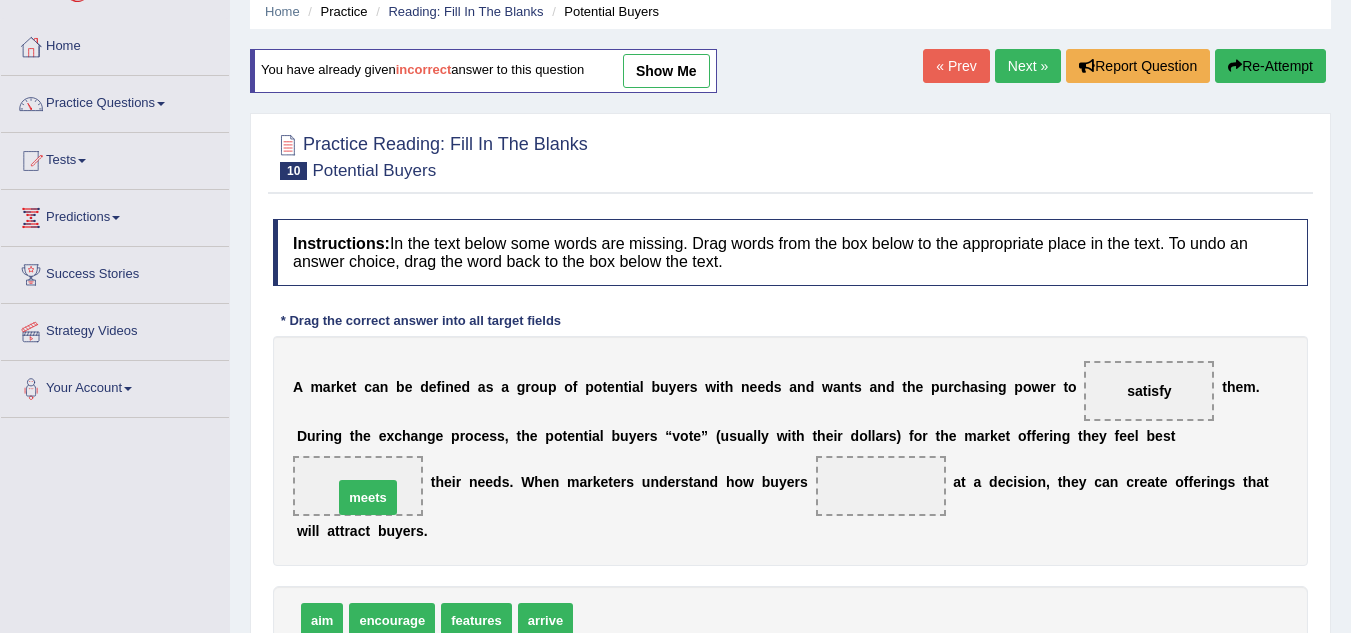 drag, startPoint x: 600, startPoint y: 621, endPoint x: 360, endPoint y: 498, distance: 269.68314 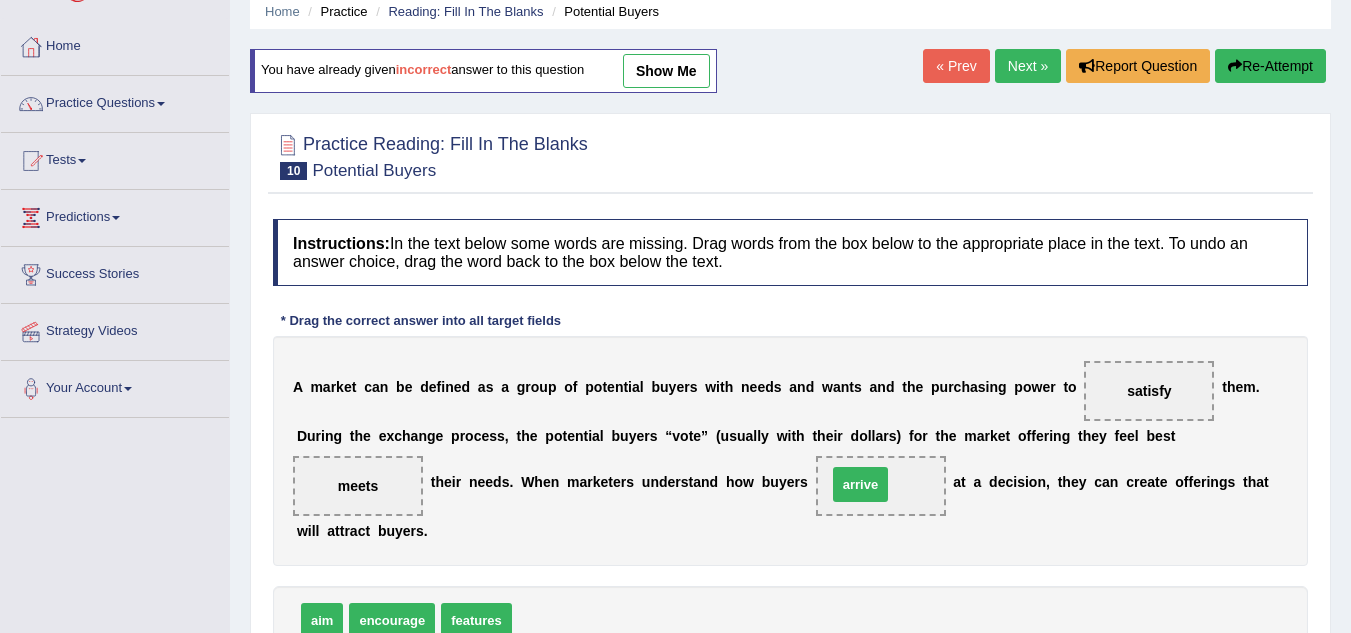 drag, startPoint x: 527, startPoint y: 616, endPoint x: 843, endPoint y: 479, distance: 344.4198 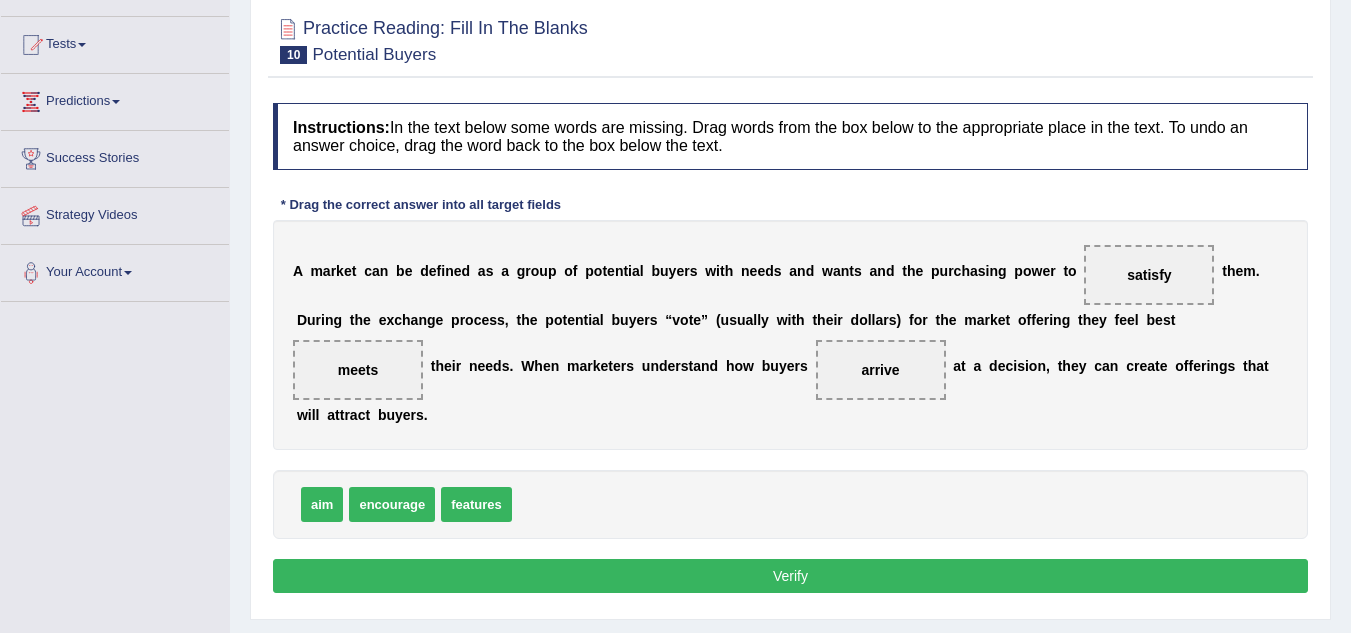 scroll, scrollTop: 200, scrollLeft: 0, axis: vertical 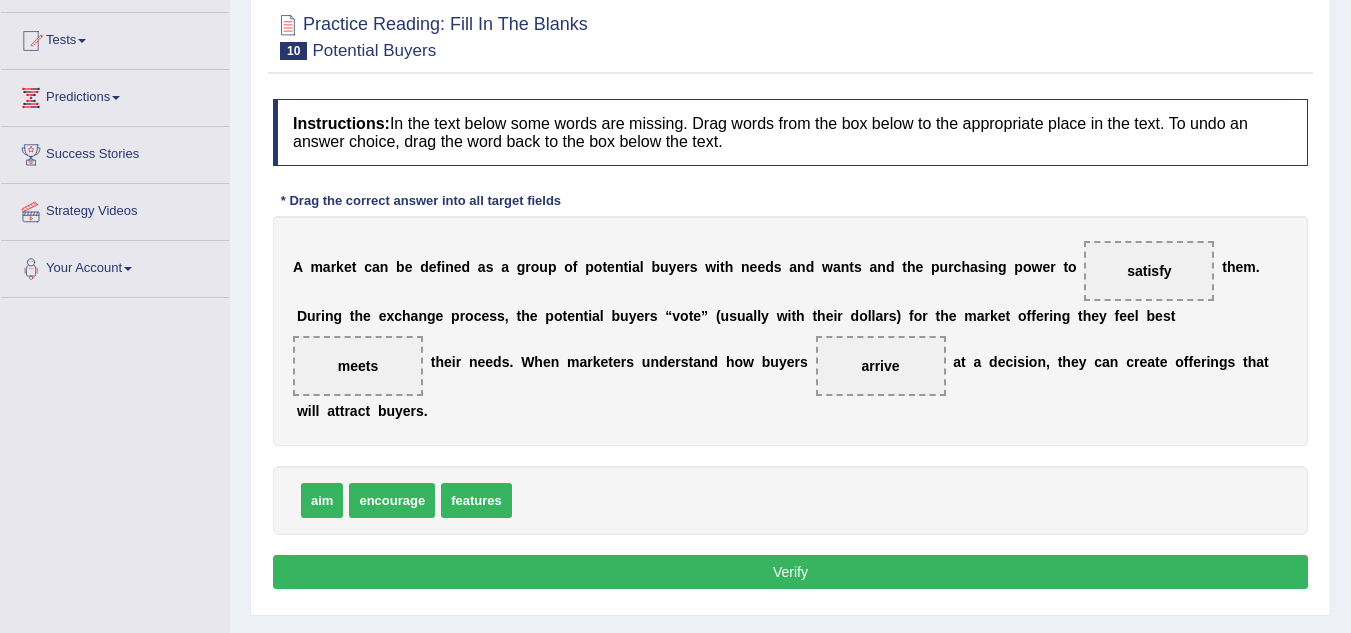 click on "Verify" at bounding box center (790, 572) 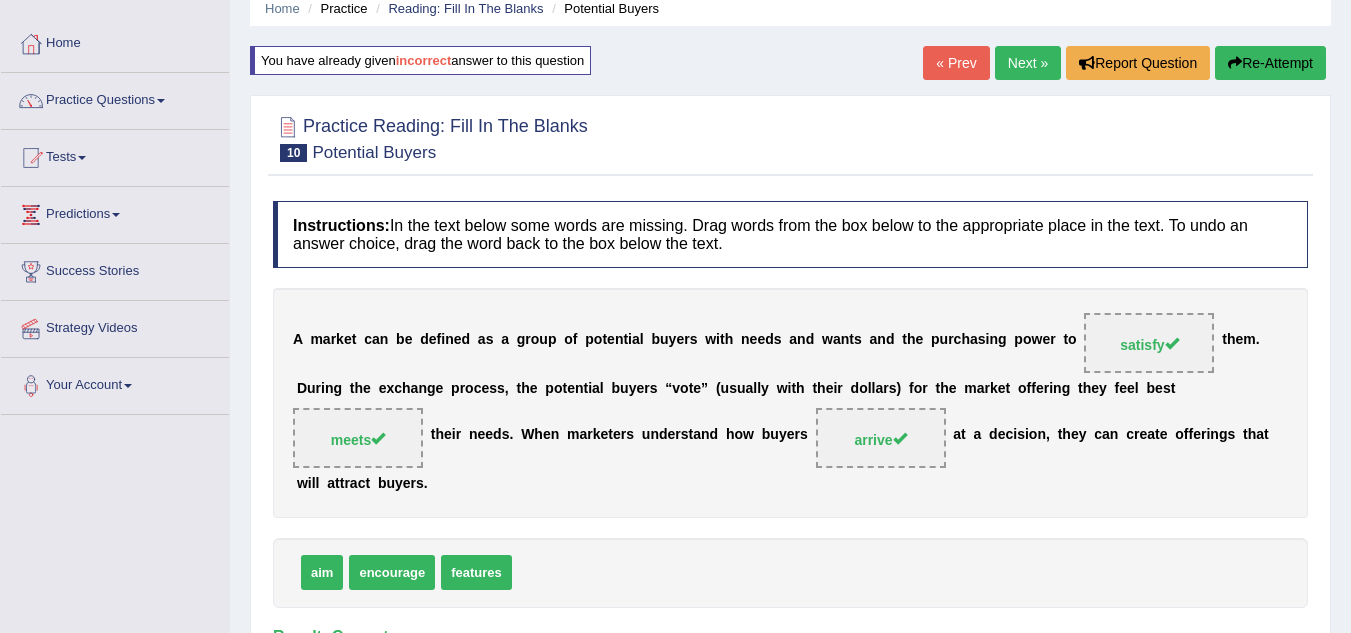 scroll, scrollTop: 80, scrollLeft: 0, axis: vertical 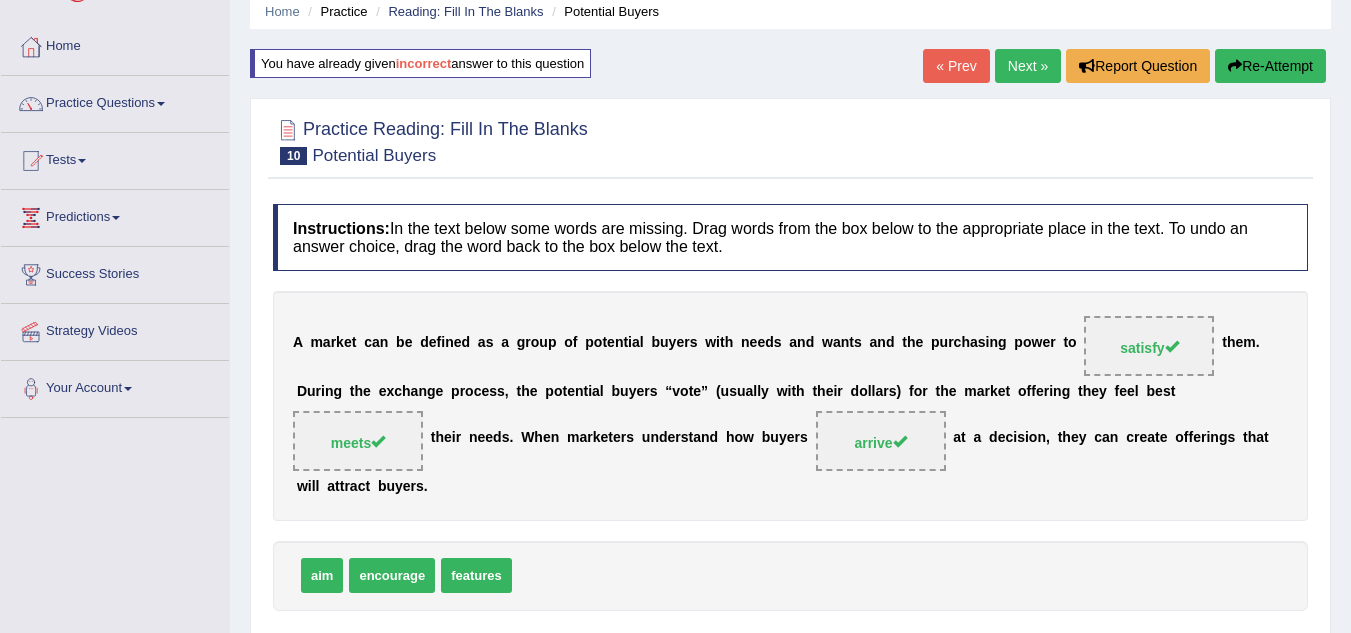 click on "Next »" at bounding box center (1028, 66) 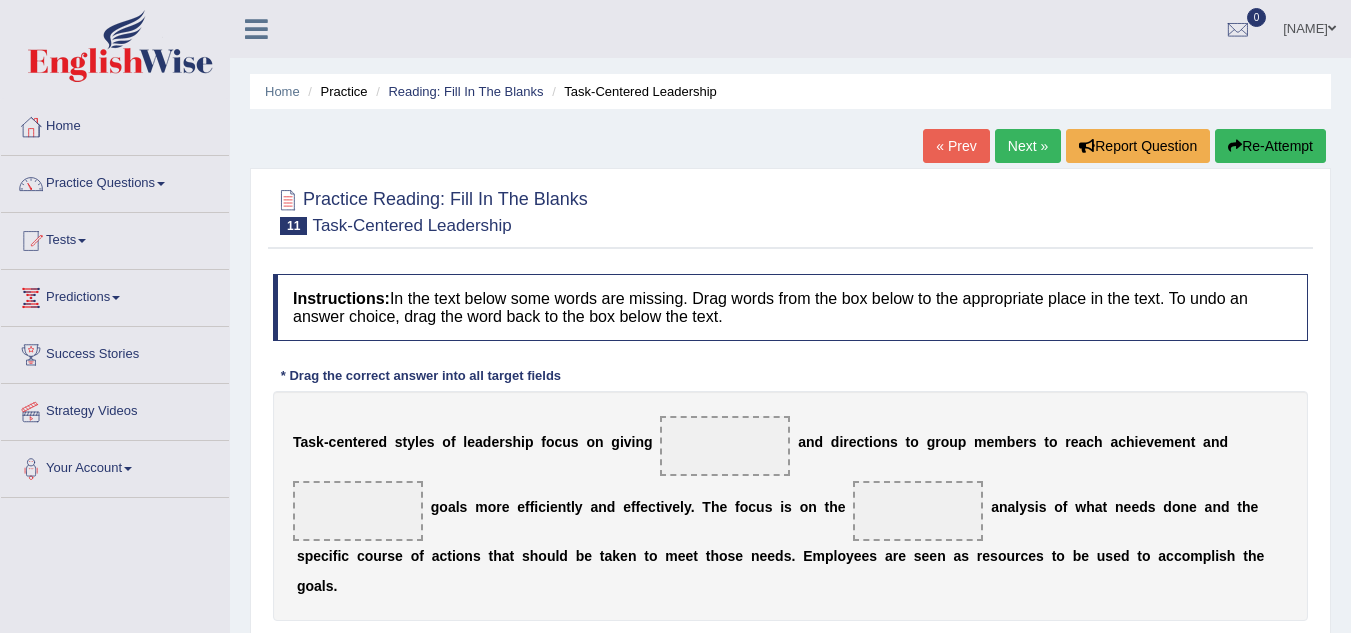 scroll, scrollTop: 0, scrollLeft: 0, axis: both 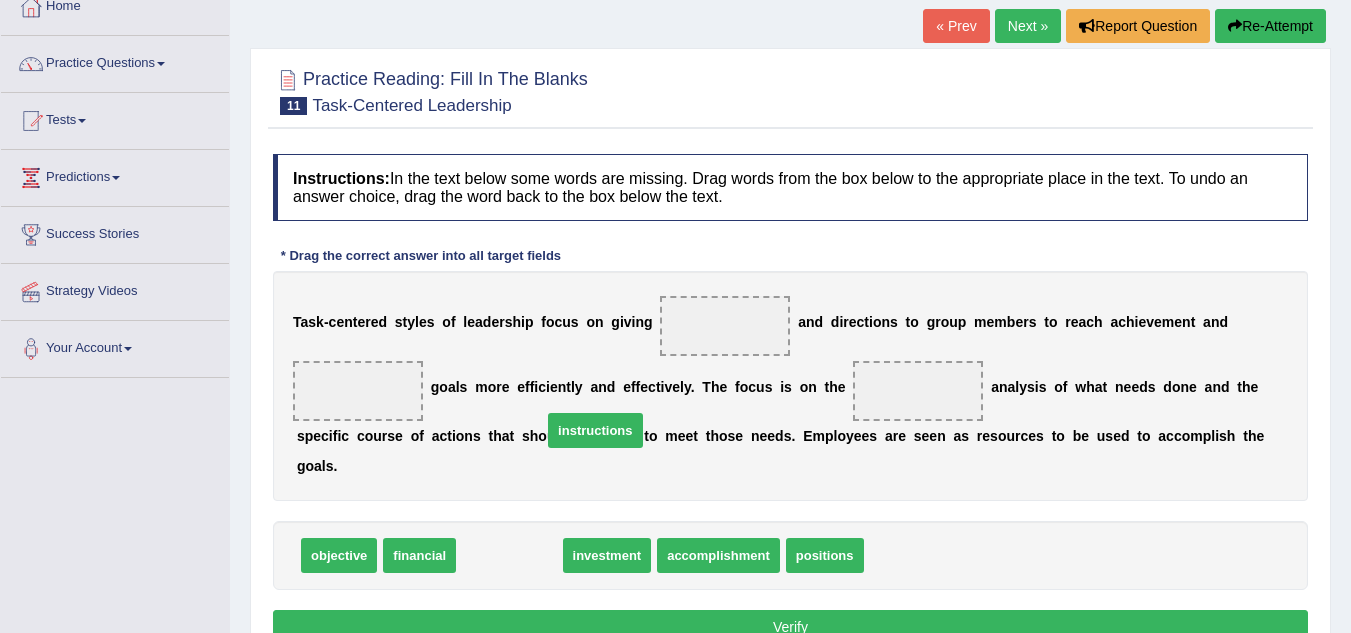 drag, startPoint x: 534, startPoint y: 558, endPoint x: 626, endPoint y: 424, distance: 162.5423 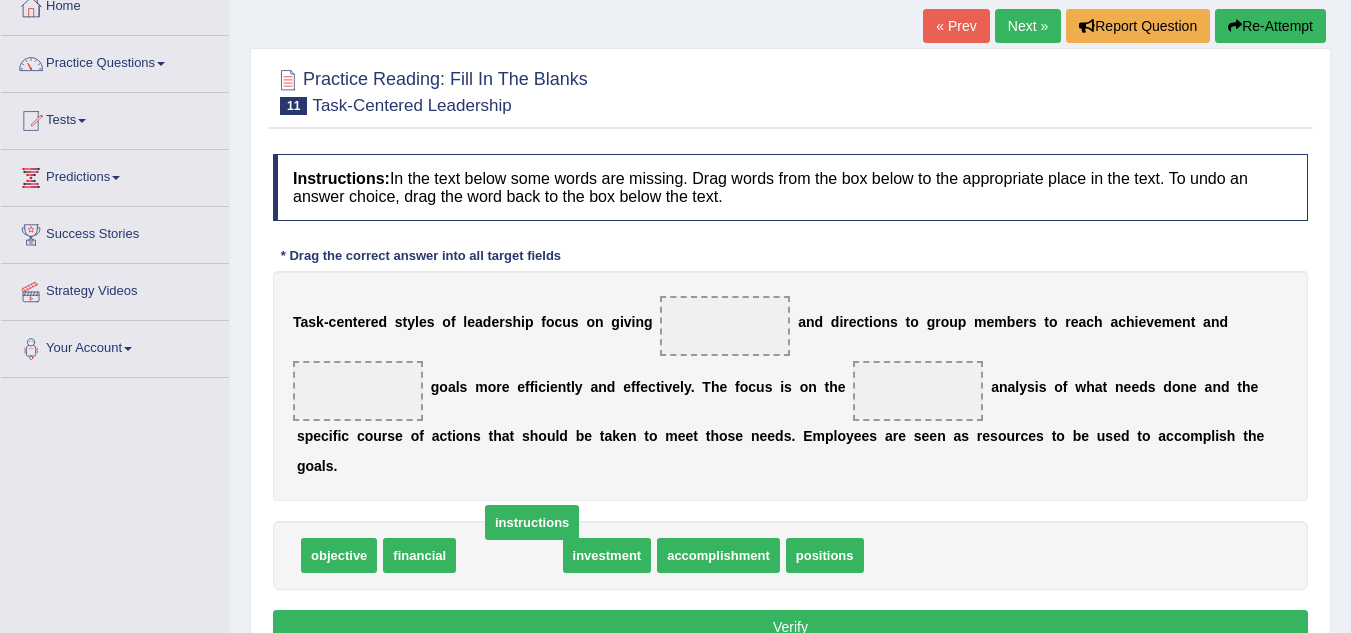 drag, startPoint x: 626, startPoint y: 424, endPoint x: 714, endPoint y: 359, distance: 109.40292 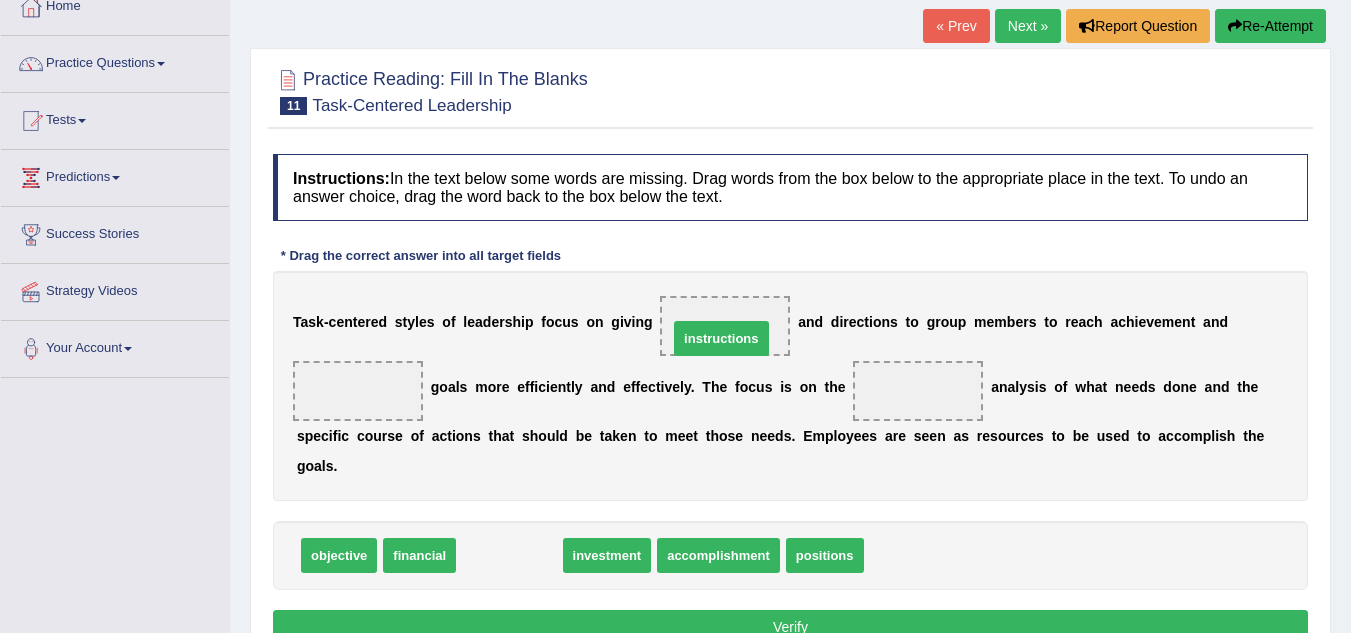 drag, startPoint x: 480, startPoint y: 557, endPoint x: 693, endPoint y: 343, distance: 301.93542 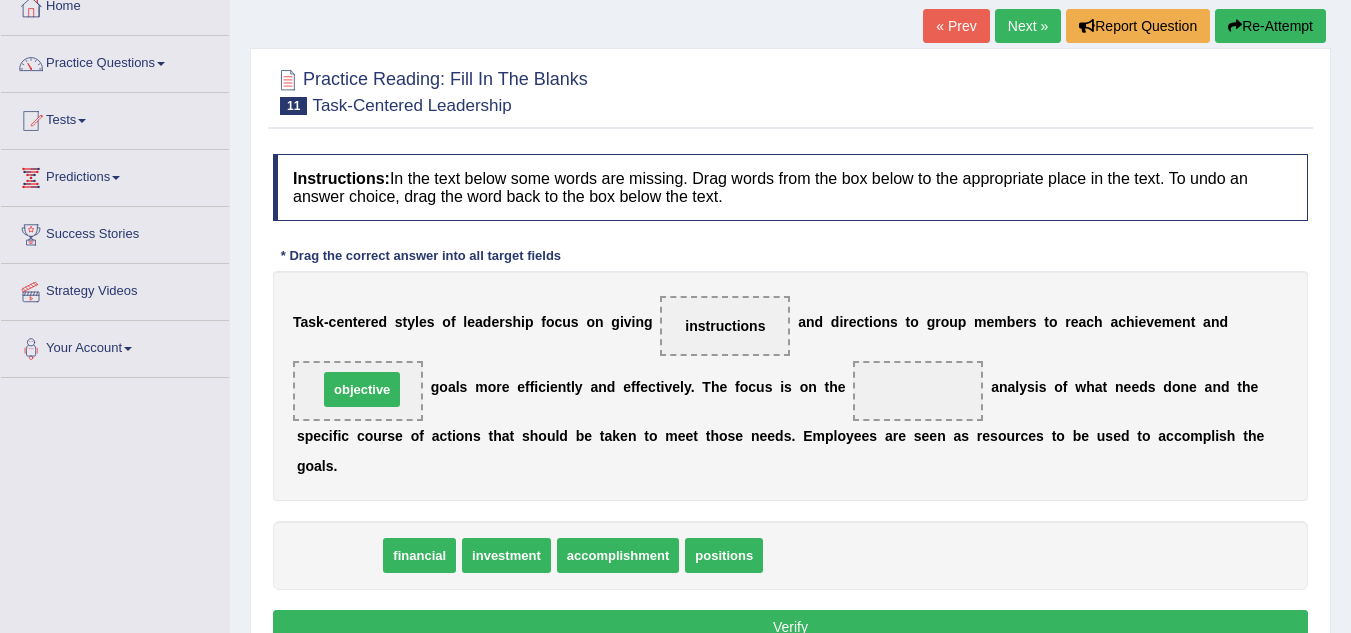 drag, startPoint x: 344, startPoint y: 549, endPoint x: 367, endPoint y: 385, distance: 165.60495 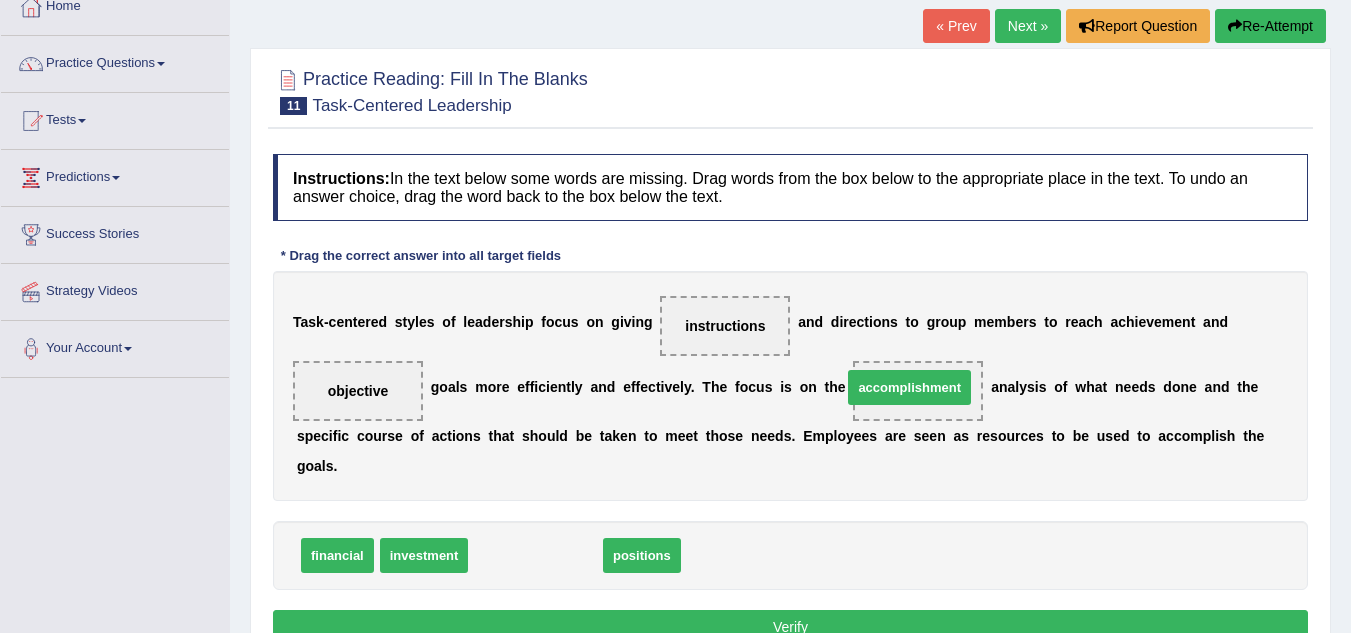 drag, startPoint x: 574, startPoint y: 551, endPoint x: 949, endPoint y: 383, distance: 410.9124 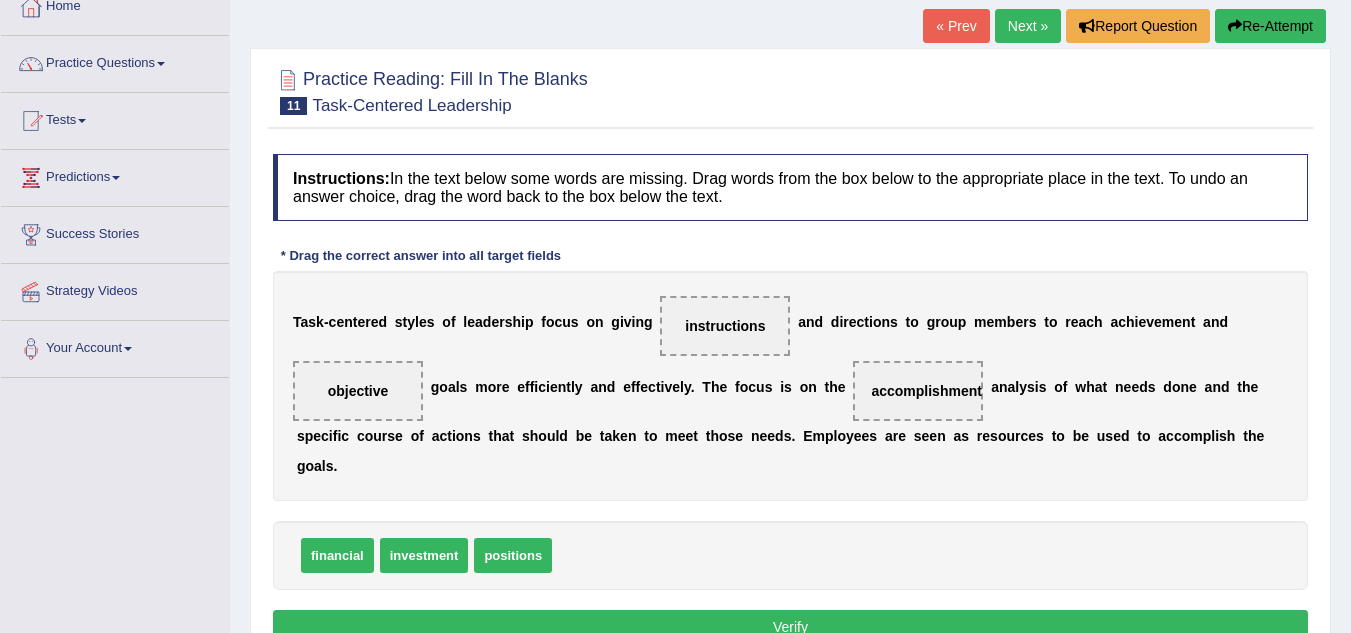 click on "Verify" at bounding box center [790, 627] 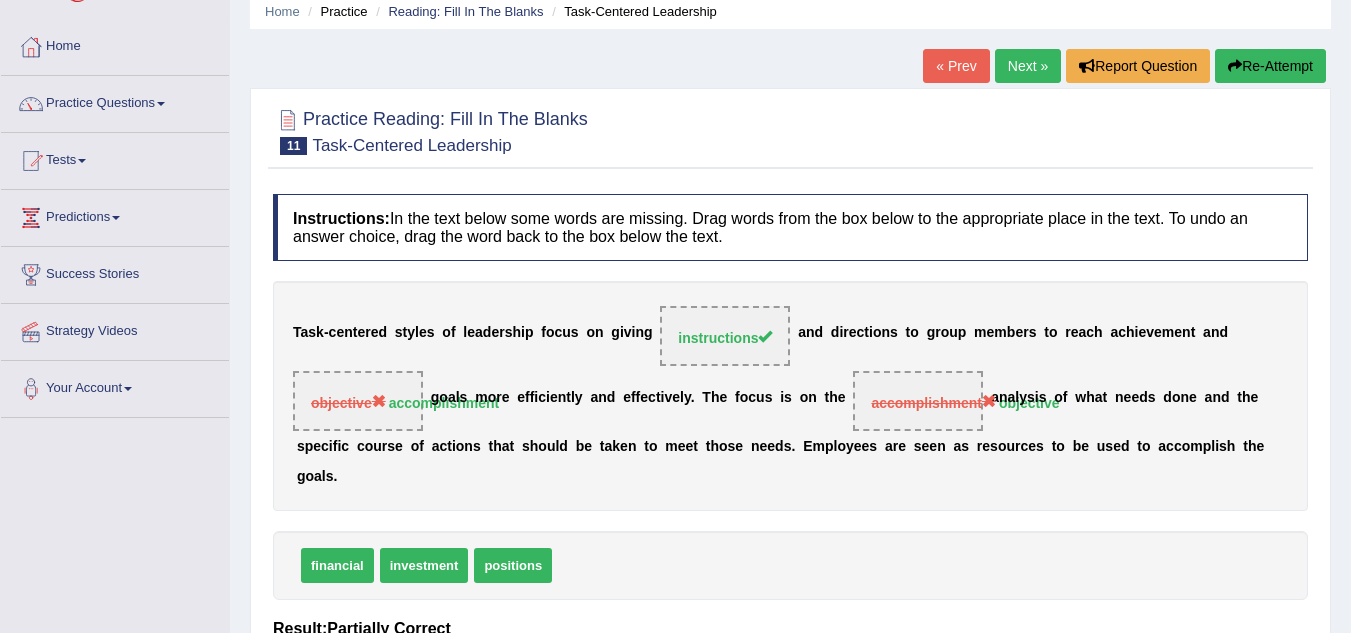 scroll, scrollTop: 40, scrollLeft: 0, axis: vertical 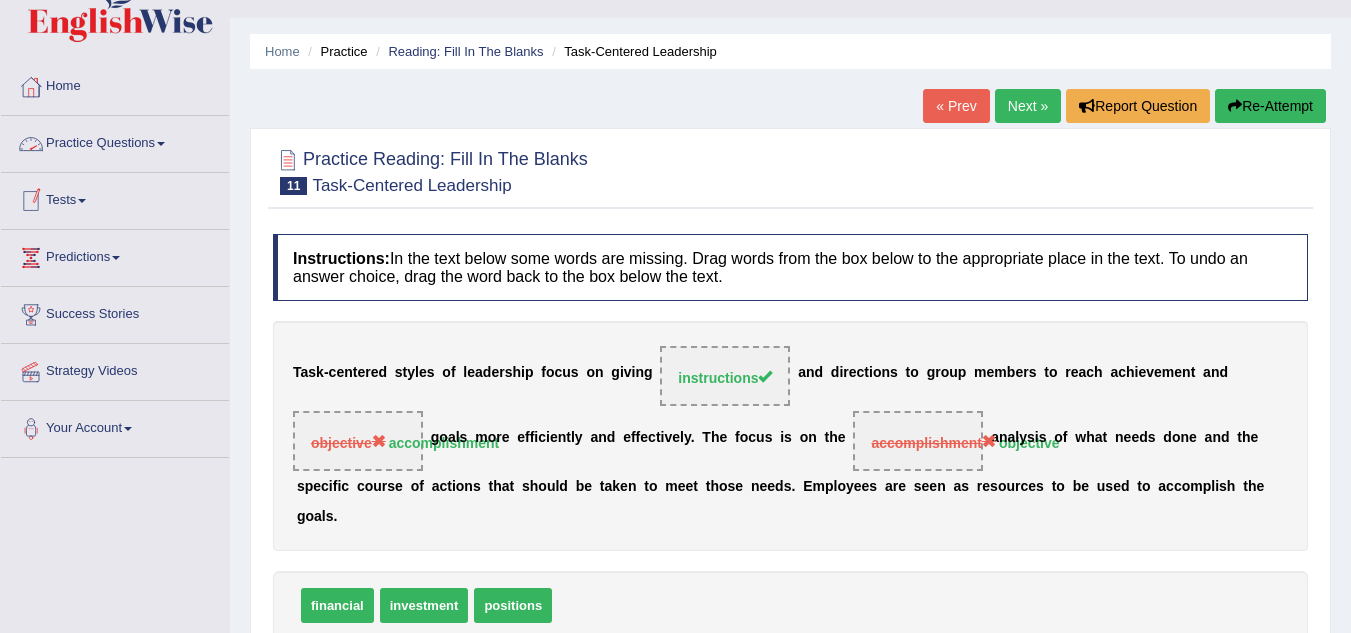 click on "Practice Questions" at bounding box center [115, 141] 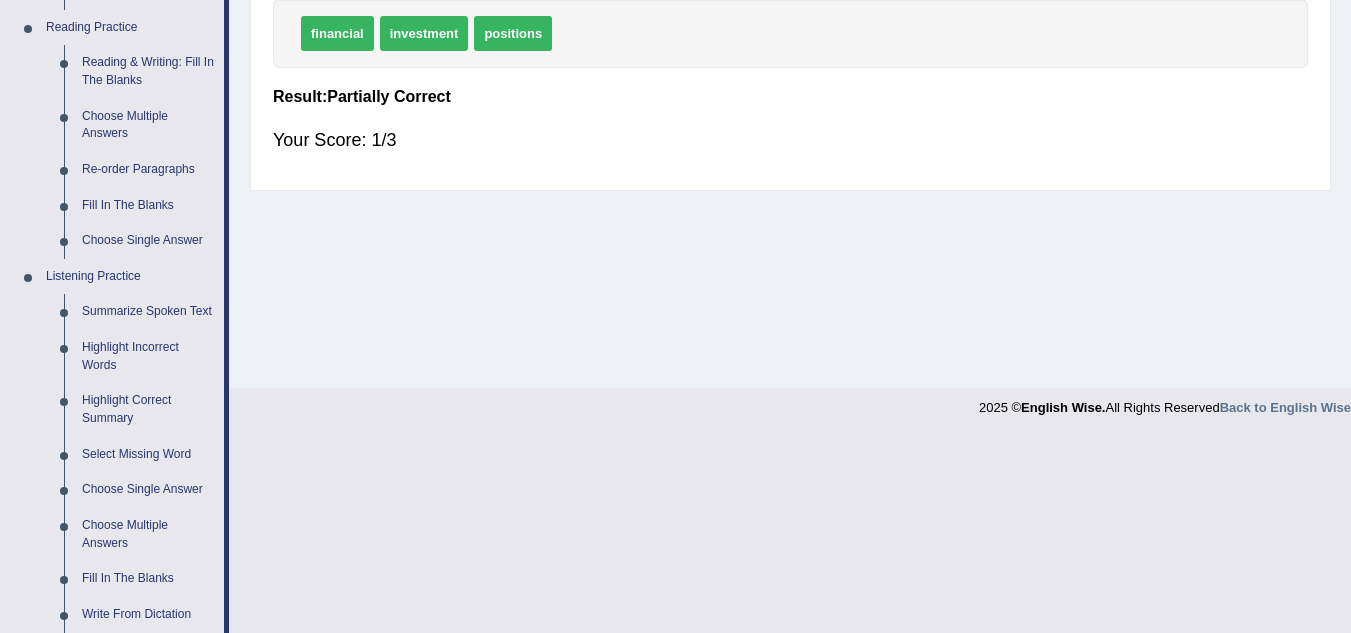 scroll, scrollTop: 617, scrollLeft: 0, axis: vertical 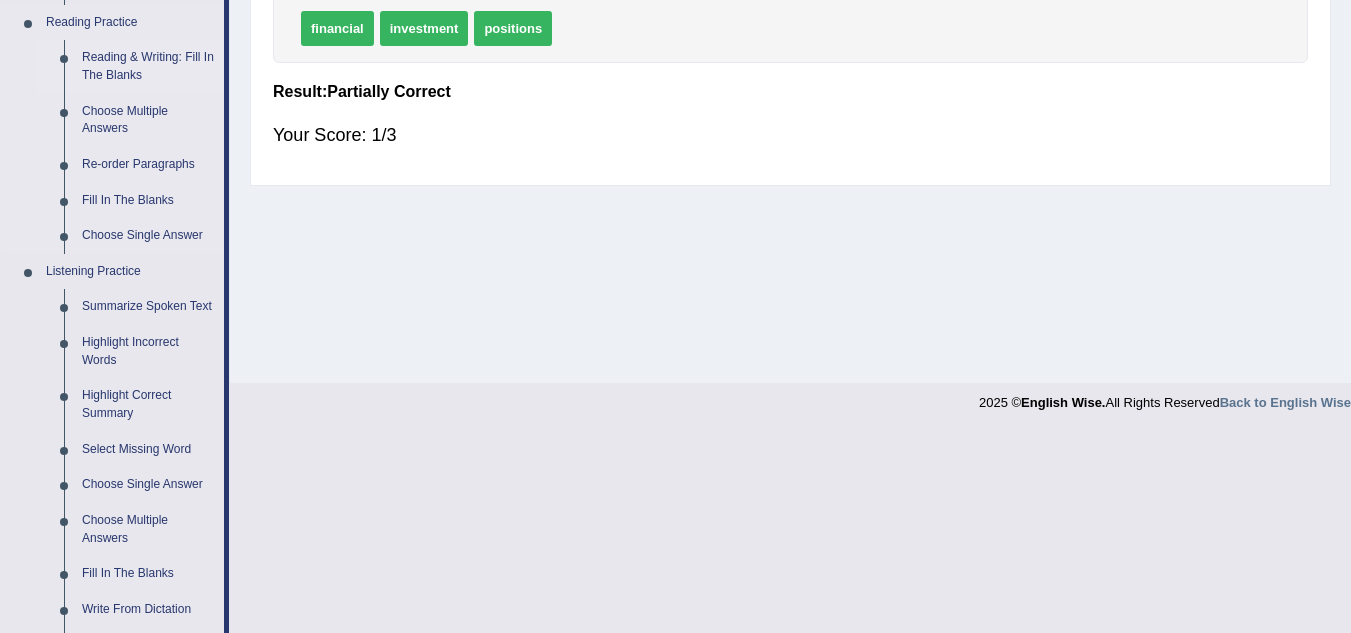 click on "Reading & Writing: Fill In The Blanks" at bounding box center [148, 66] 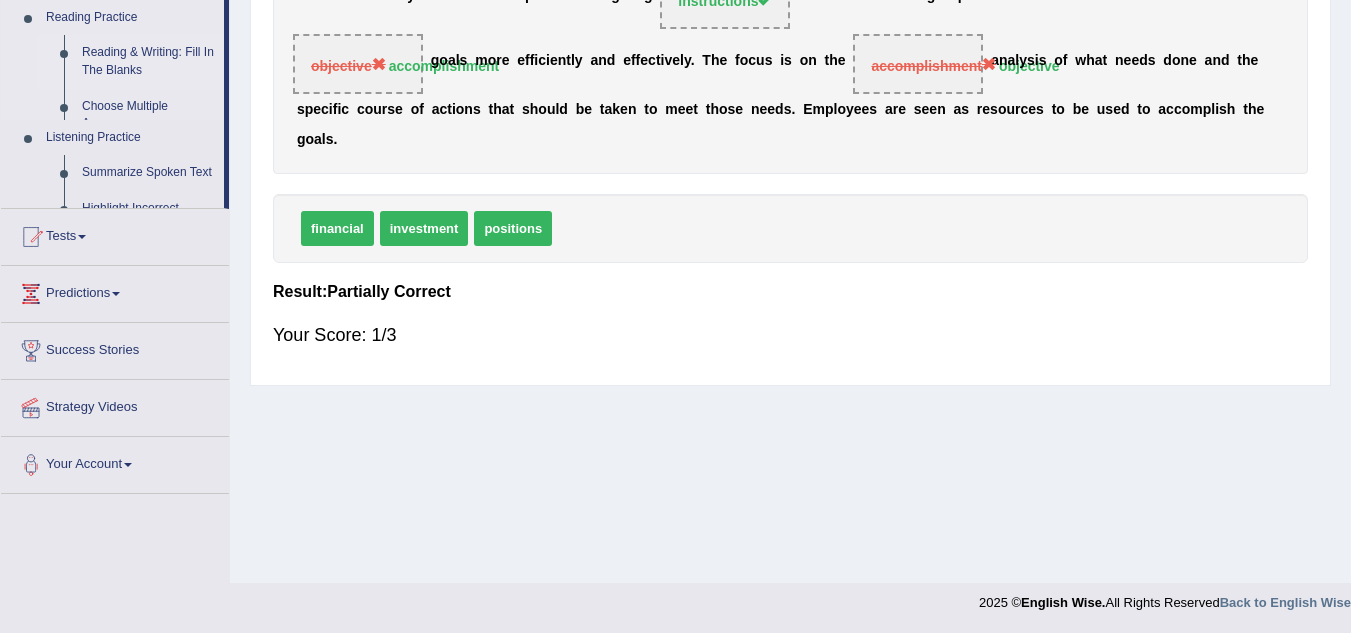 scroll, scrollTop: 417, scrollLeft: 0, axis: vertical 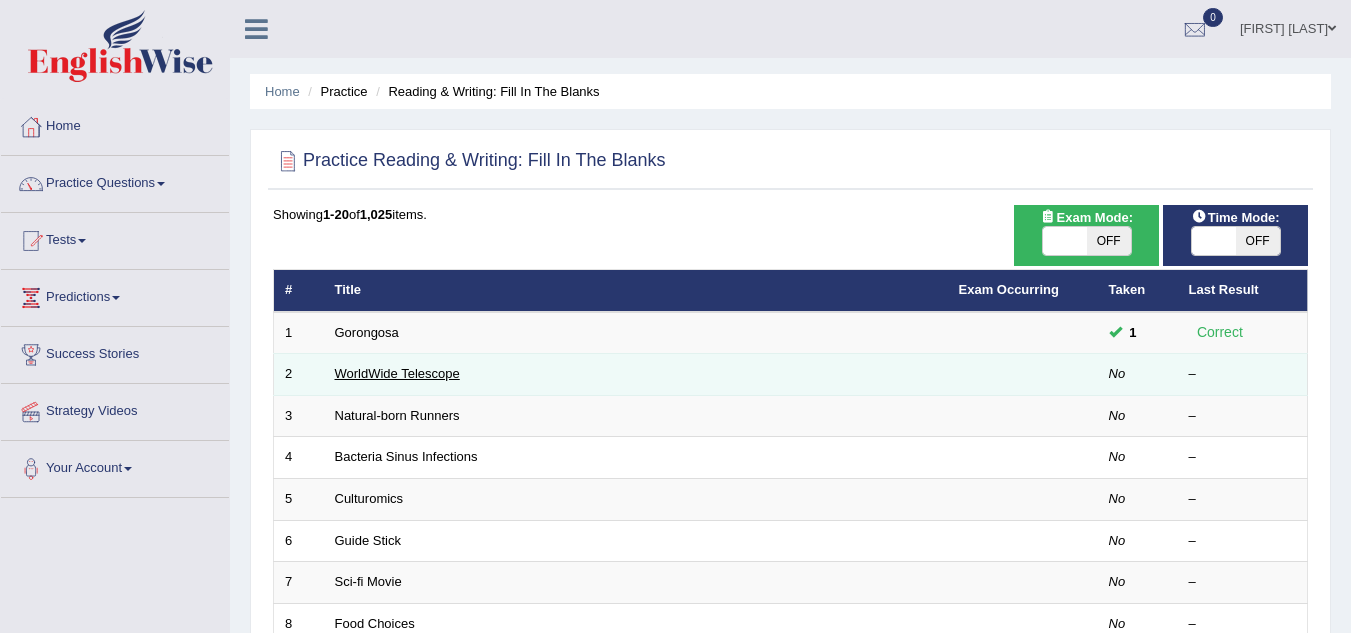 click on "WorldWide Telescope" at bounding box center [397, 373] 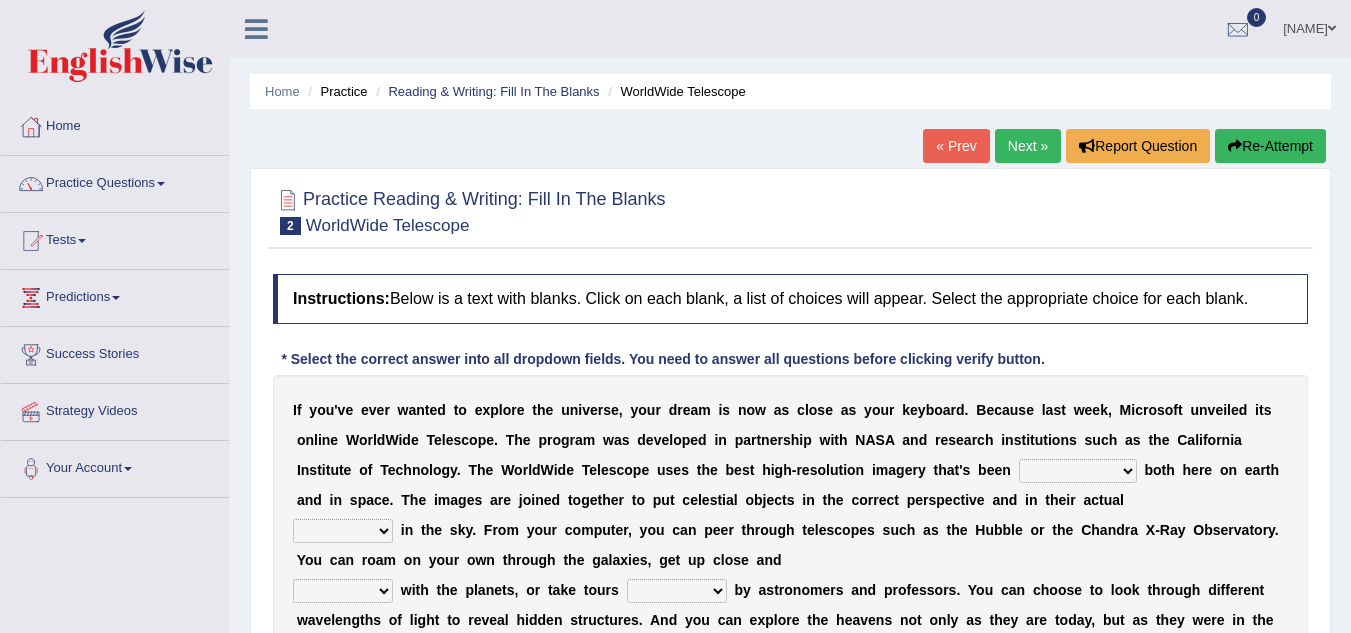 scroll, scrollTop: 0, scrollLeft: 0, axis: both 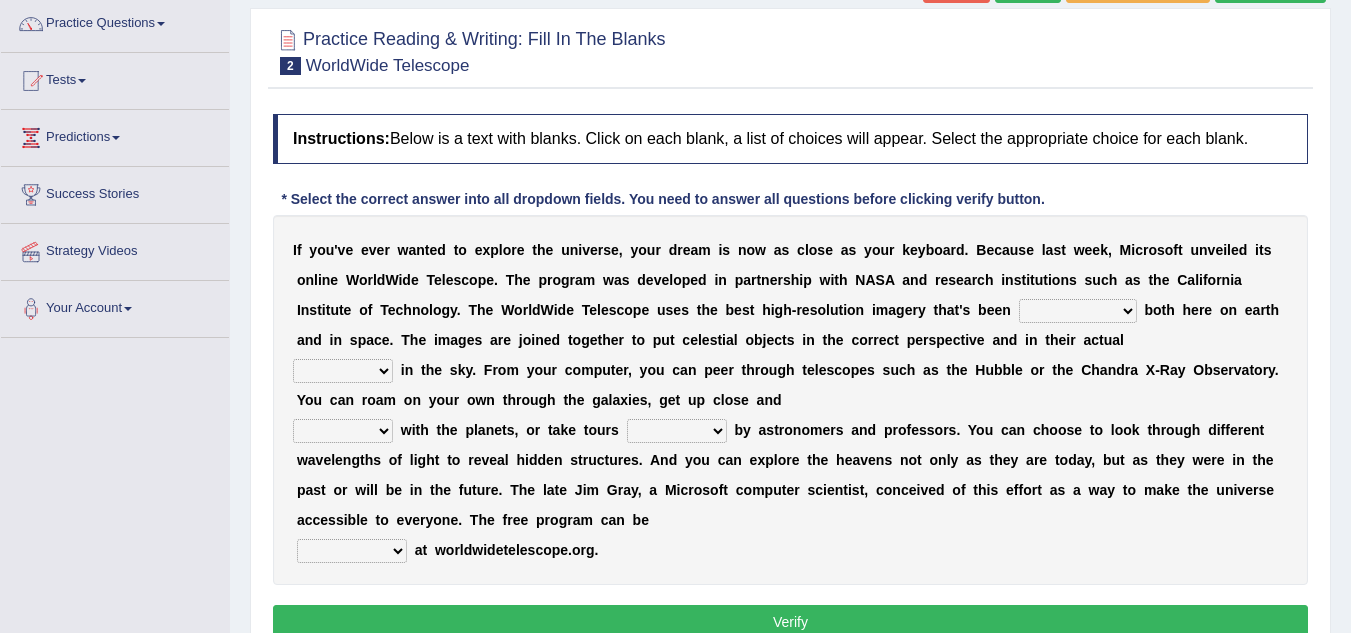 click on "degraded ascended remonstrated generated" at bounding box center [1078, 311] 